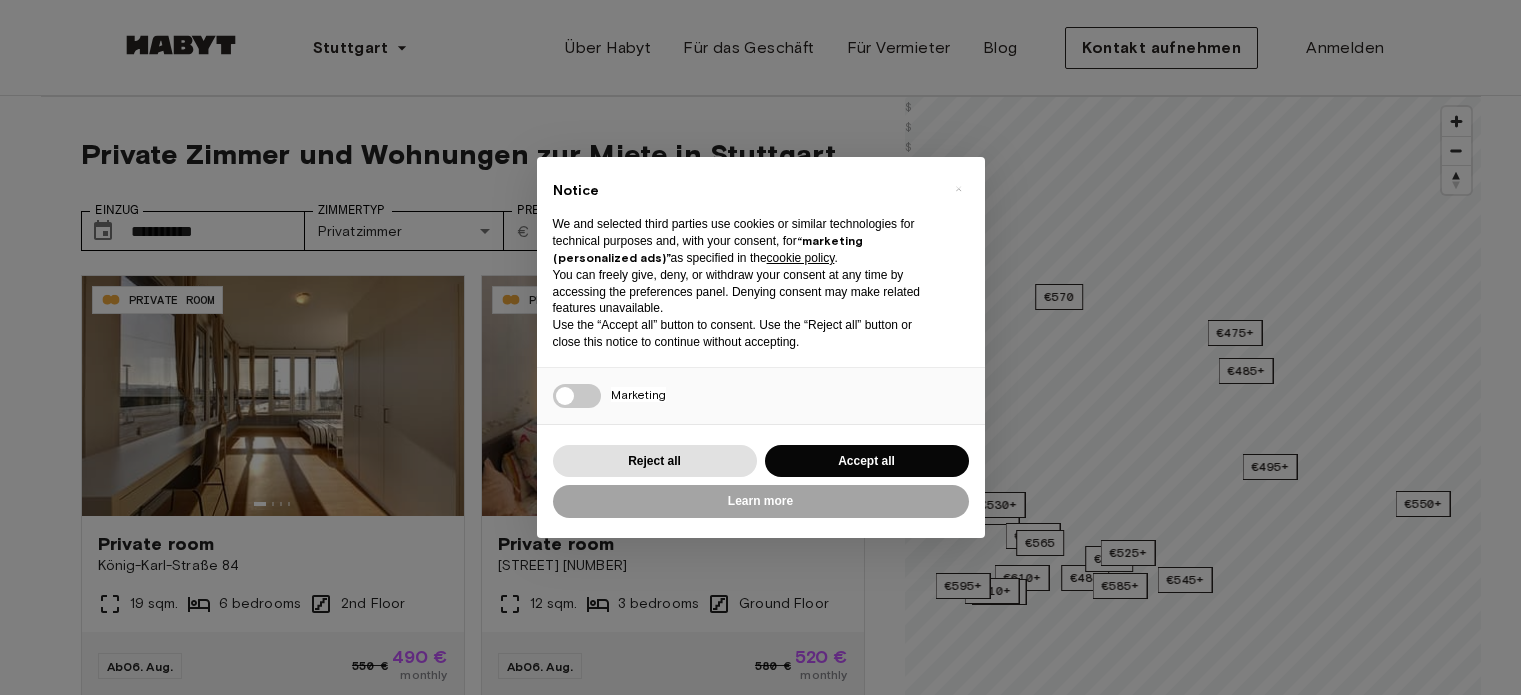 scroll, scrollTop: 0, scrollLeft: 0, axis: both 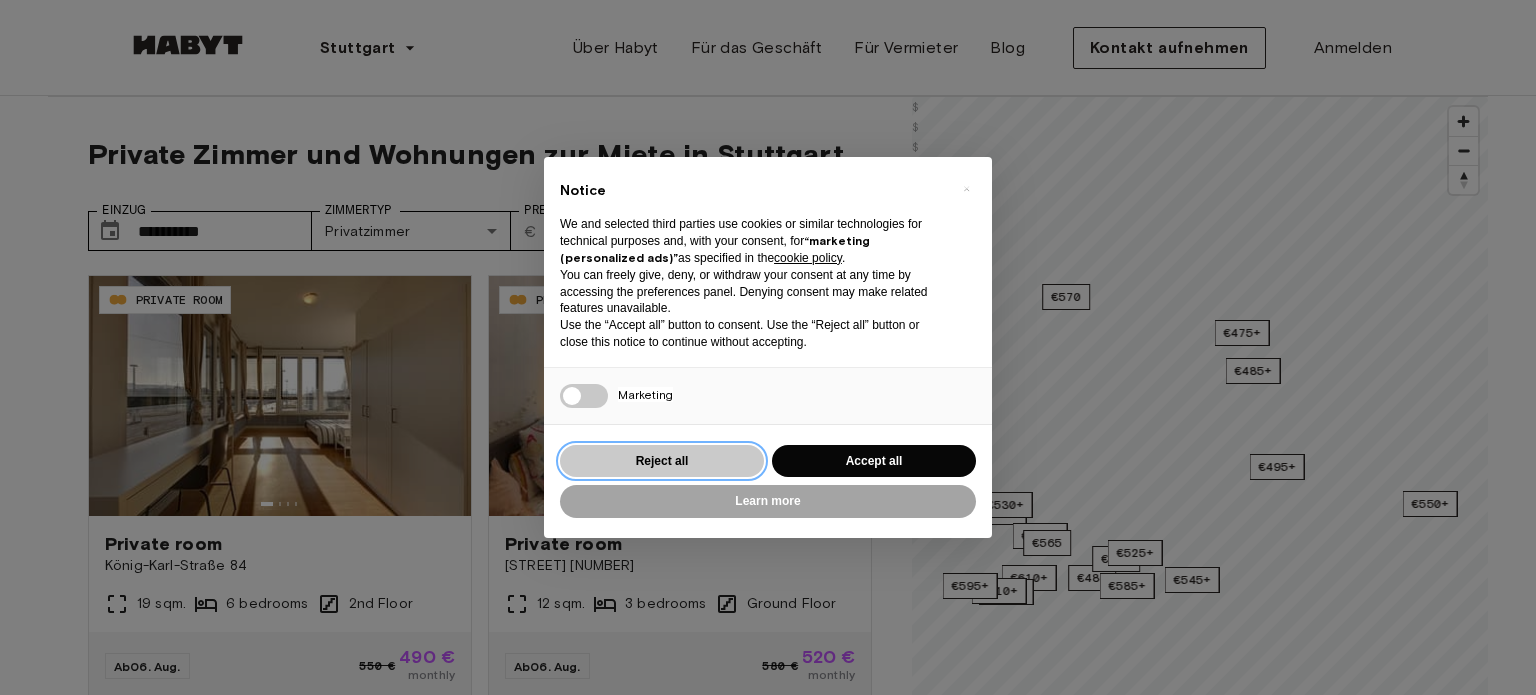 click on "Reject all" at bounding box center (662, 461) 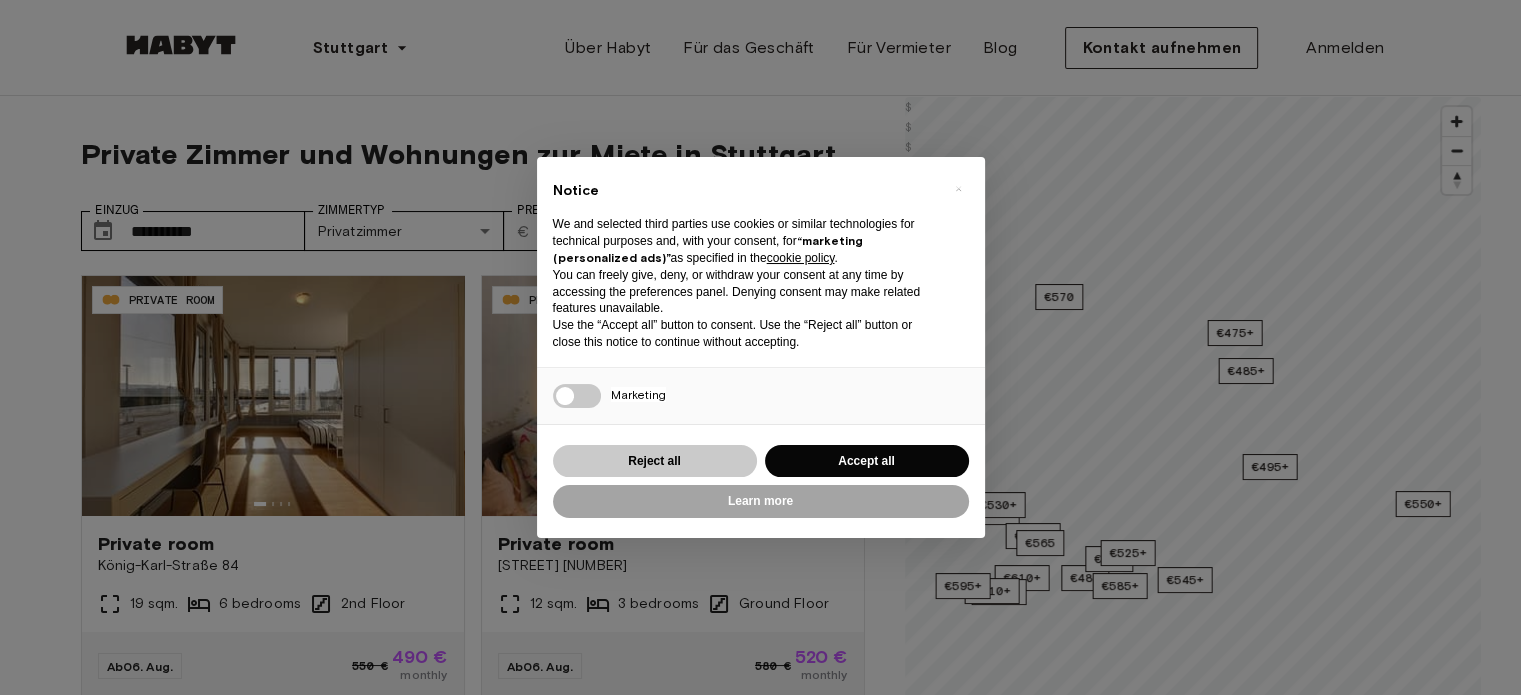 scroll, scrollTop: 0, scrollLeft: 0, axis: both 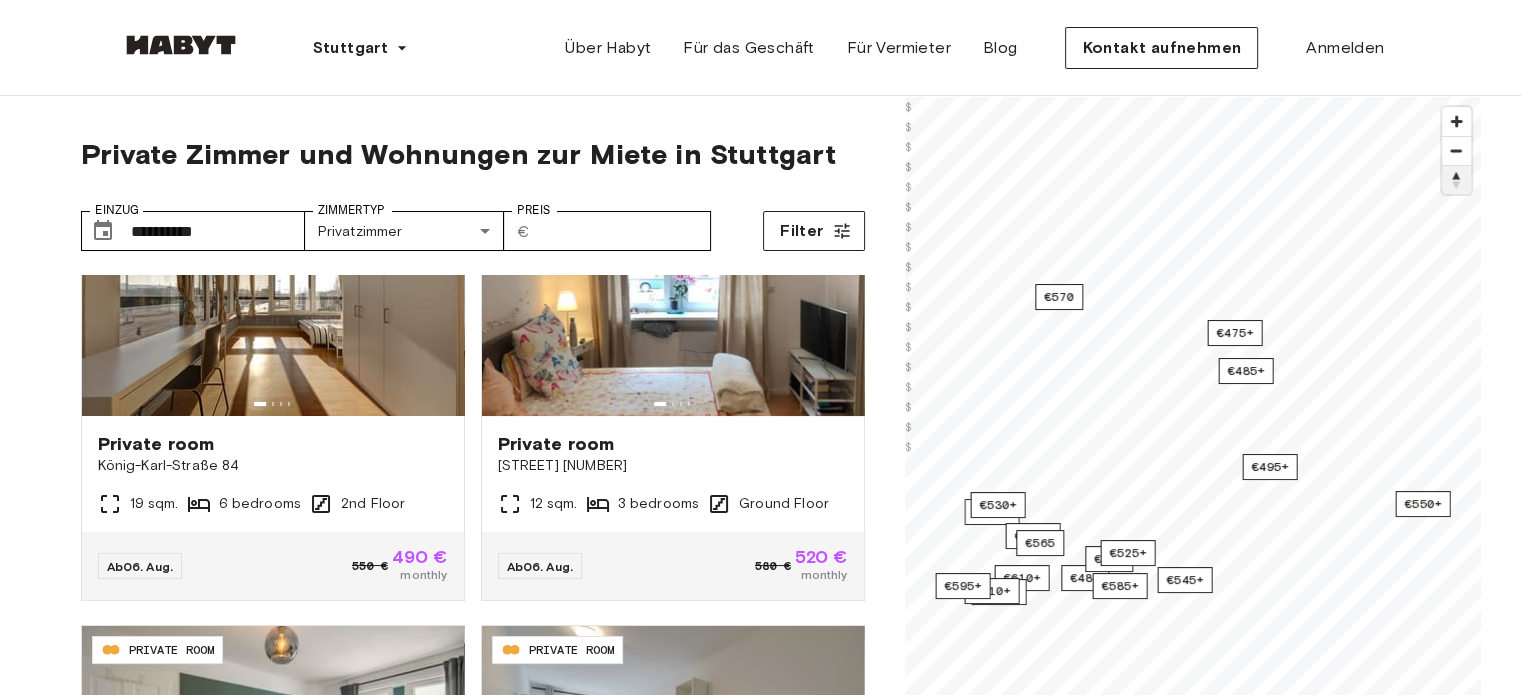 click at bounding box center (1456, 180) 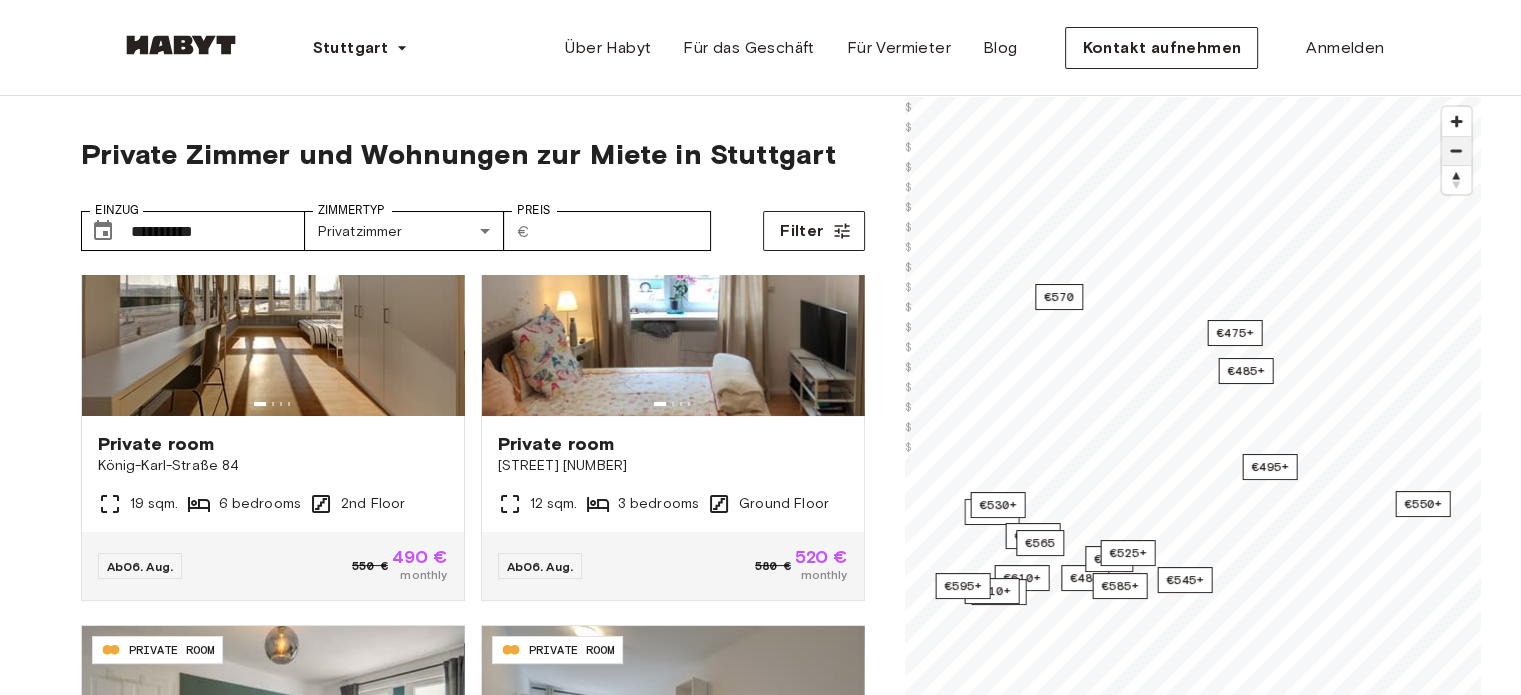 click at bounding box center [1456, 151] 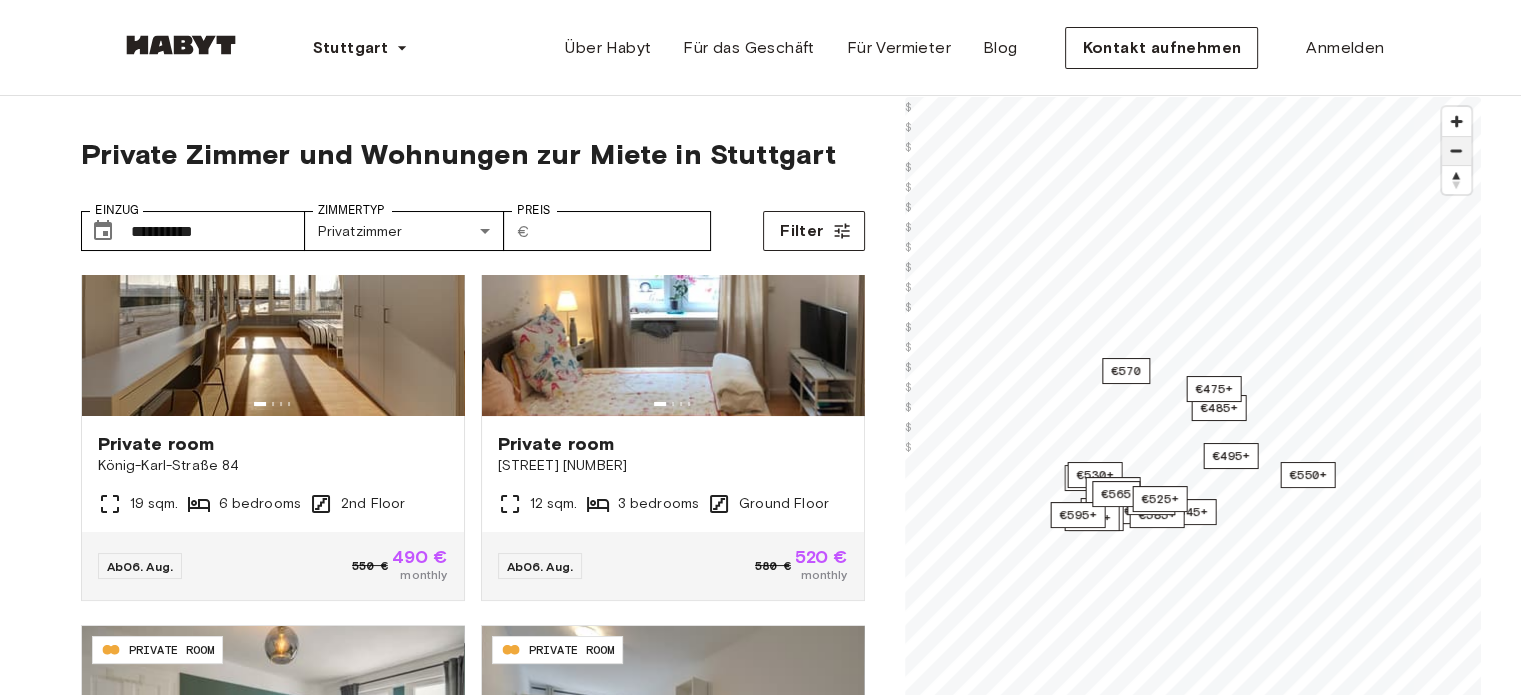 click at bounding box center (1456, 151) 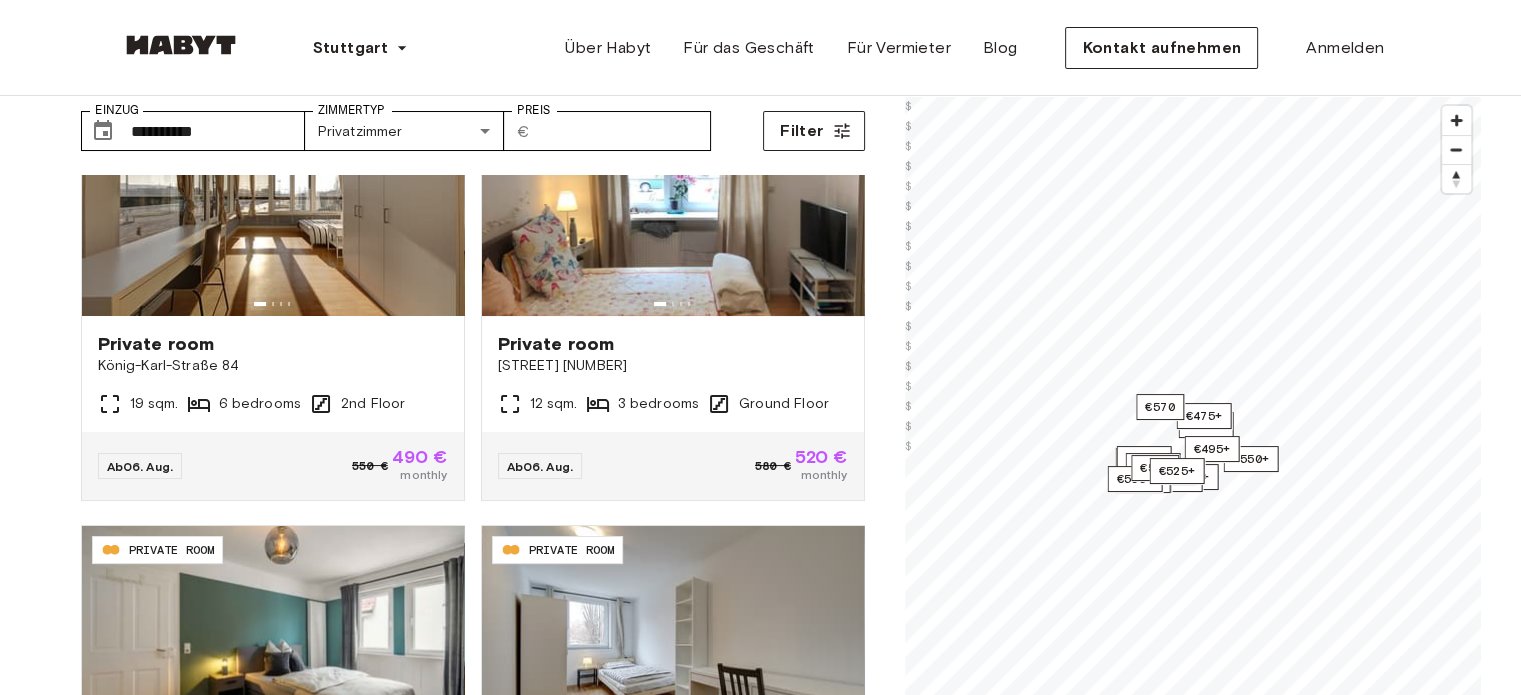 scroll, scrollTop: 0, scrollLeft: 0, axis: both 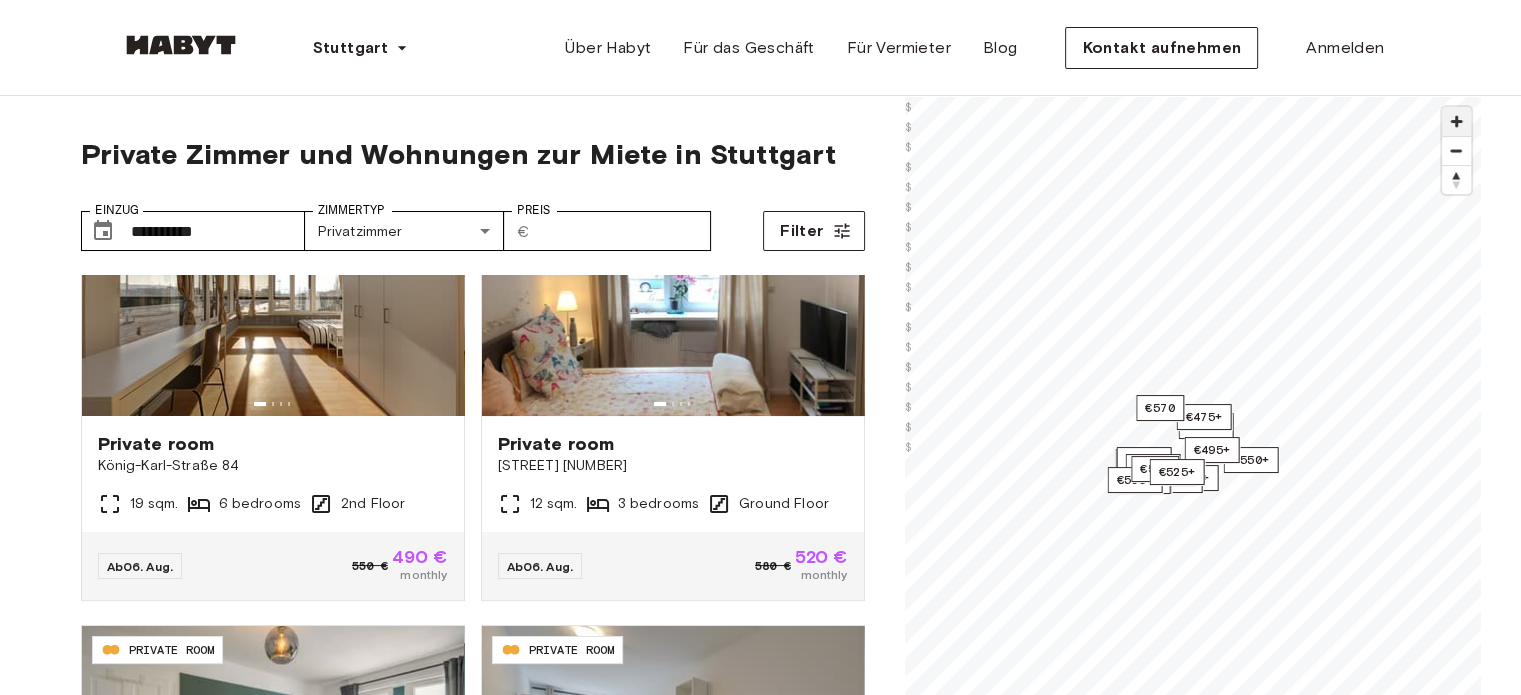 click at bounding box center (1456, 121) 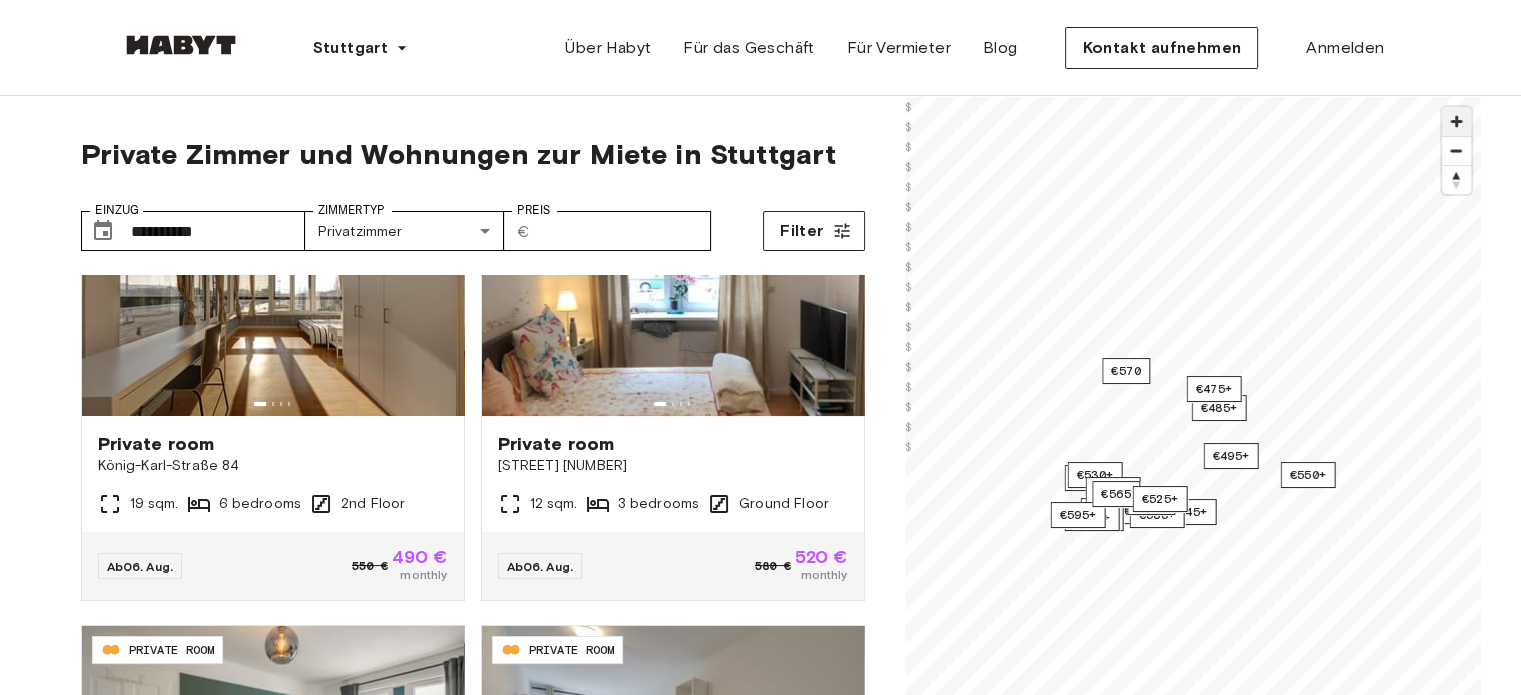 click at bounding box center (1456, 121) 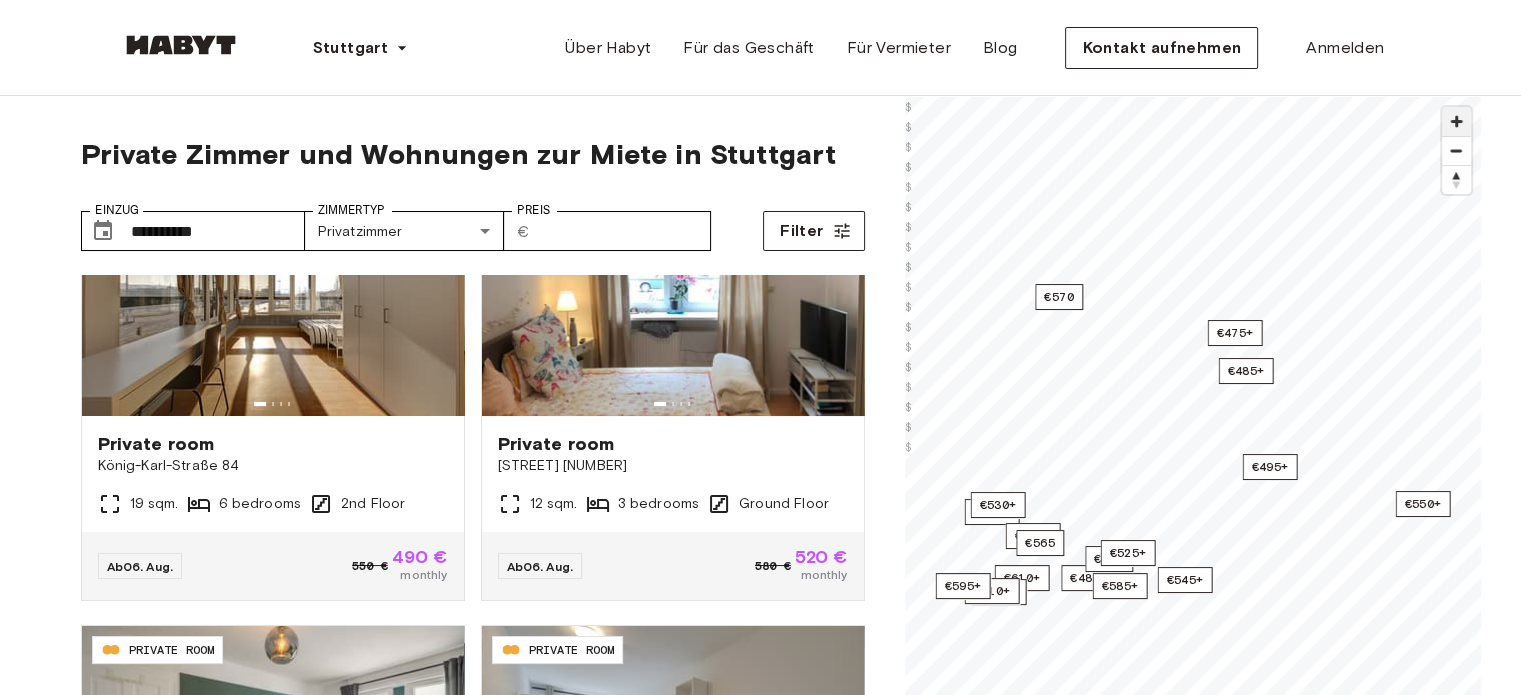 click at bounding box center [1456, 121] 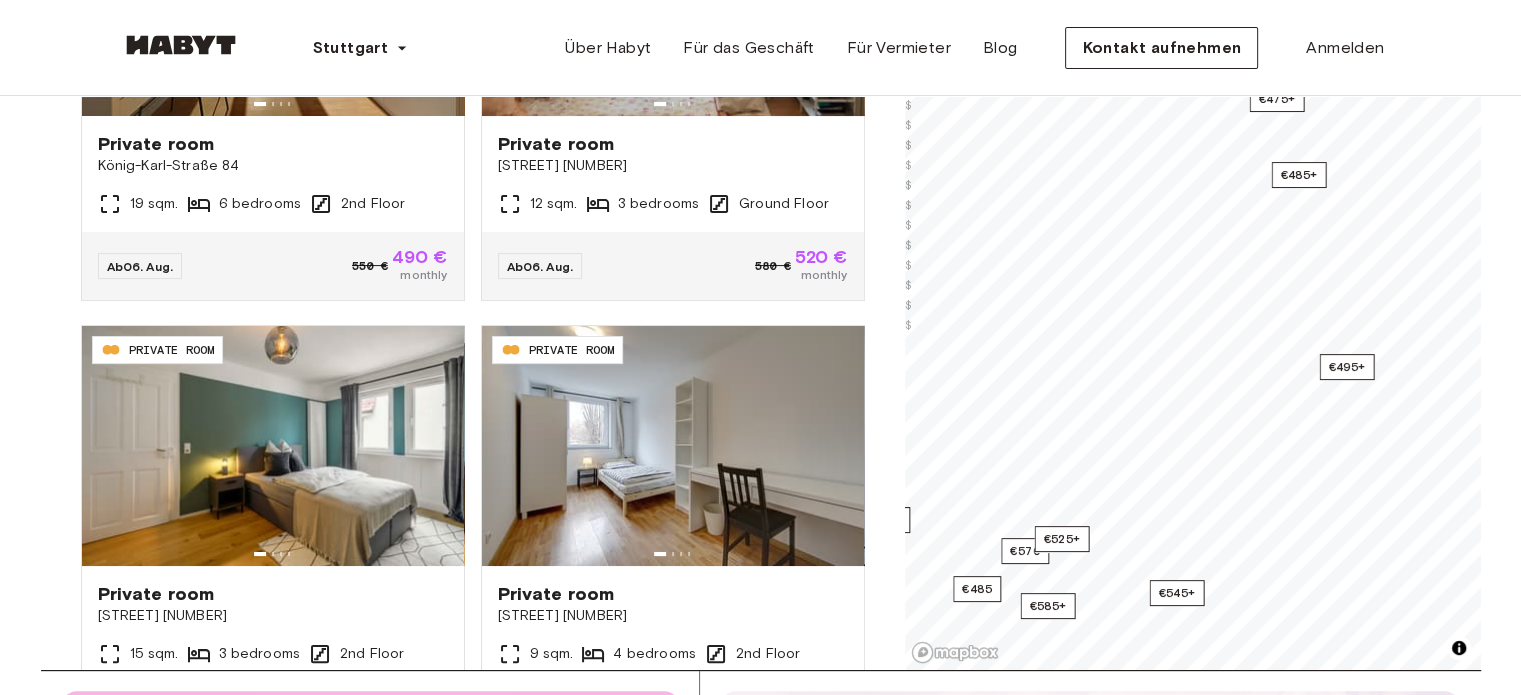 scroll, scrollTop: 400, scrollLeft: 0, axis: vertical 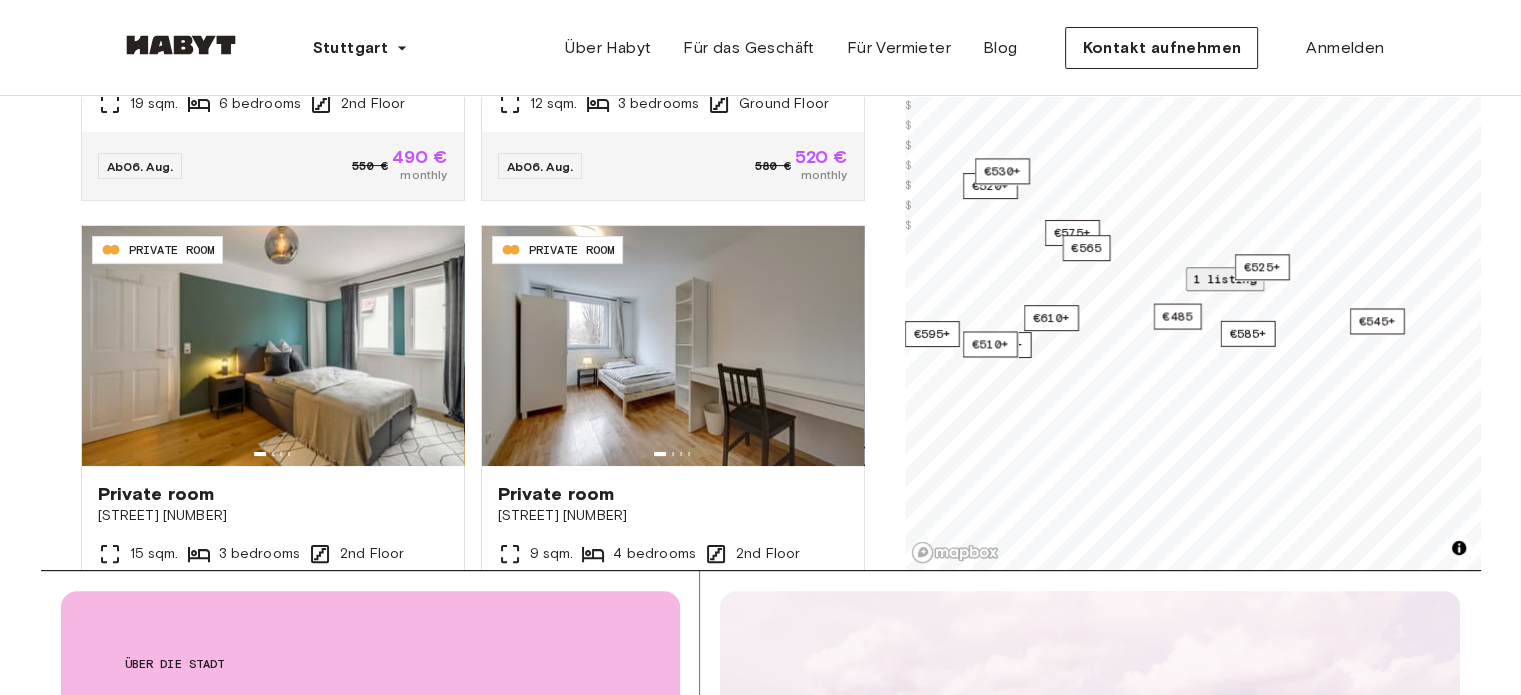 click on "€485+ €520+ €550+ €475+ €545+ €610+ €485 €585+ 1 listing €620+ €510+ €530+ €570 €495+ €575+ €595+ €565 €525+" at bounding box center (1193, -125) 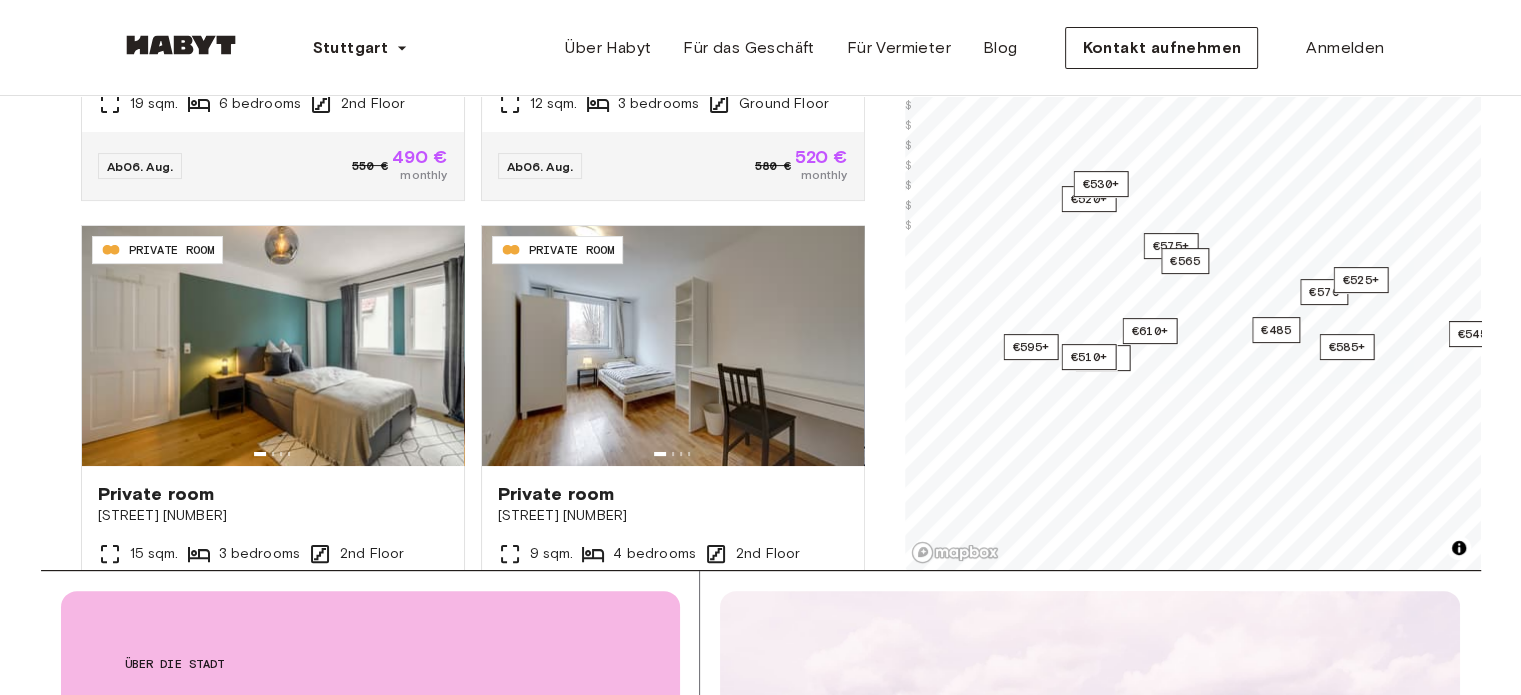scroll, scrollTop: 0, scrollLeft: 0, axis: both 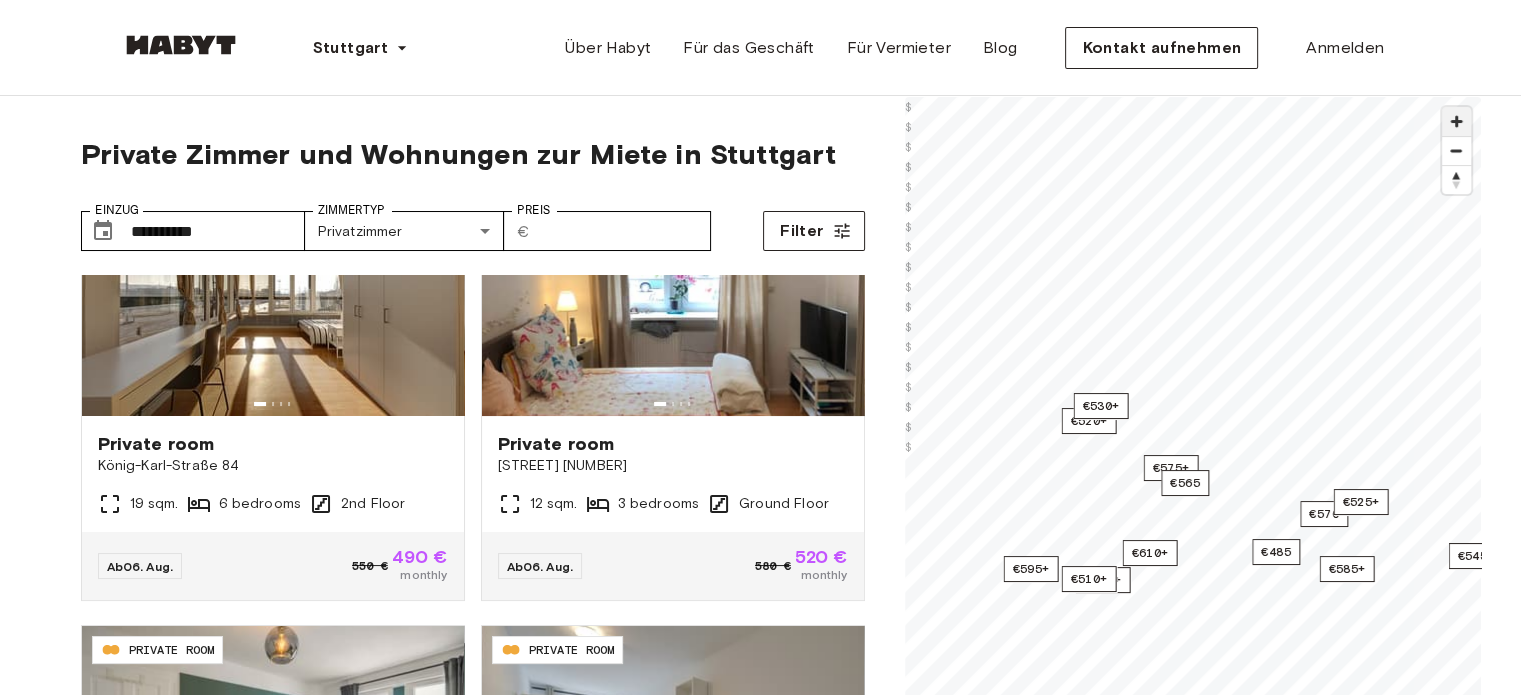 click at bounding box center (1456, 121) 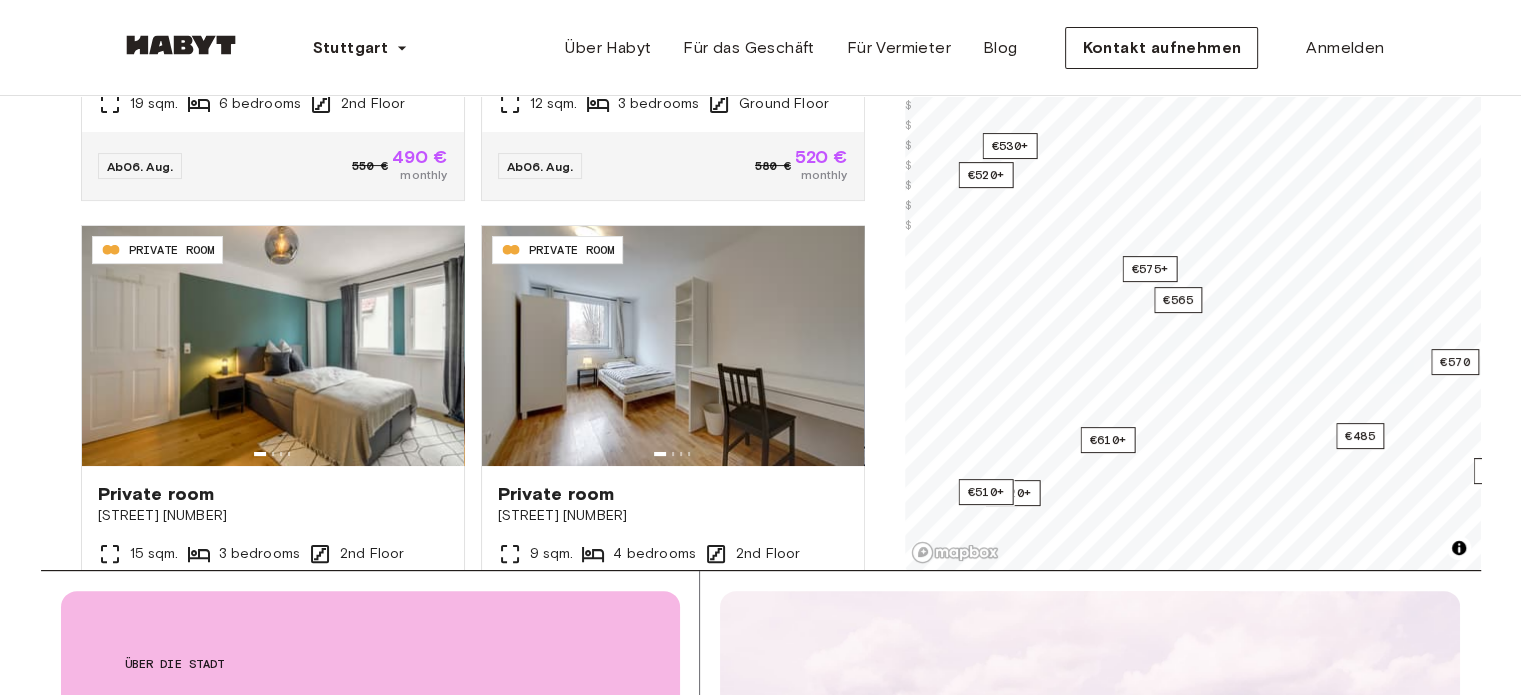 scroll, scrollTop: 500, scrollLeft: 0, axis: vertical 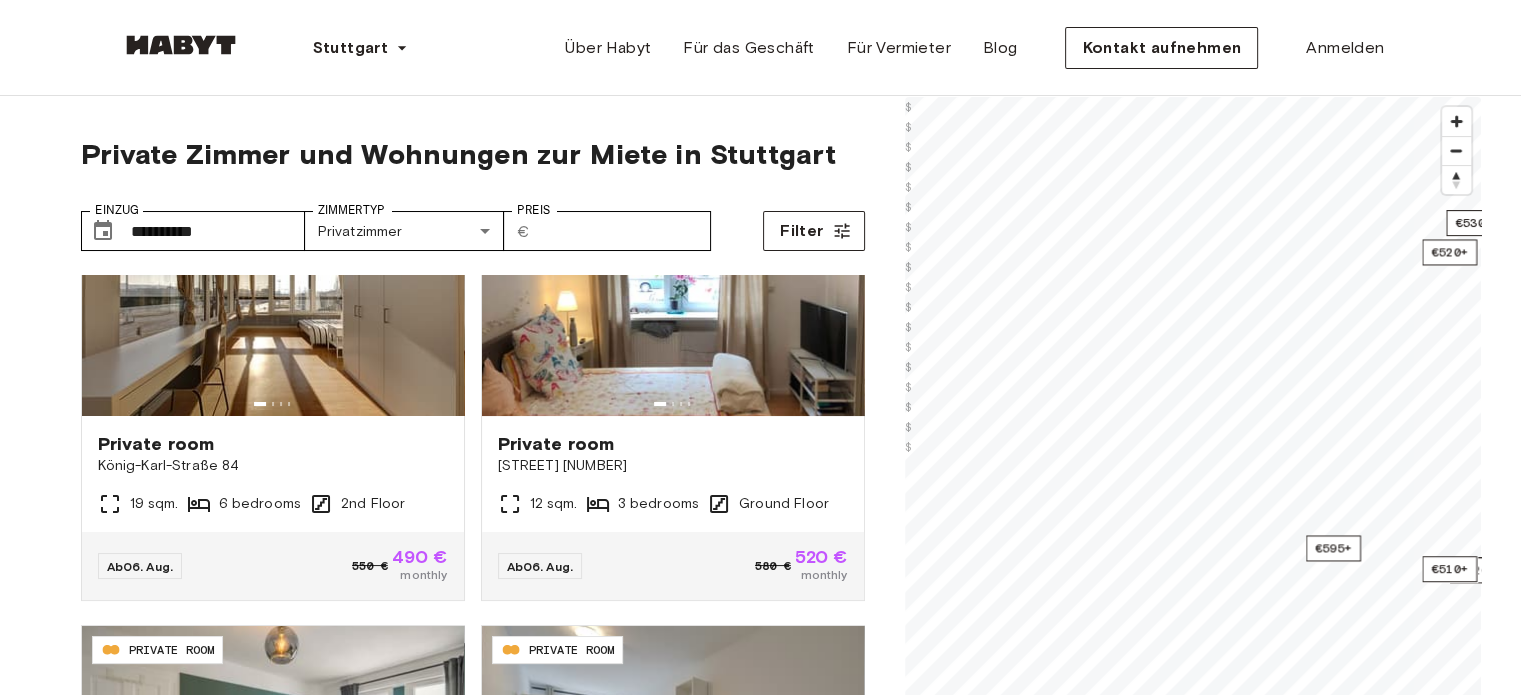 click on "**********" at bounding box center [760, 2000] 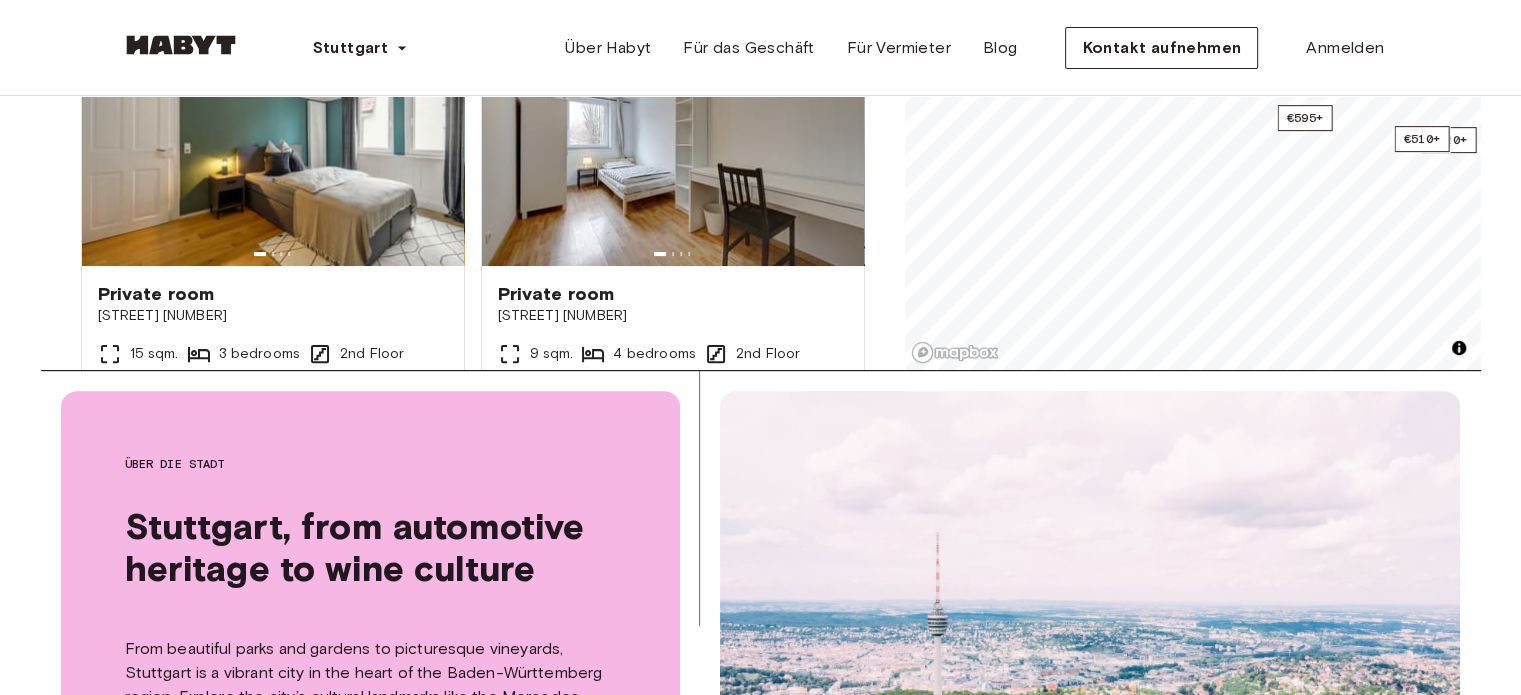 scroll, scrollTop: 100, scrollLeft: 0, axis: vertical 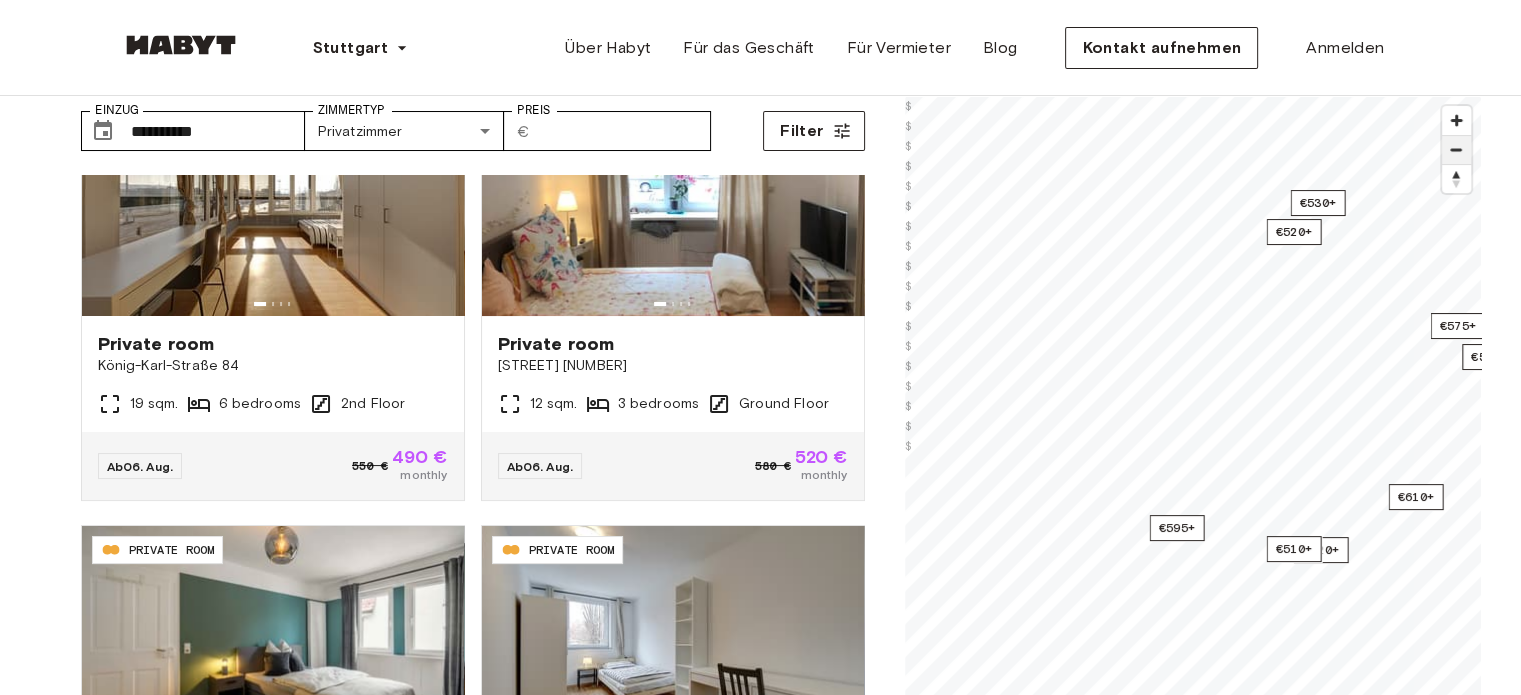 click at bounding box center [1456, 150] 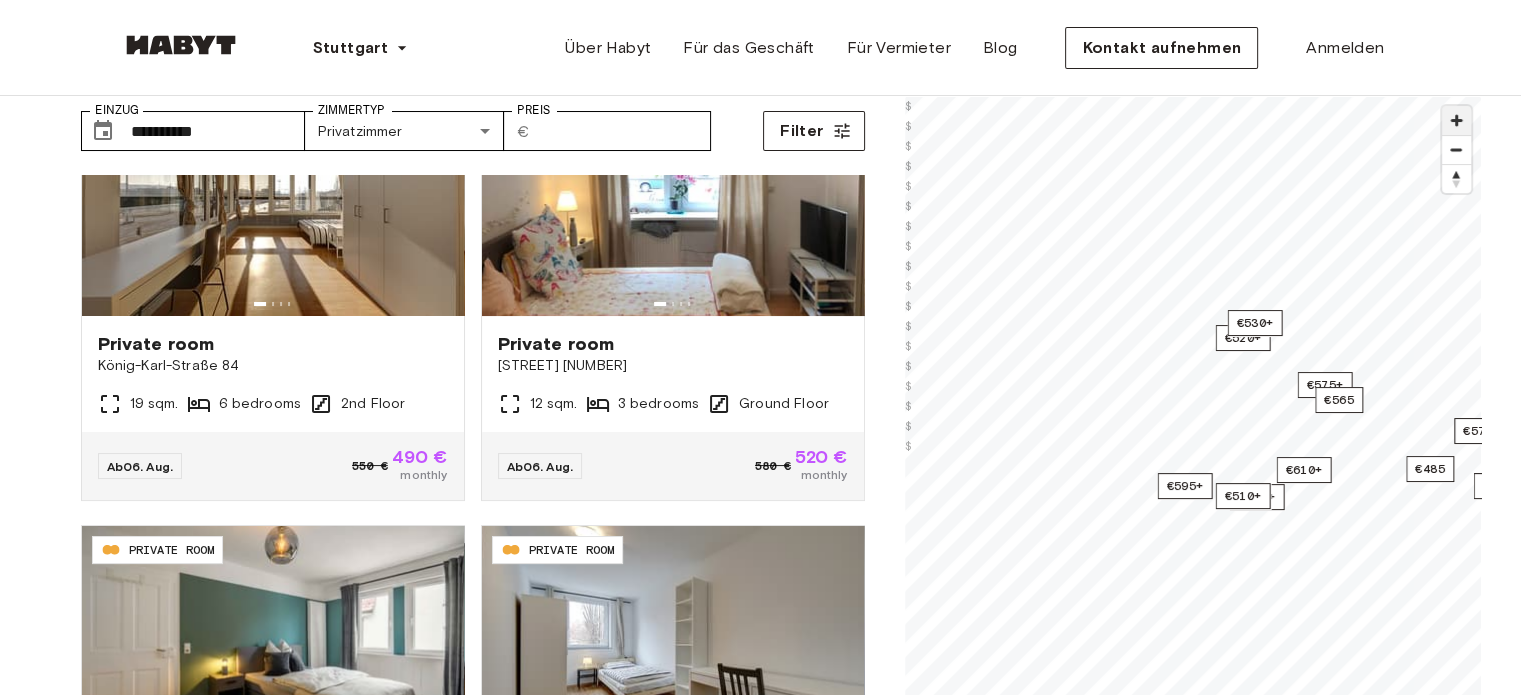 click at bounding box center (1456, 120) 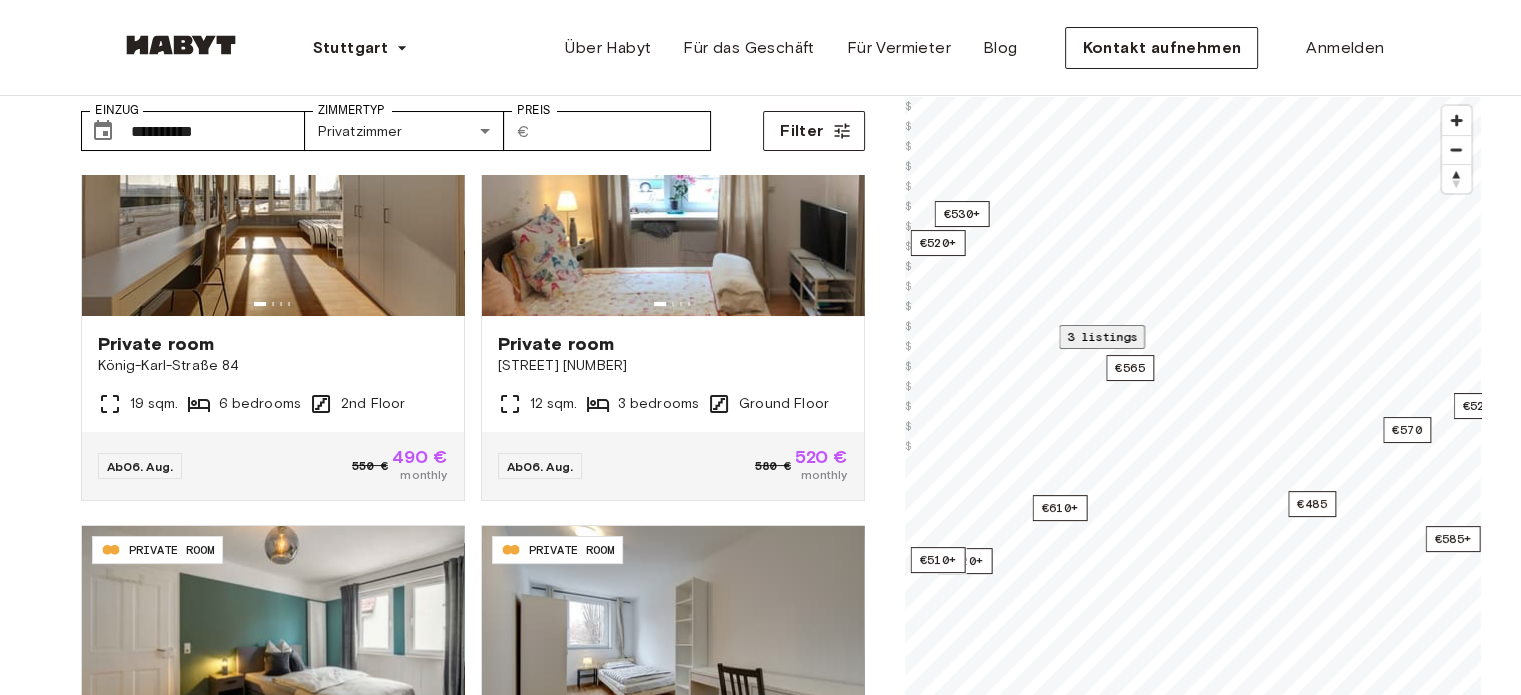 drag, startPoint x: 1292, startPoint y: 239, endPoint x: 1109, endPoint y: 335, distance: 206.65189 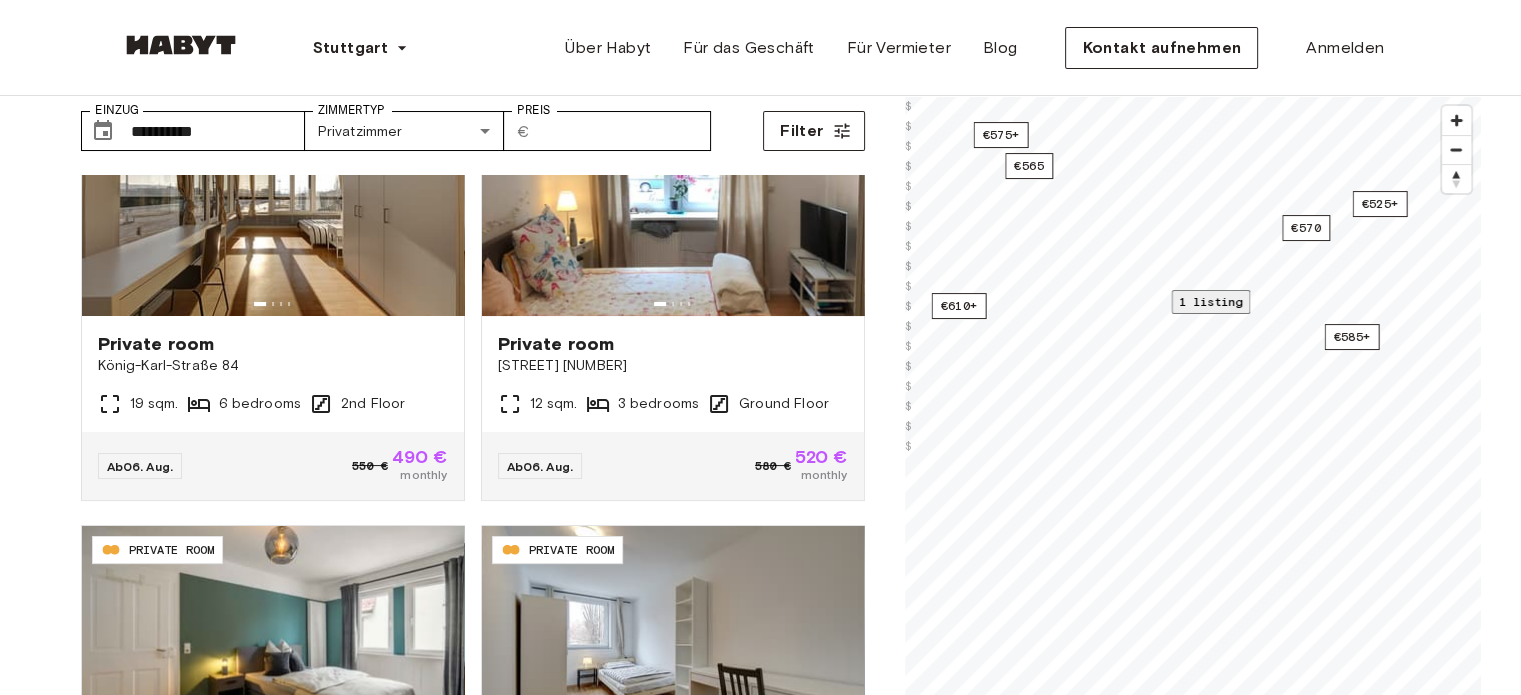 click on "1 listing" at bounding box center [1210, 301] 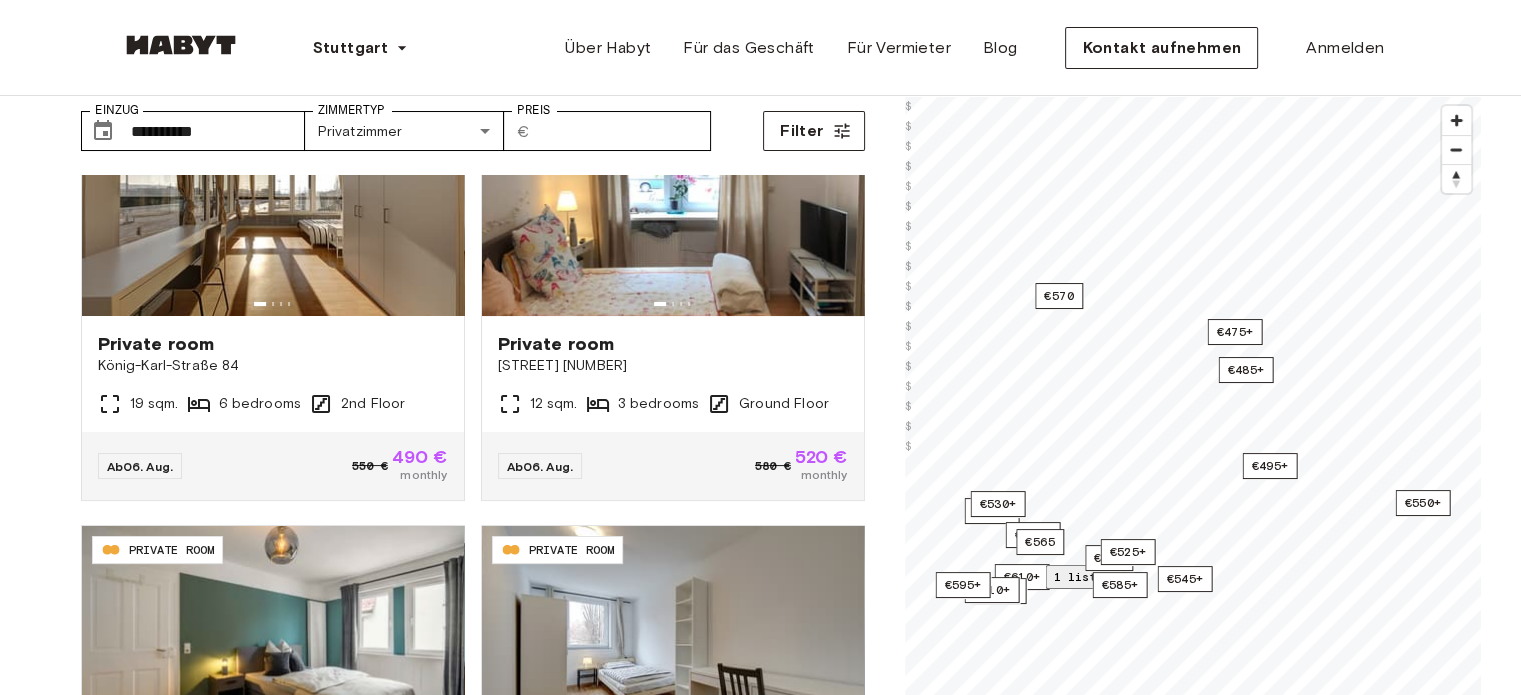 click on "Hauptstätter Straße 55a 16 sqm. 3 bedrooms 2nd Floor" at bounding box center (1193, 1609) 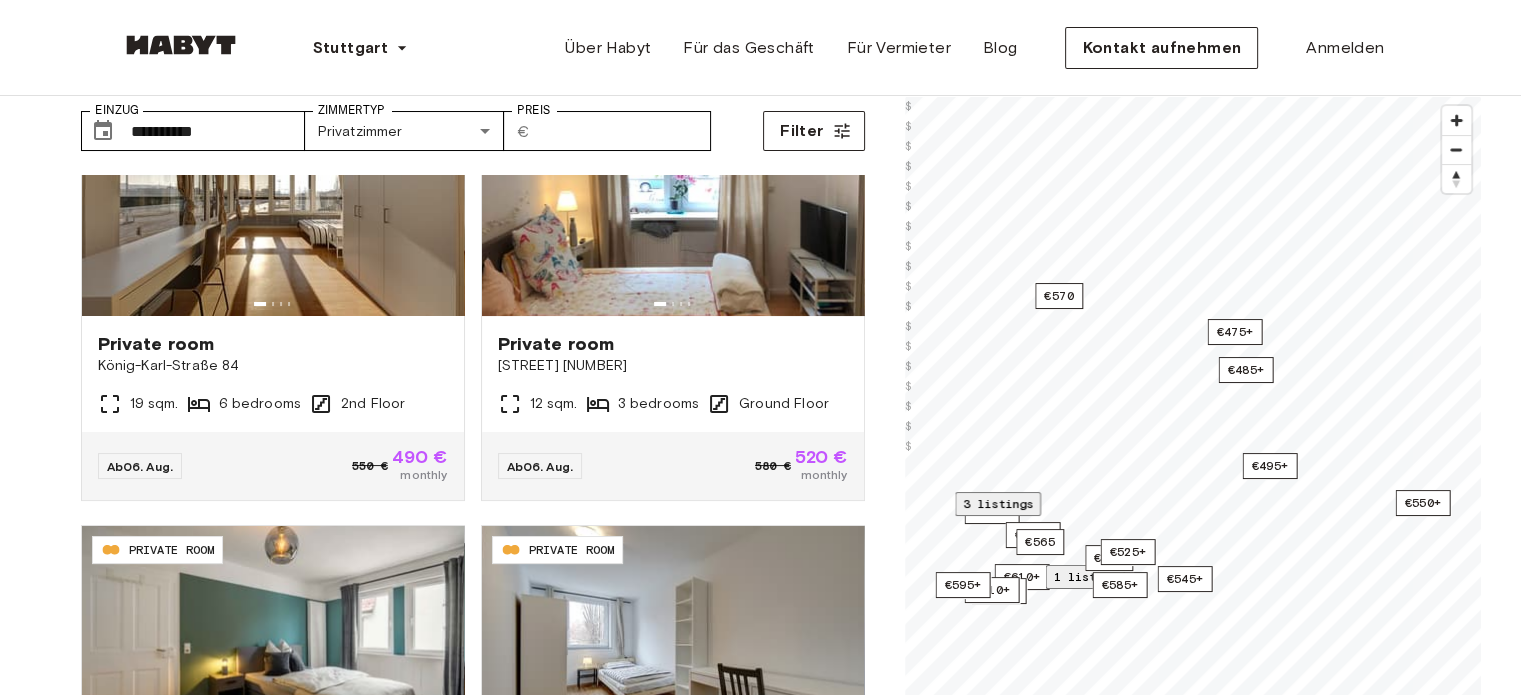 click on "3 listings" at bounding box center [998, 503] 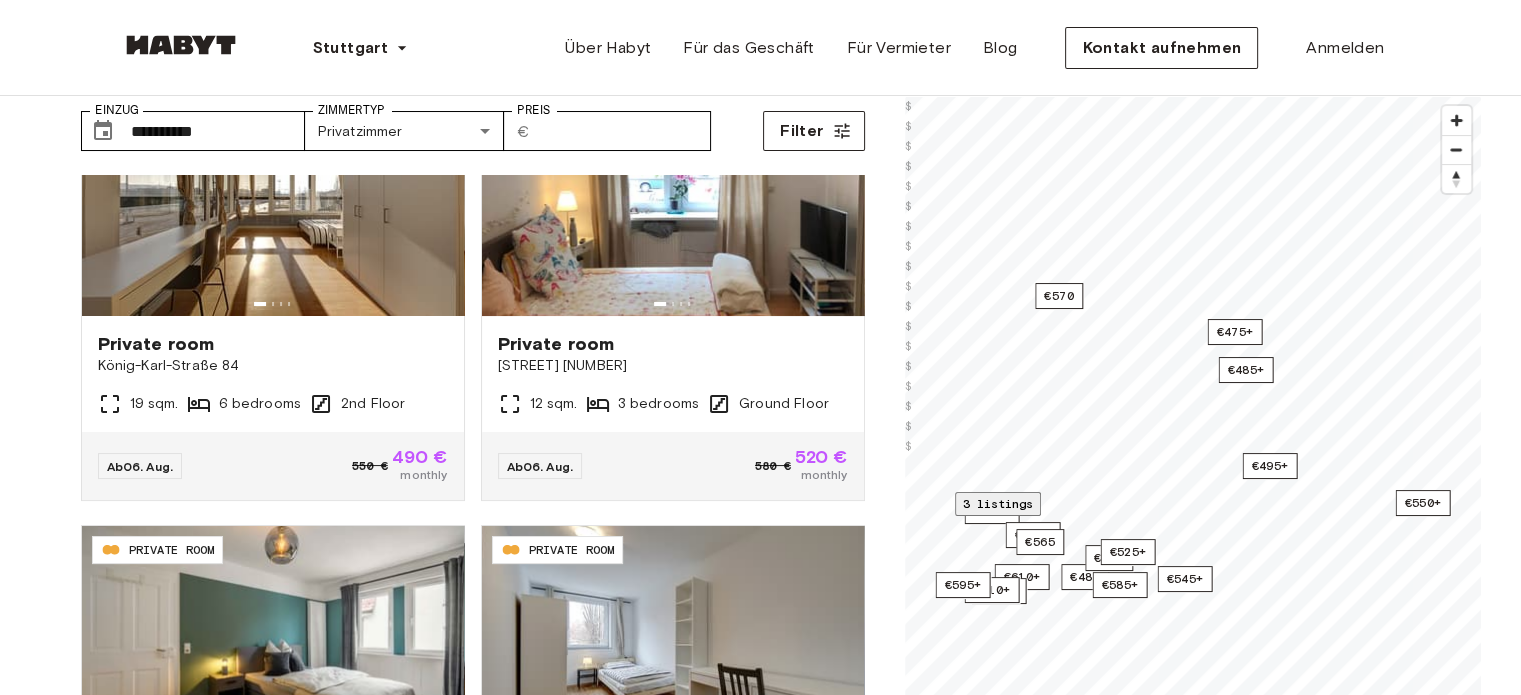 click at bounding box center (1193, 840) 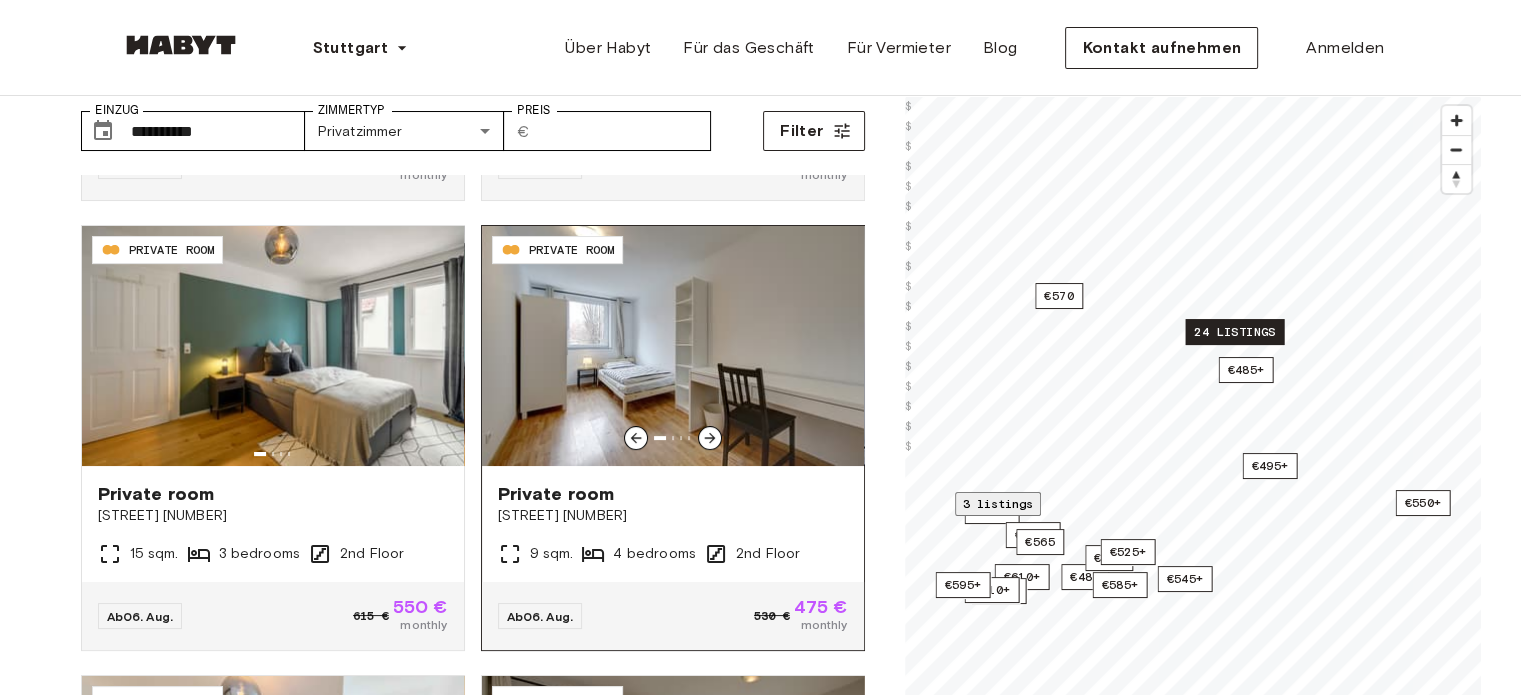 scroll, scrollTop: 500, scrollLeft: 0, axis: vertical 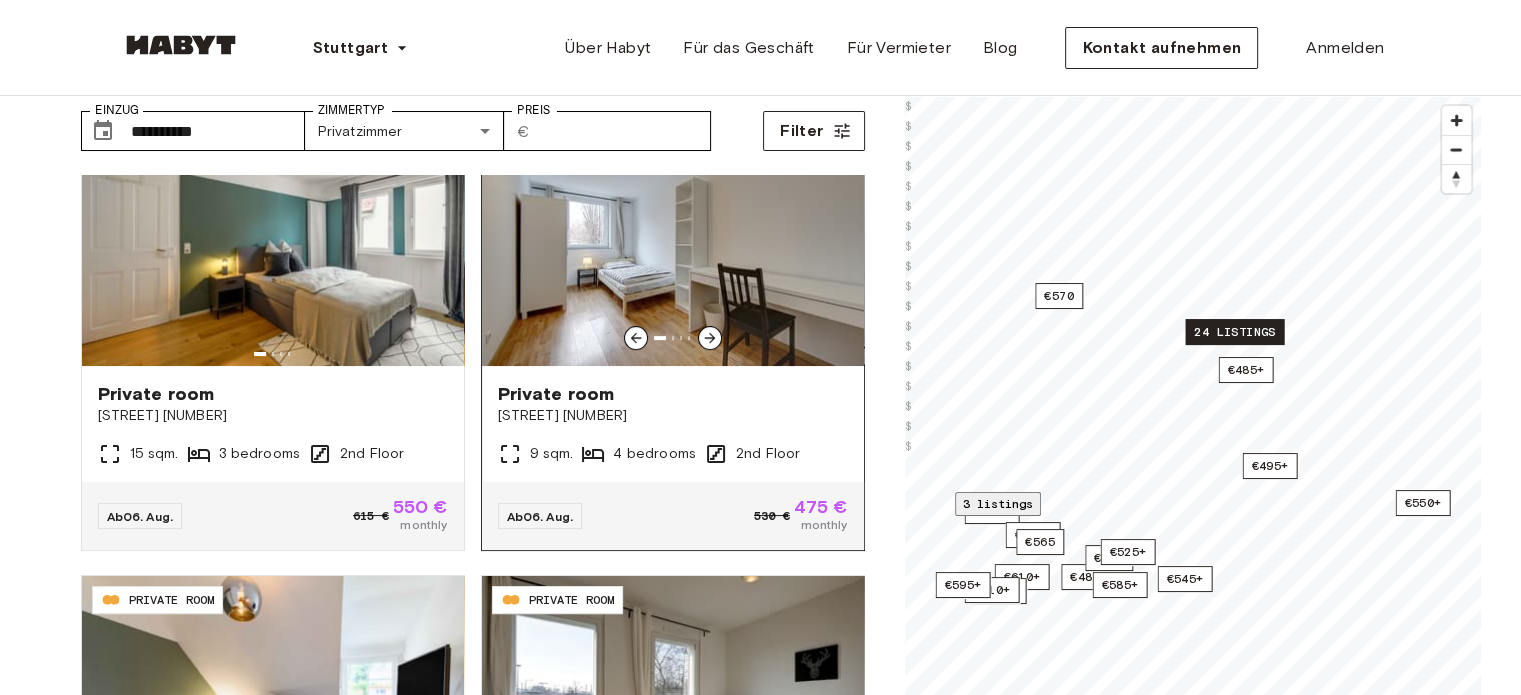 click 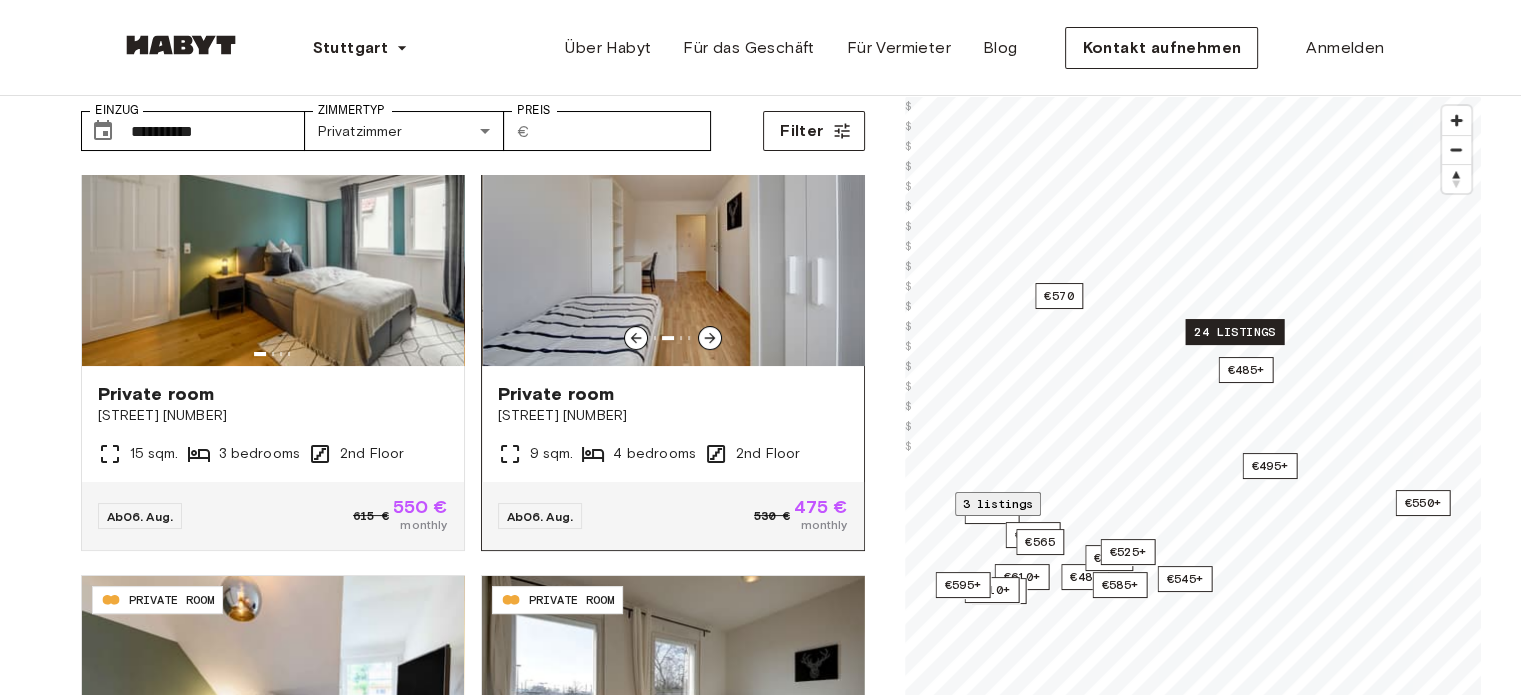 click 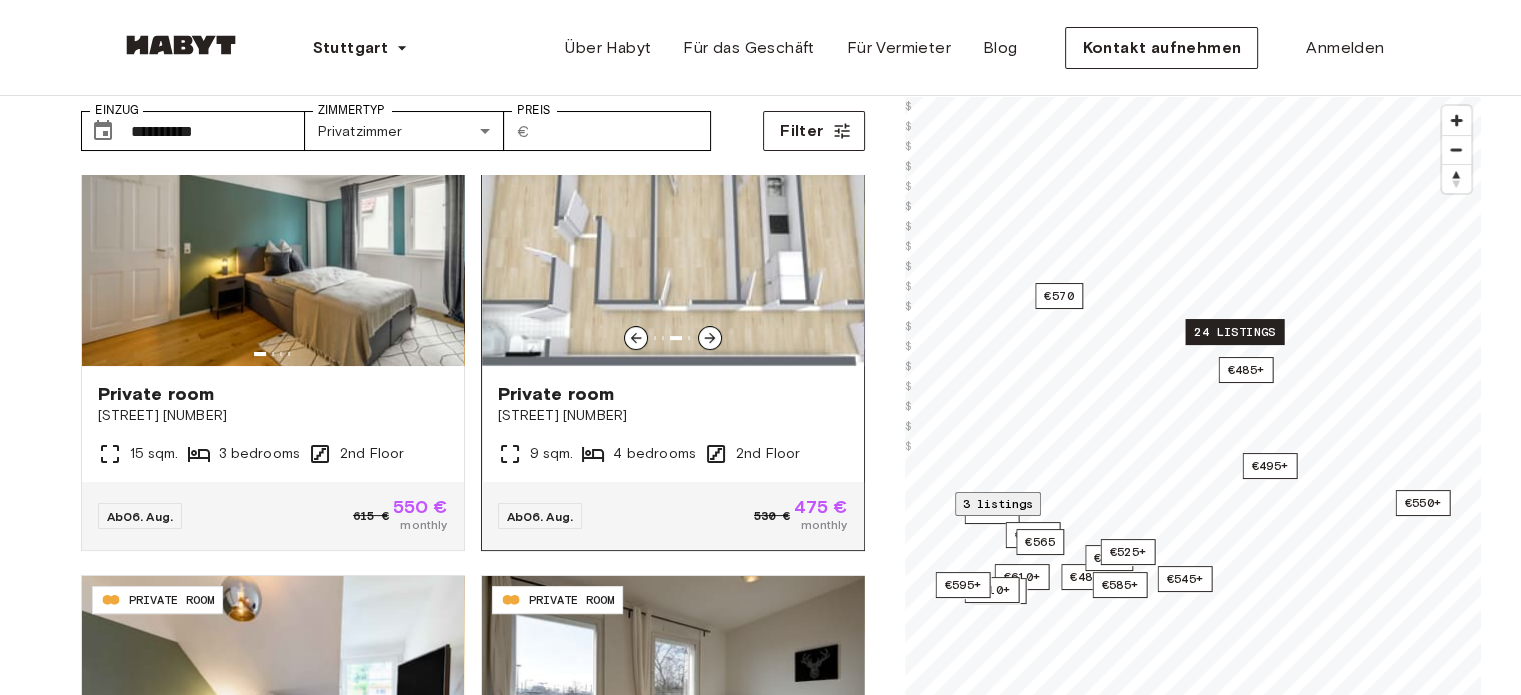 click 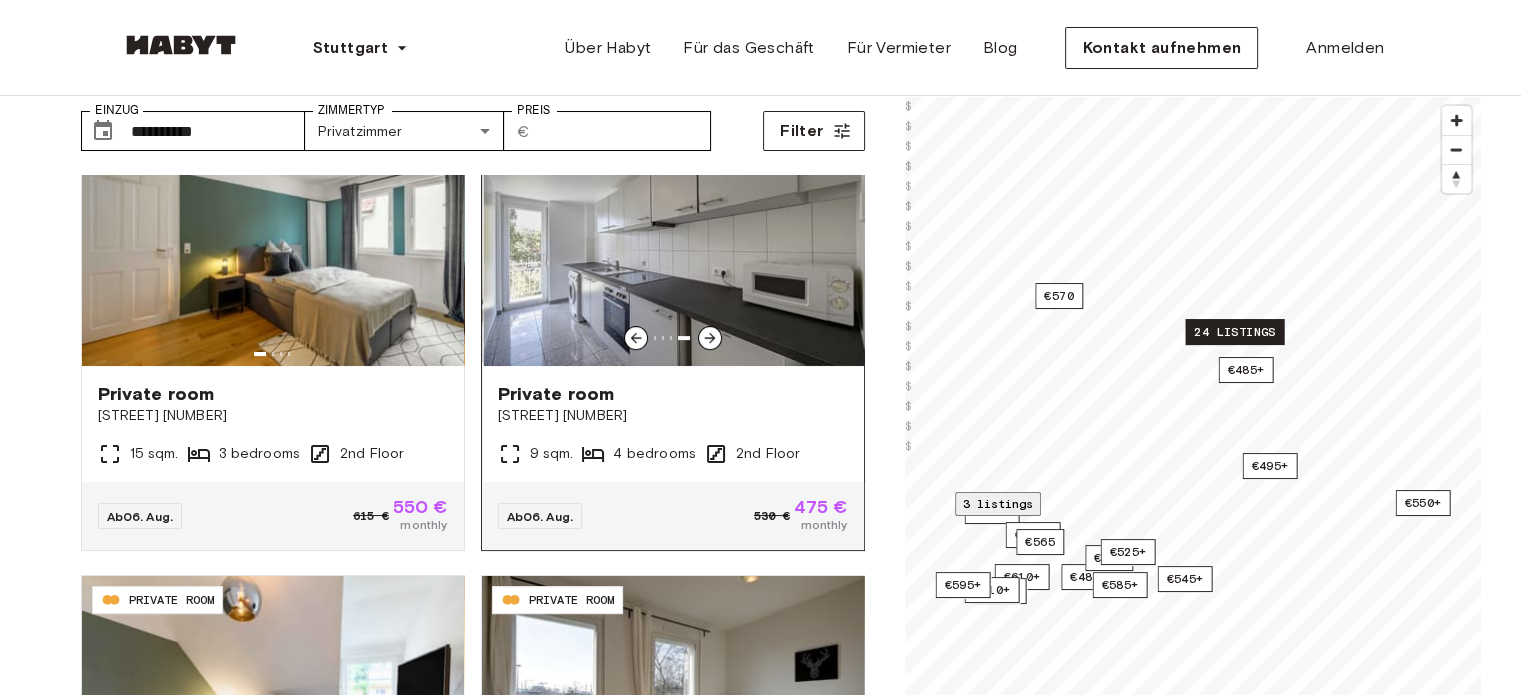 click 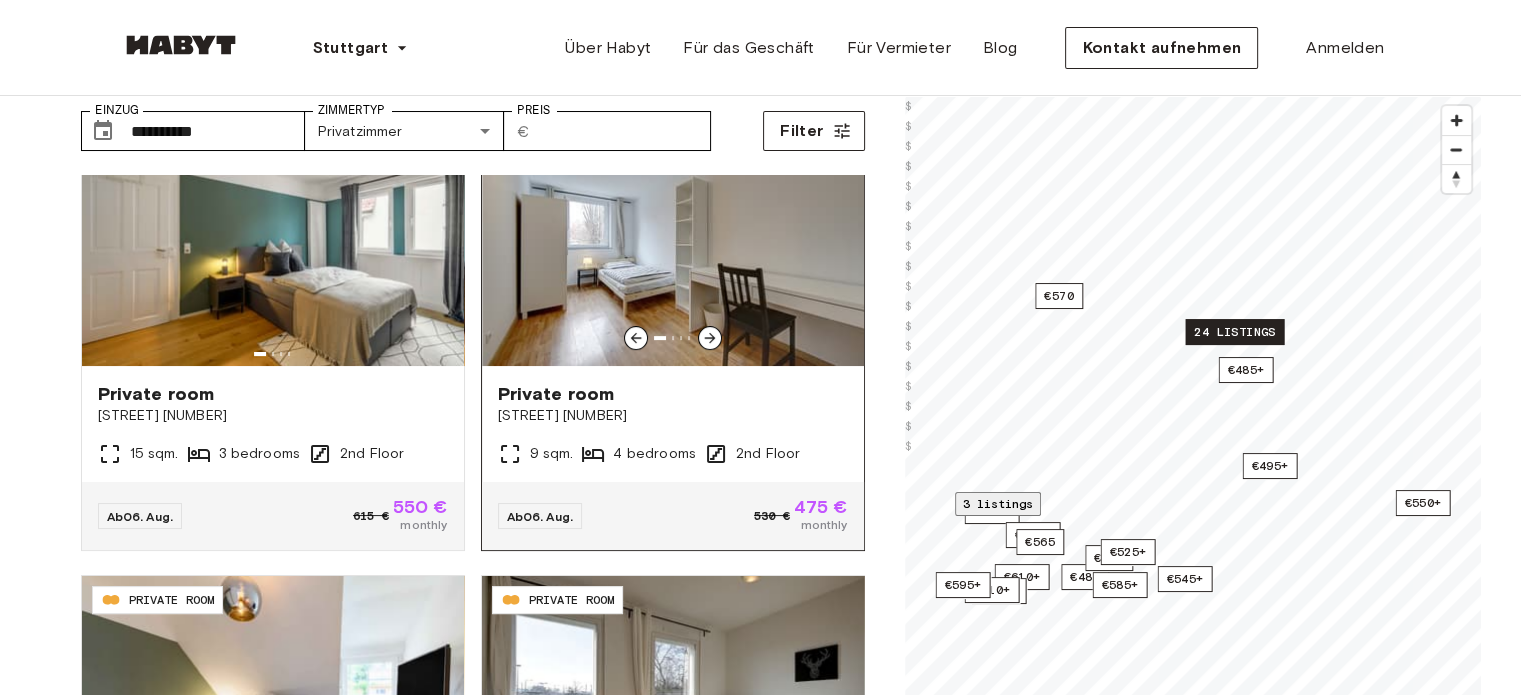 click at bounding box center [673, 246] 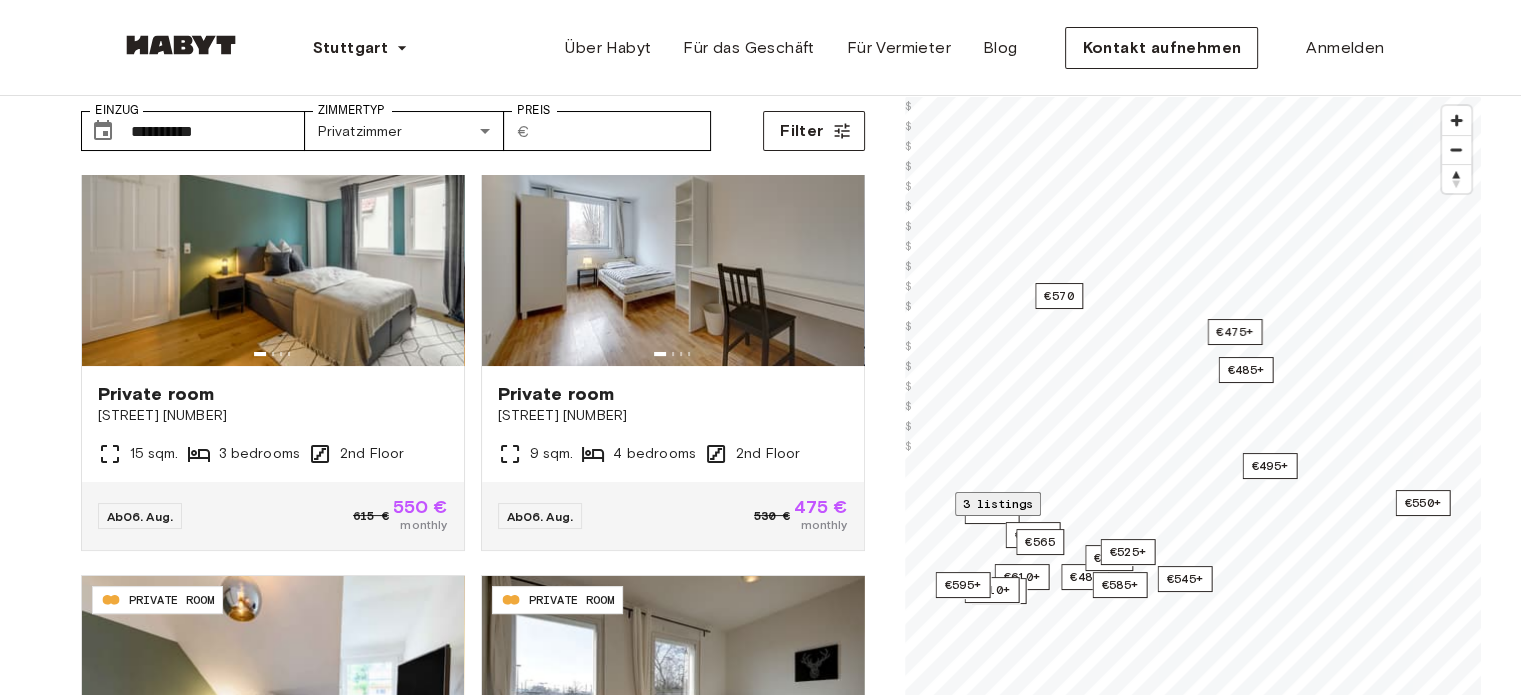 click on "Stuttgart Europe Amsterdam Berlin Frankfurt Hamburg Lissabon Madrid Mailand Modena Paris Turin München Rotterdam Stuttgart Düsseldorf Köln Zürich Den Haag Graz Brüssel Leipzig Asia Hongkong Singapur Seoul Phuket Tokyo Über Habyt Für das Geschäft Für Vermieter Blog Kontakt aufnehmen Anmelden" at bounding box center (761, 48) 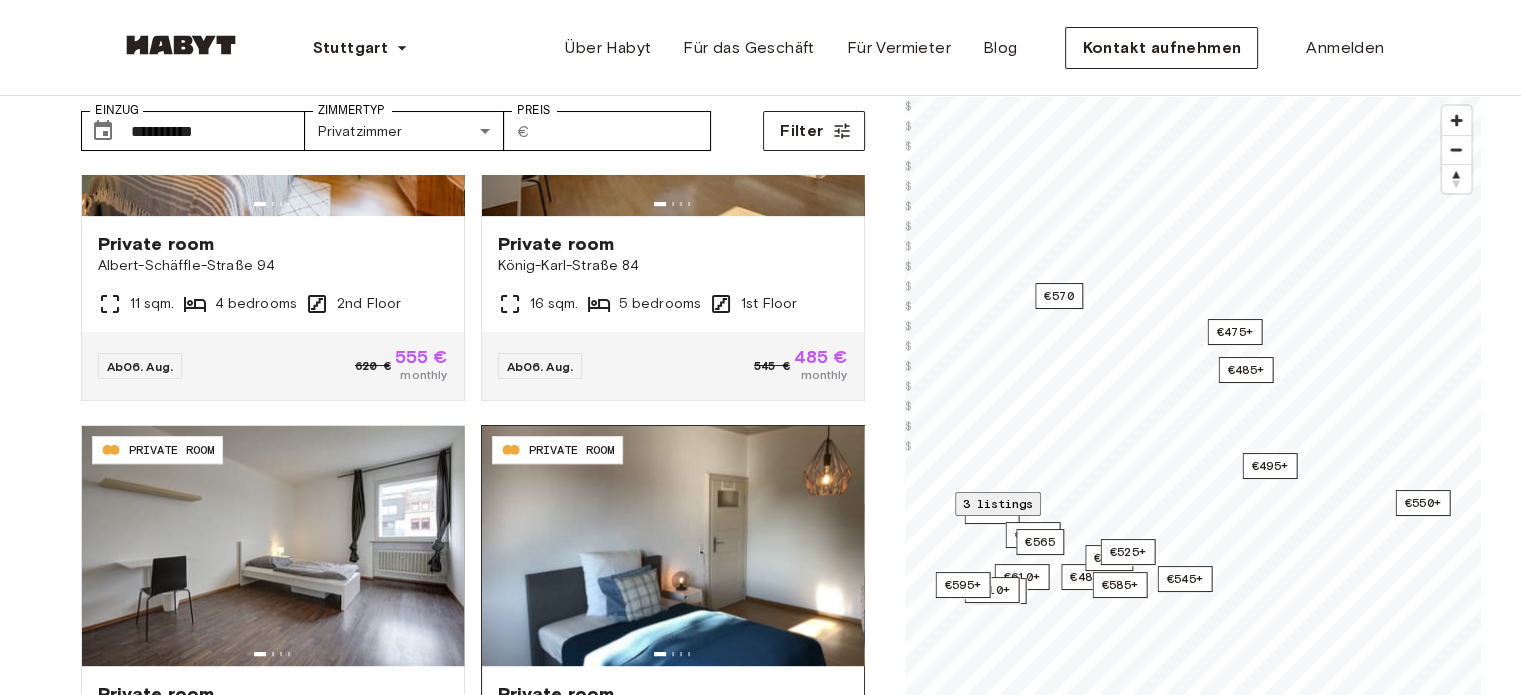 scroll, scrollTop: 900, scrollLeft: 0, axis: vertical 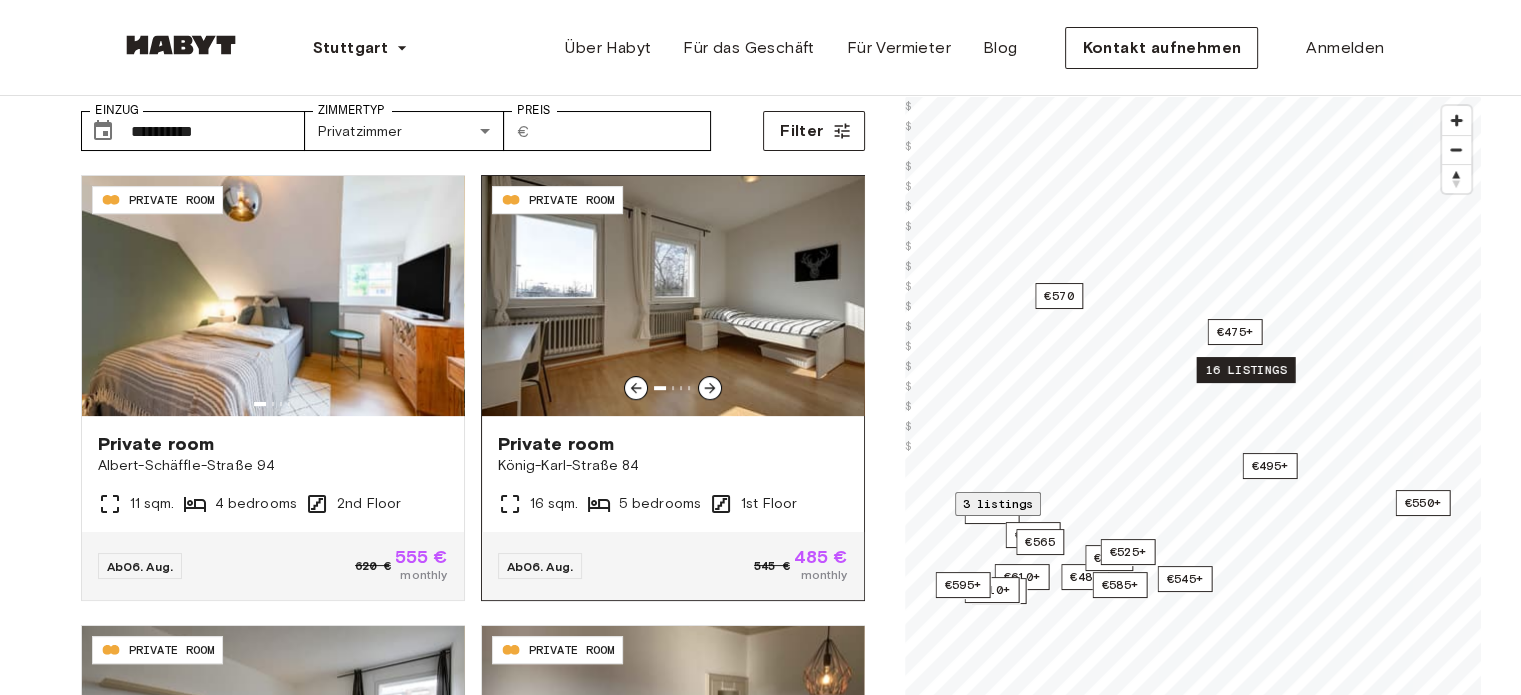 click at bounding box center [673, 296] 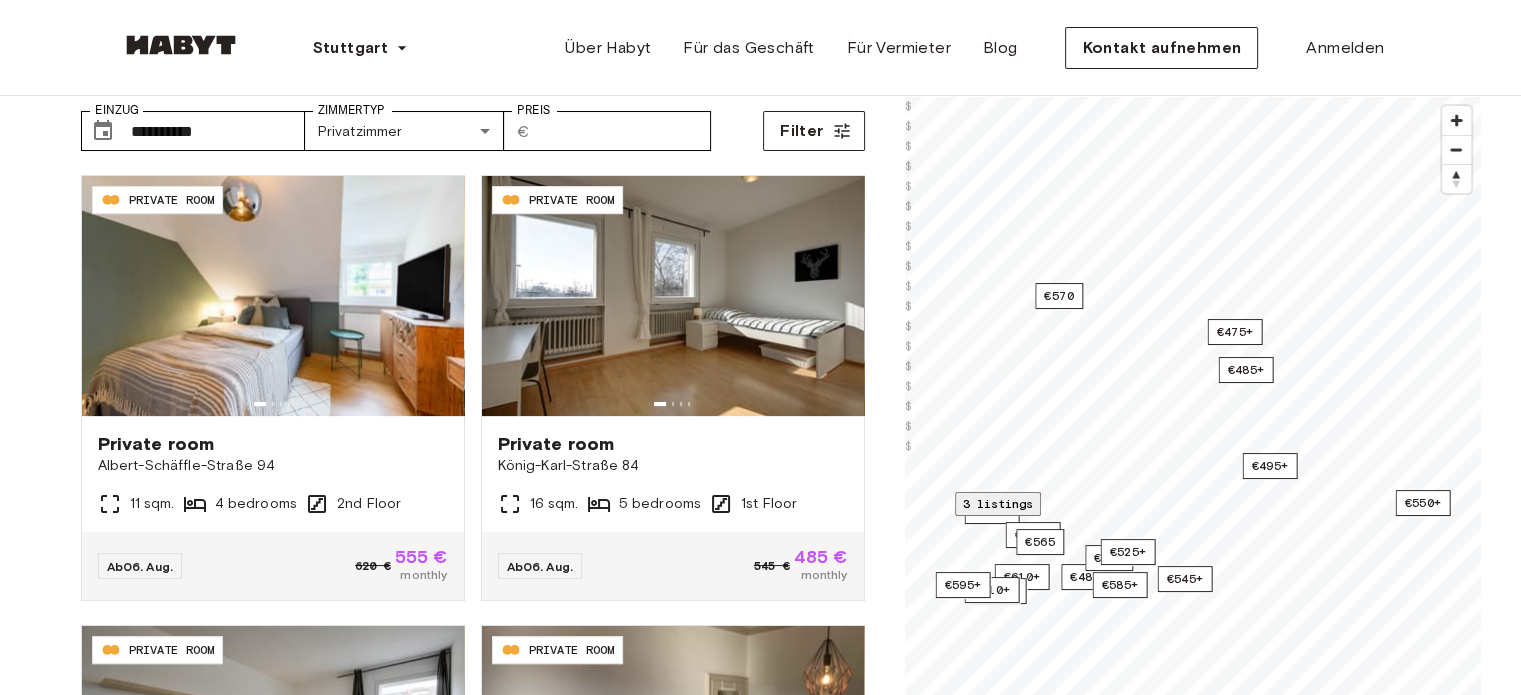 click on "Stuttgart Europe Amsterdam Berlin Frankfurt Hamburg Lissabon Madrid Mailand Modena Paris Turin München Rotterdam Stuttgart Düsseldorf Köln Zürich Den Haag Graz Brüssel Leipzig Asia Hongkong Singapur Seoul Phuket Tokyo Über Habyt Für das Geschäft Für Vermieter Blog Kontakt aufnehmen Anmelden" at bounding box center (761, 48) 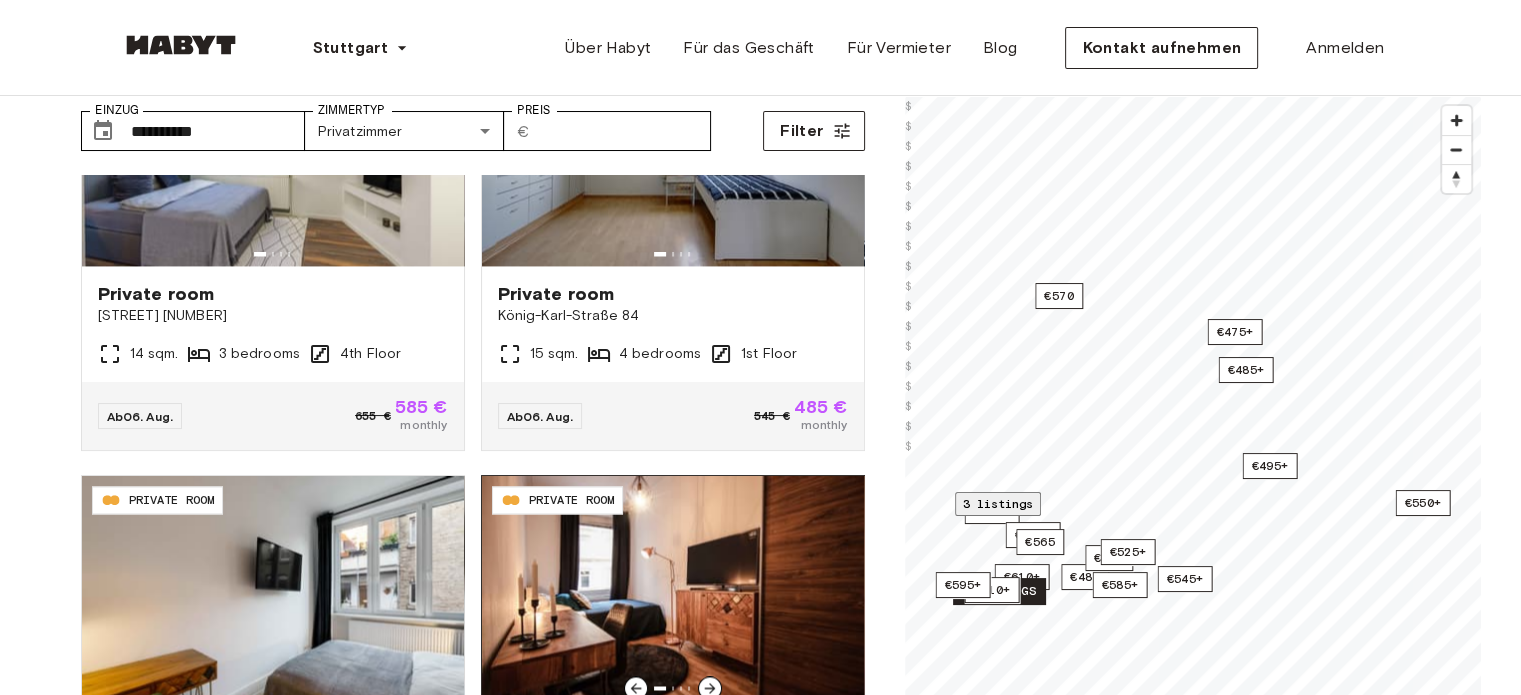 scroll, scrollTop: 3905, scrollLeft: 0, axis: vertical 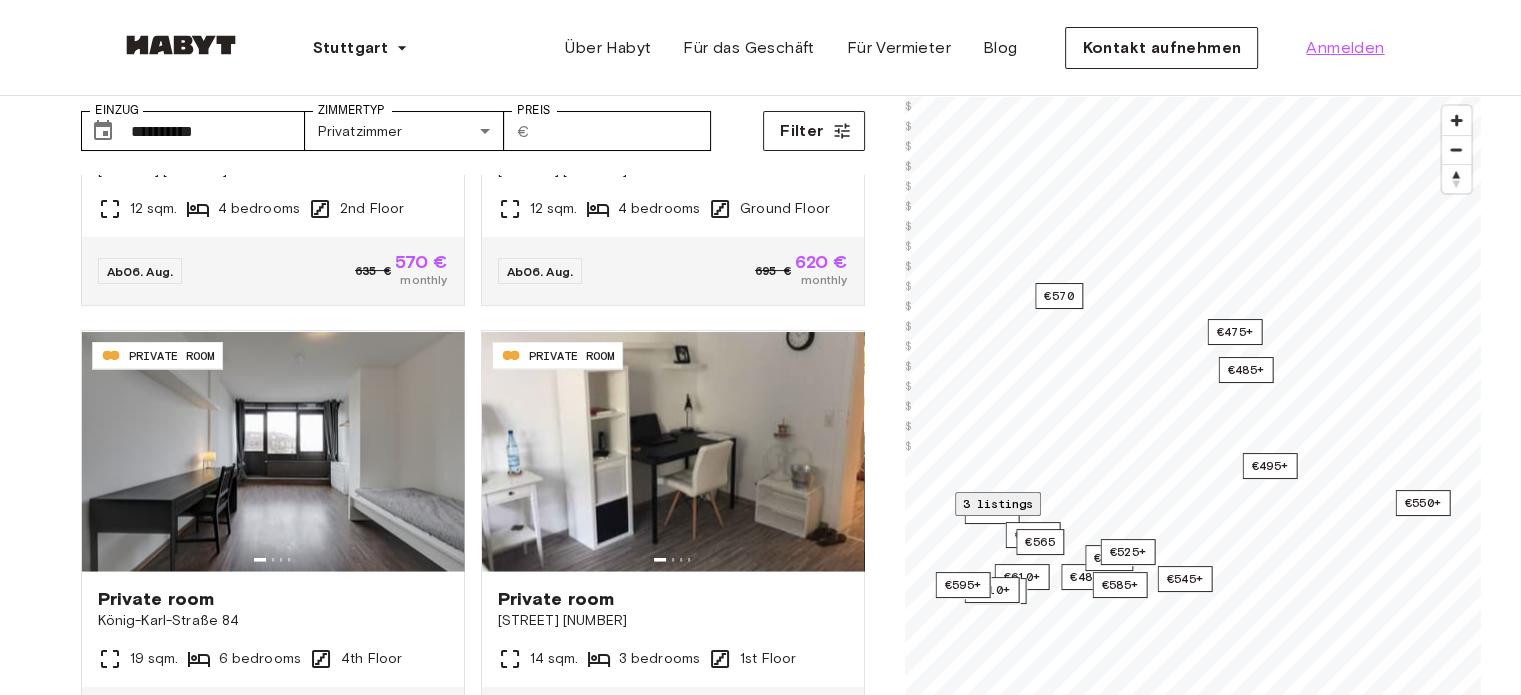 click on "Anmelden" at bounding box center (1345, 48) 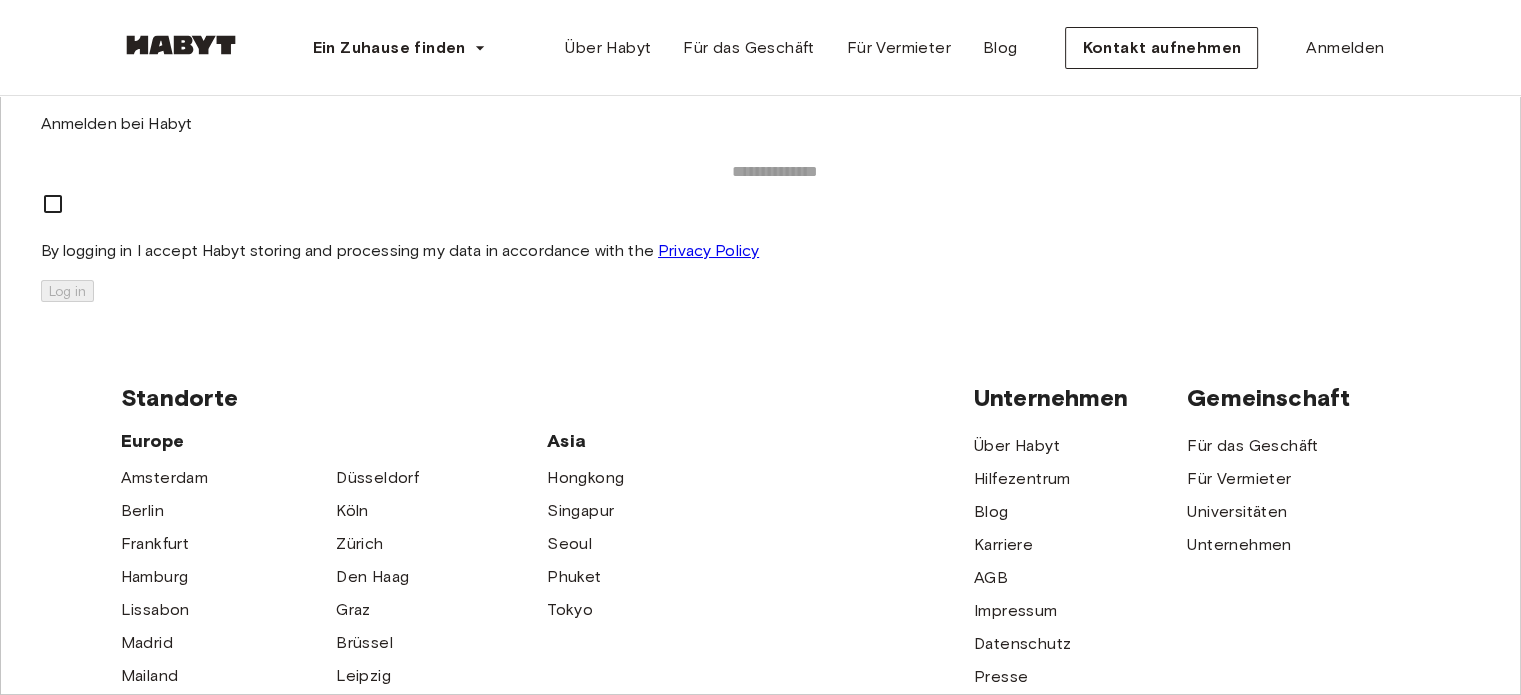 click at bounding box center [775, 172] 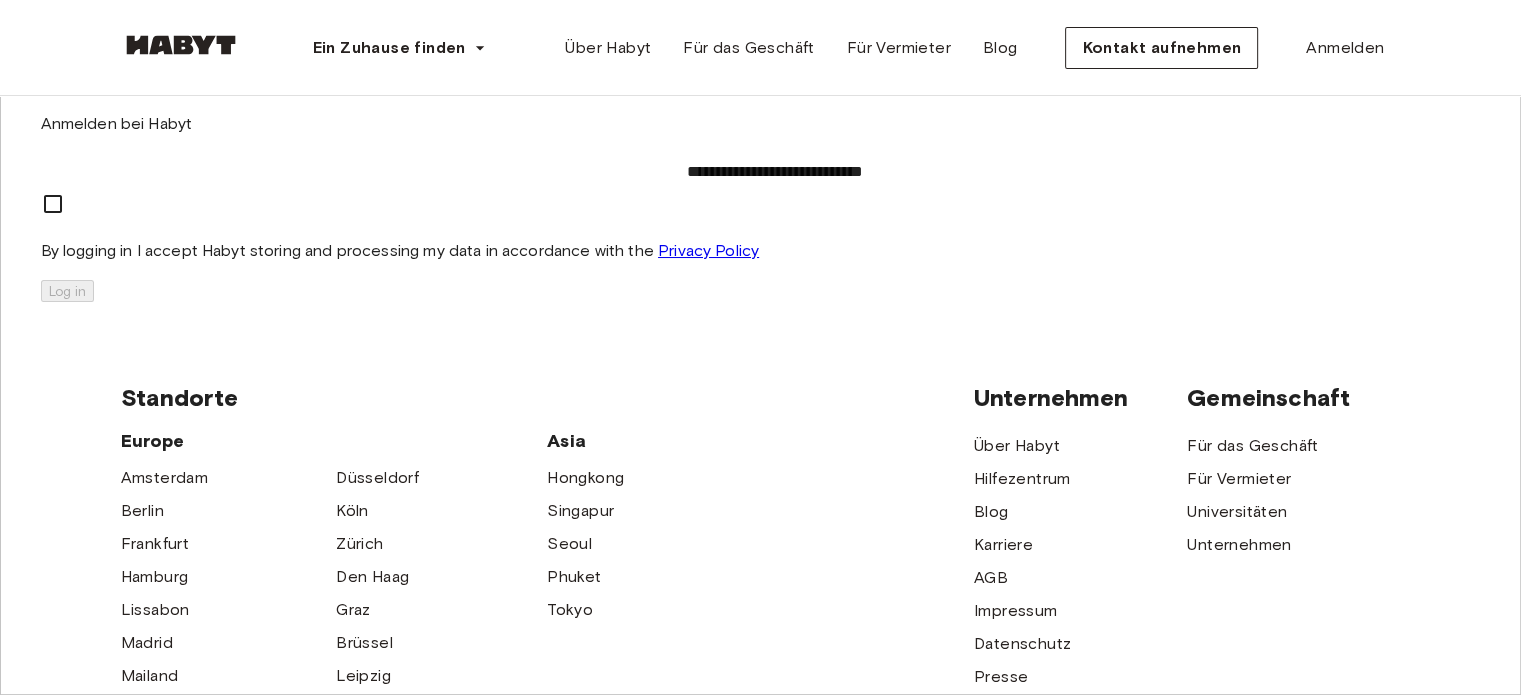 scroll, scrollTop: 100, scrollLeft: 0, axis: vertical 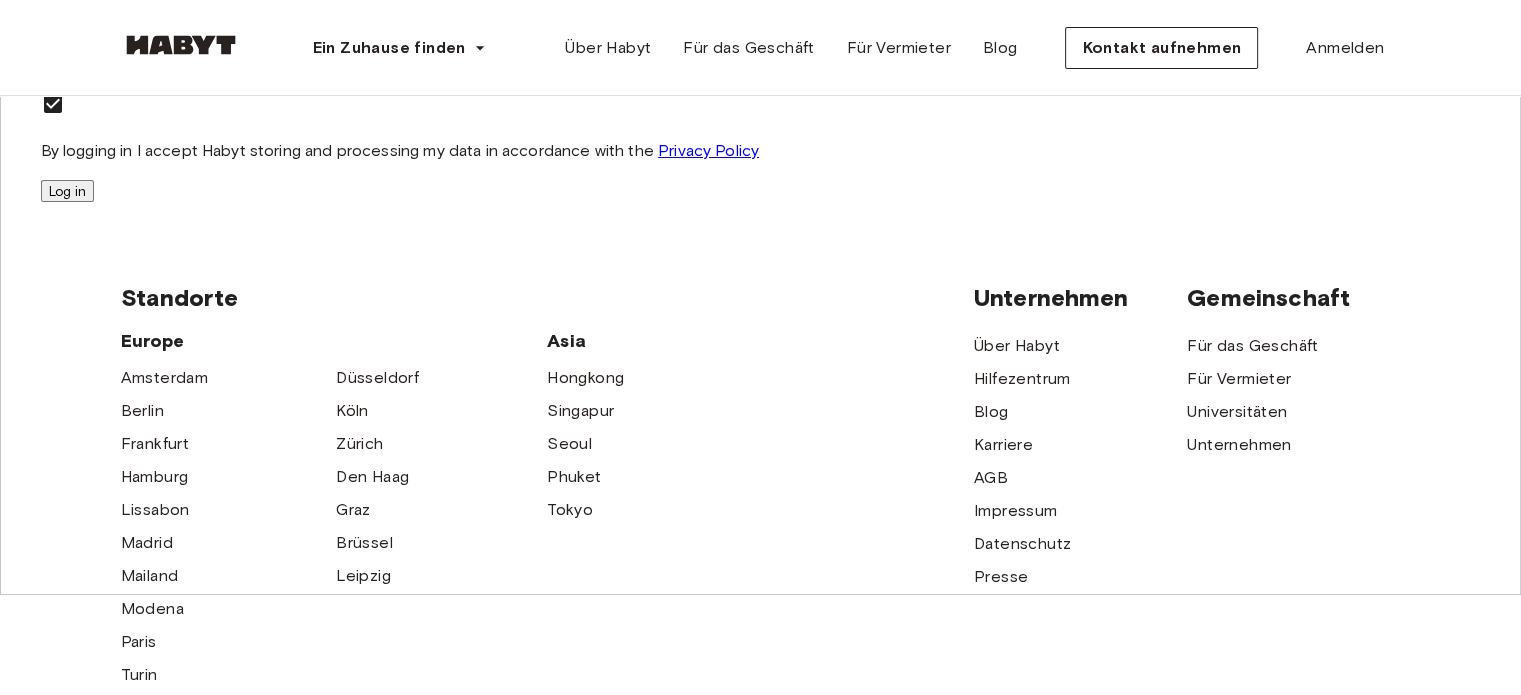 click on "Log in" at bounding box center [67, 191] 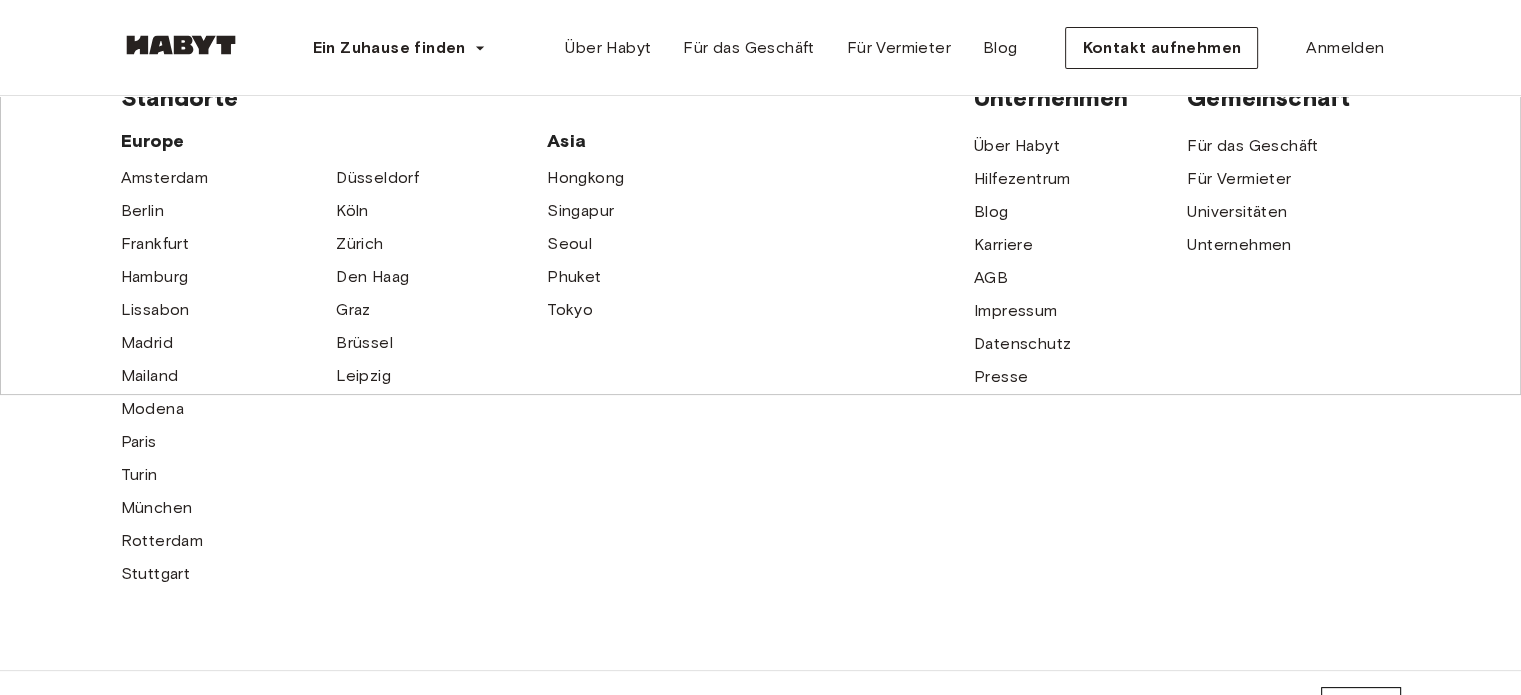 scroll, scrollTop: 600, scrollLeft: 0, axis: vertical 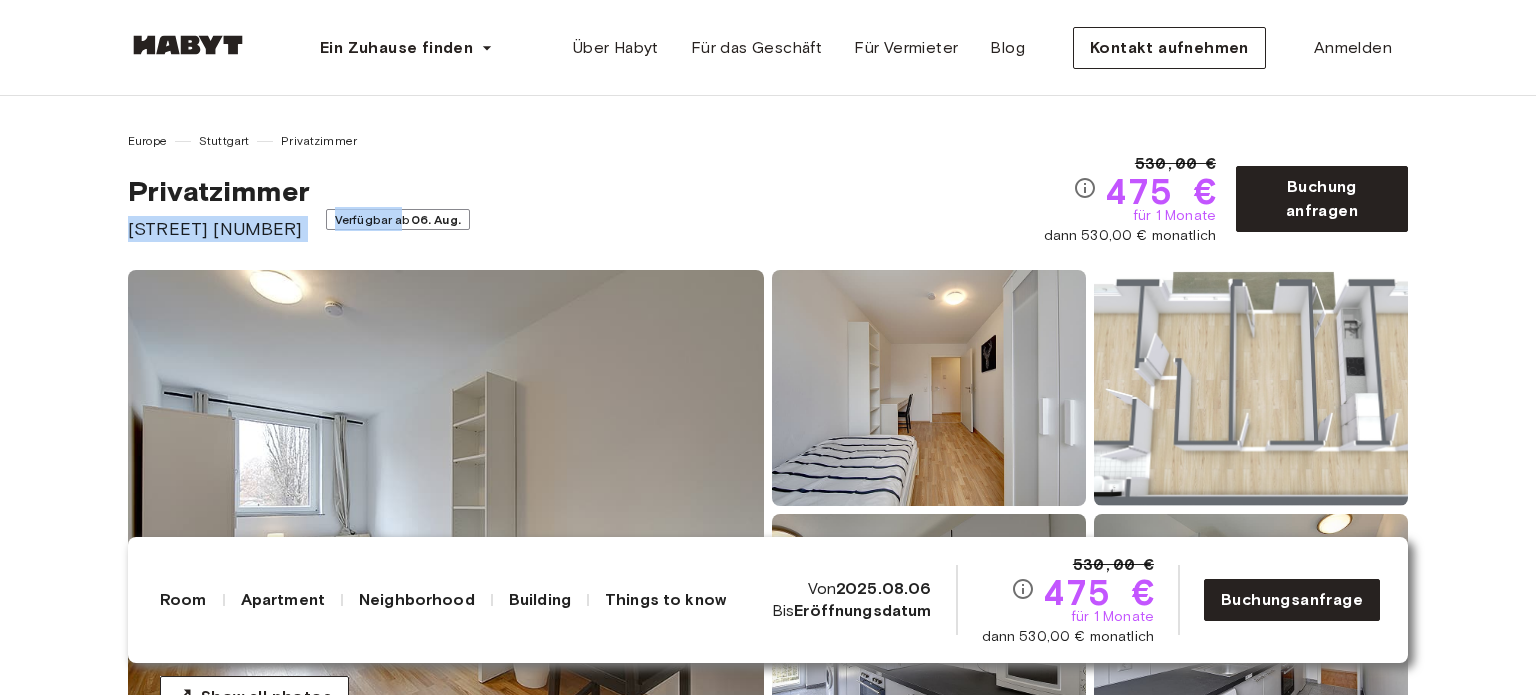 drag, startPoint x: 128, startPoint y: 234, endPoint x: 400, endPoint y: 239, distance: 272.04596 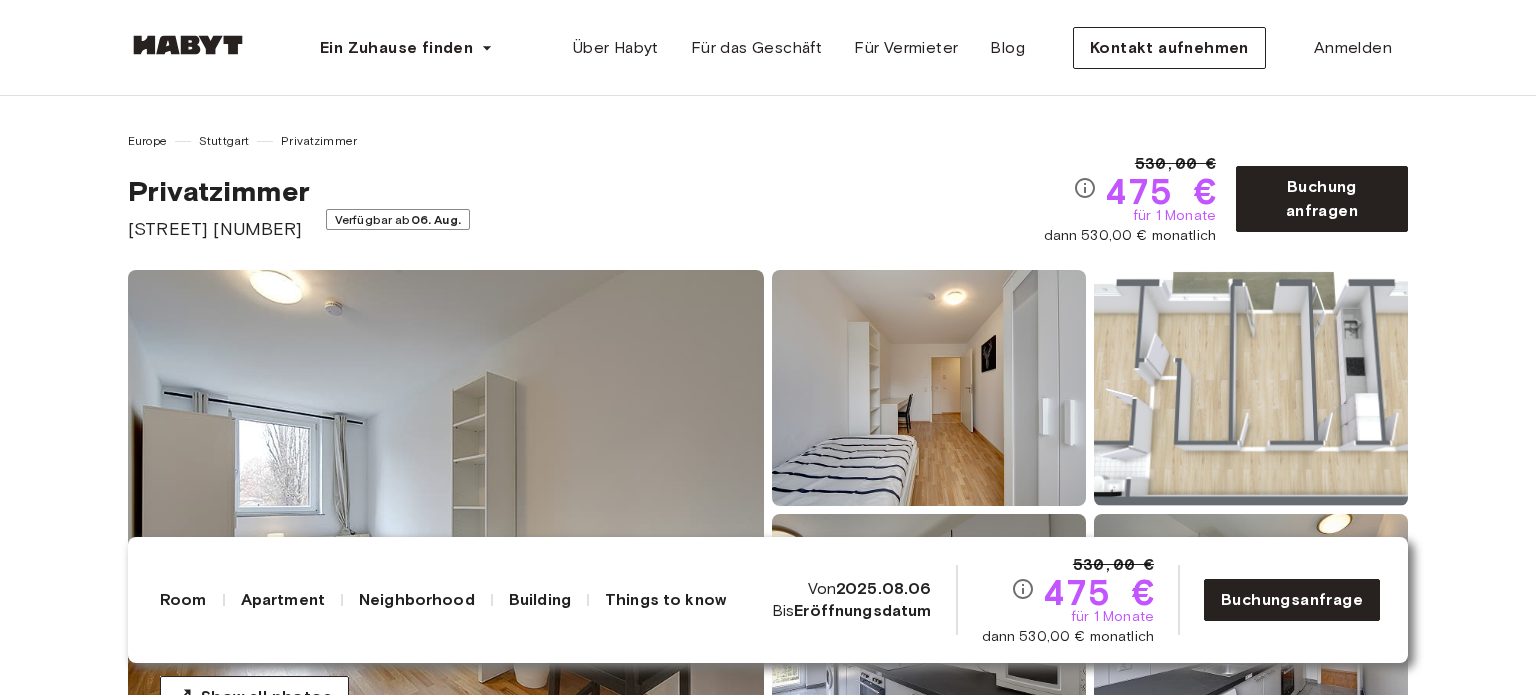 click on "Privatzimmer Aachener Straße 8 Verfügbar ab  06. Aug." at bounding box center [586, 208] 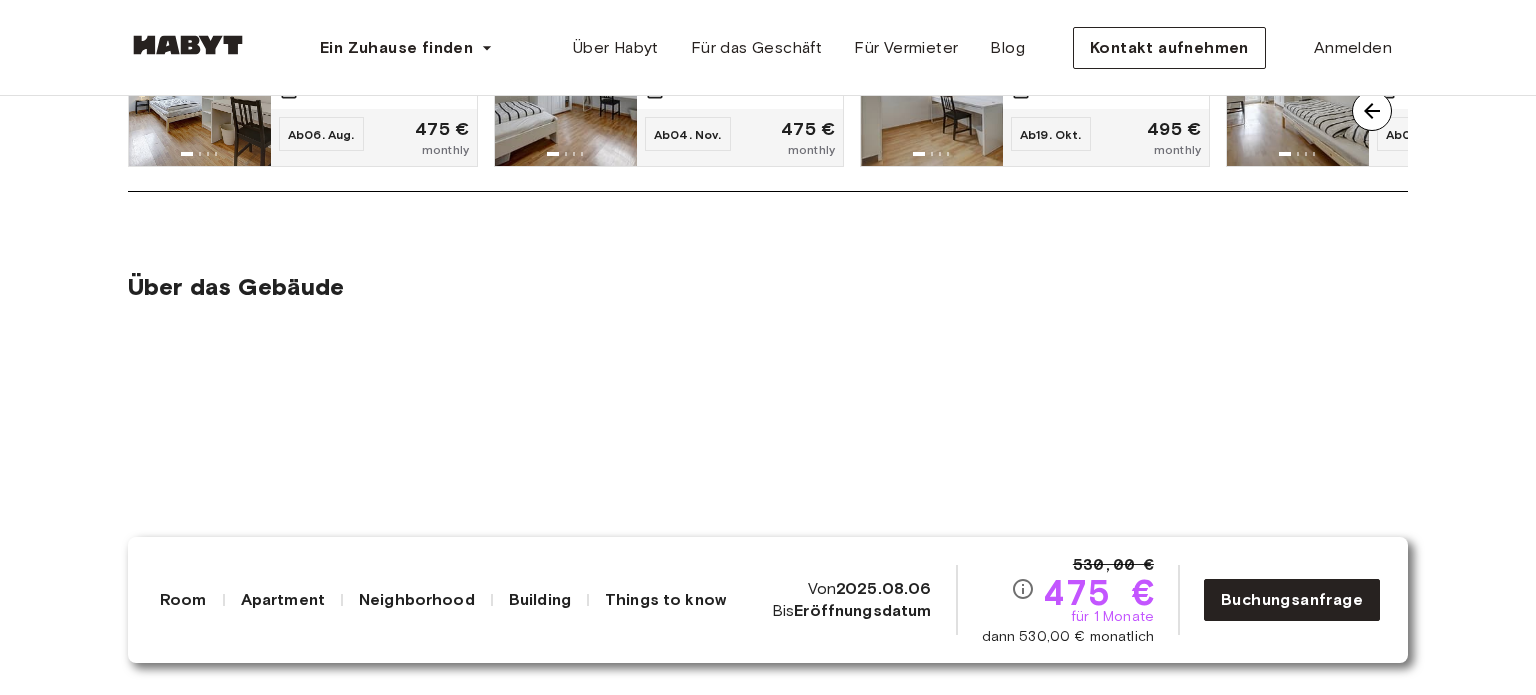 scroll, scrollTop: 1500, scrollLeft: 0, axis: vertical 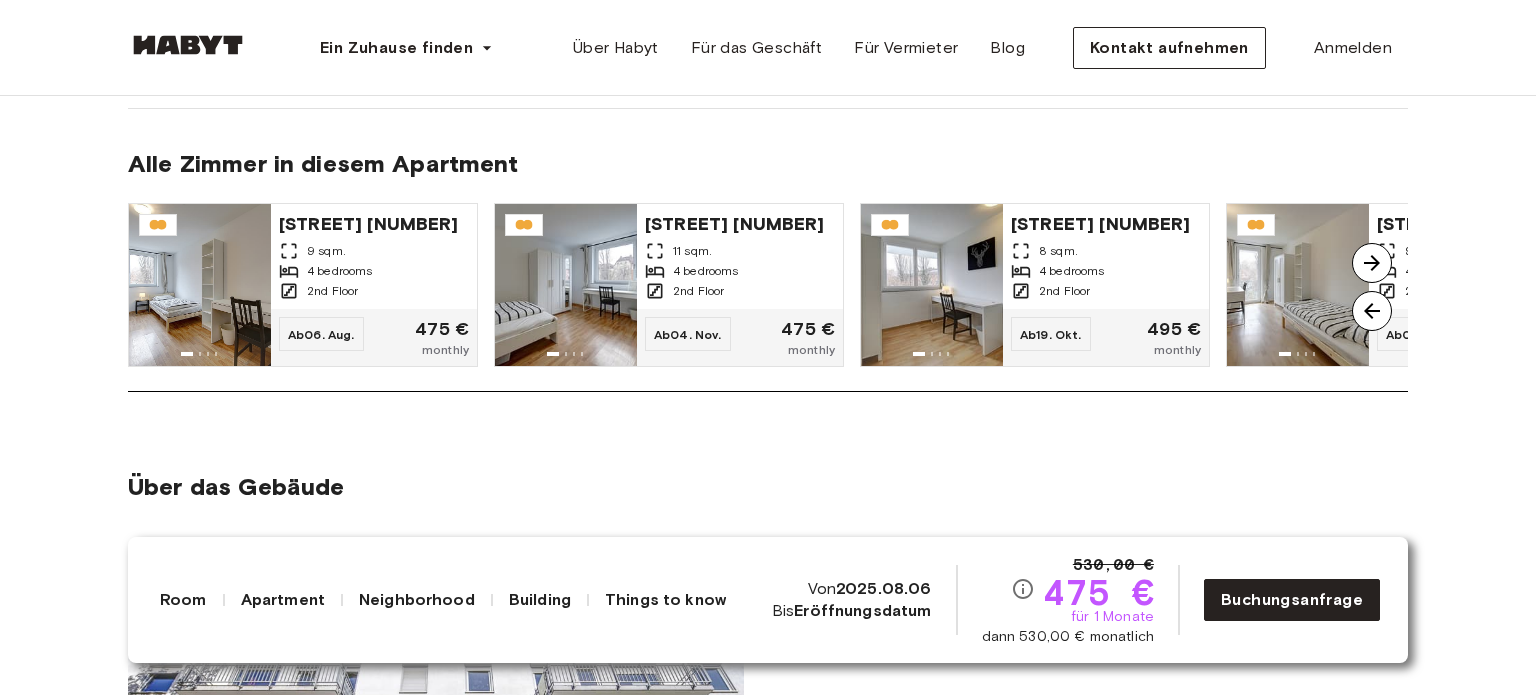 click at bounding box center (1372, 263) 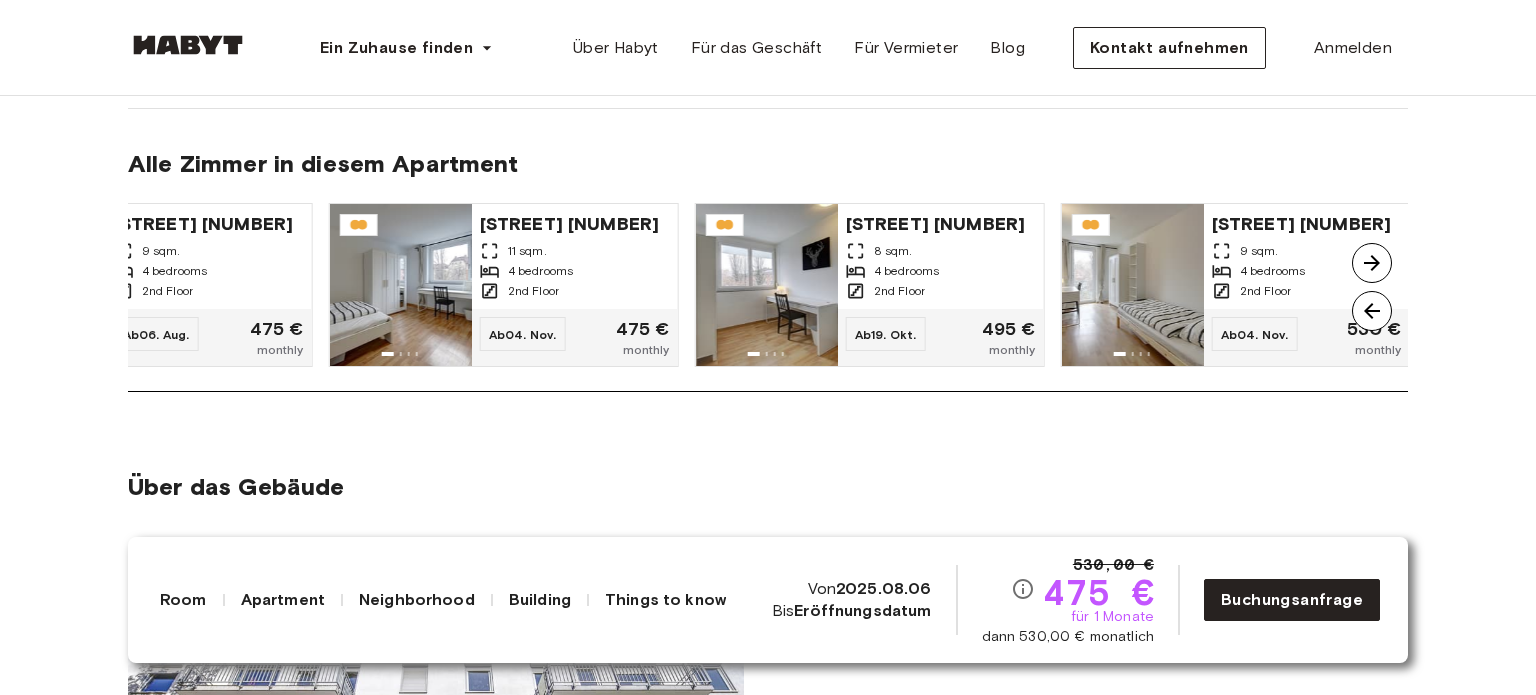 click at bounding box center [1372, 263] 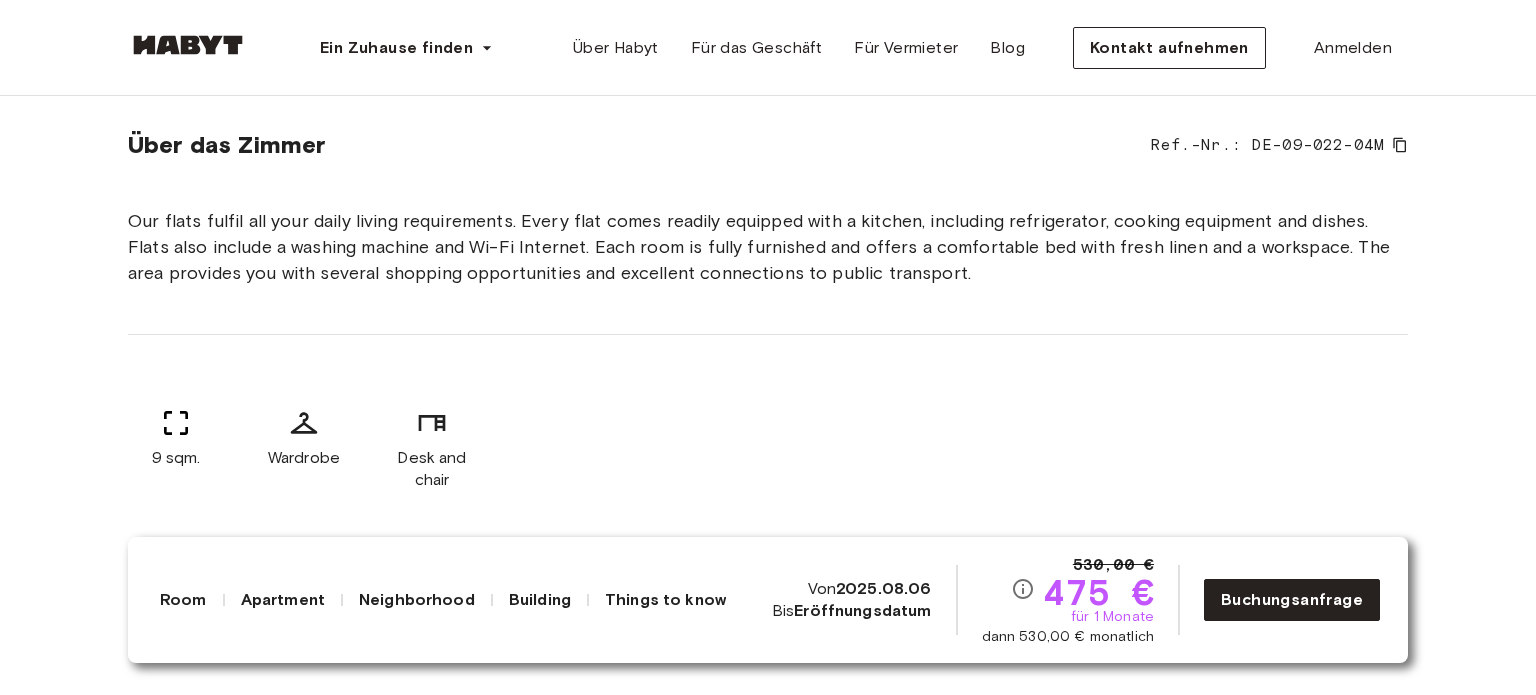 scroll, scrollTop: 0, scrollLeft: 0, axis: both 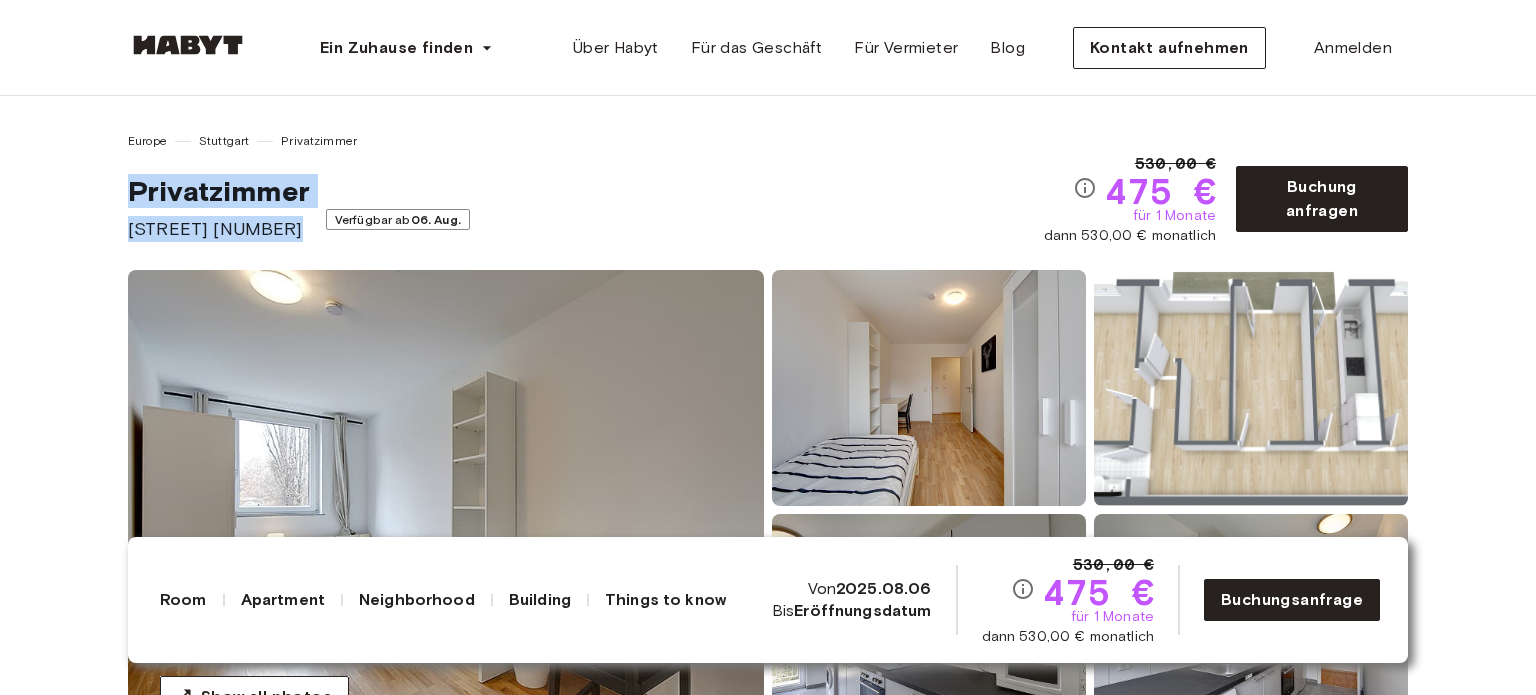 drag, startPoint x: 94, startPoint y: 183, endPoint x: 296, endPoint y: 231, distance: 207.62466 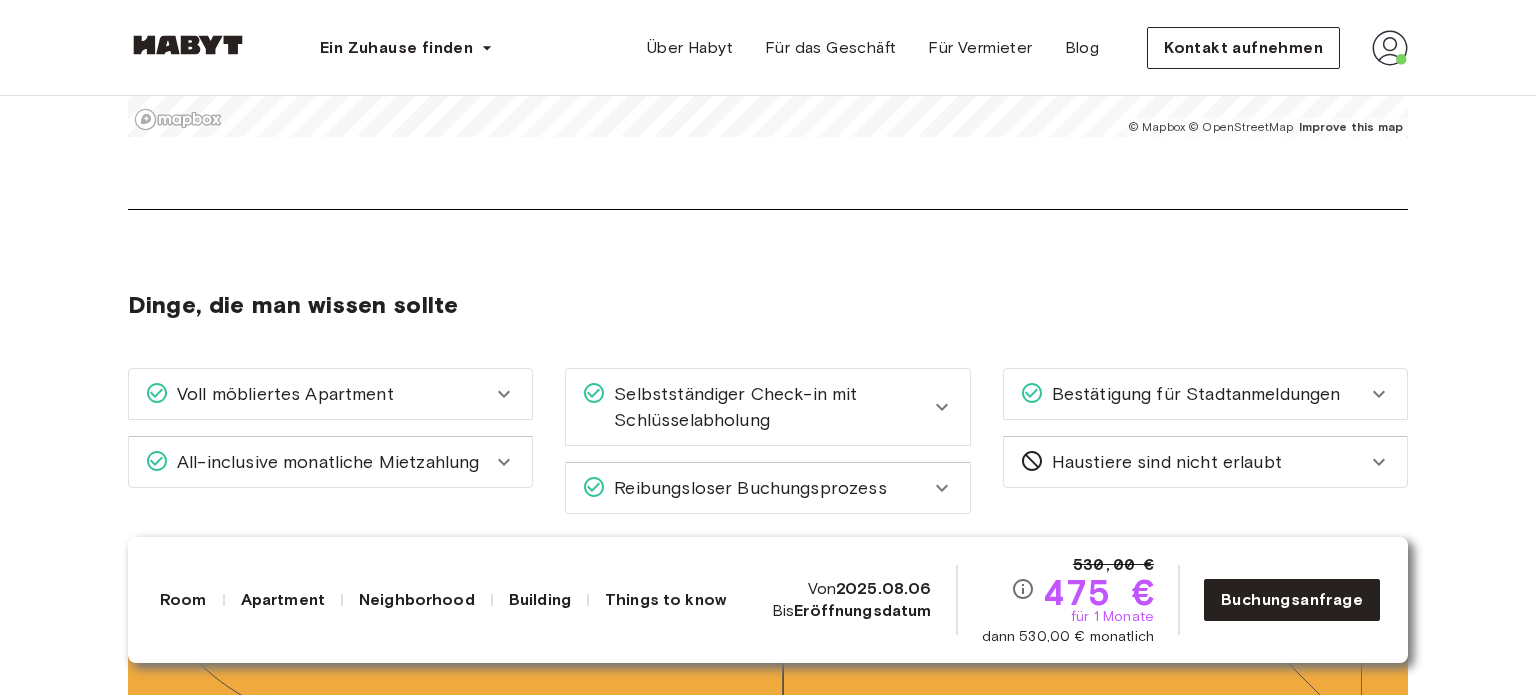 scroll, scrollTop: 2900, scrollLeft: 0, axis: vertical 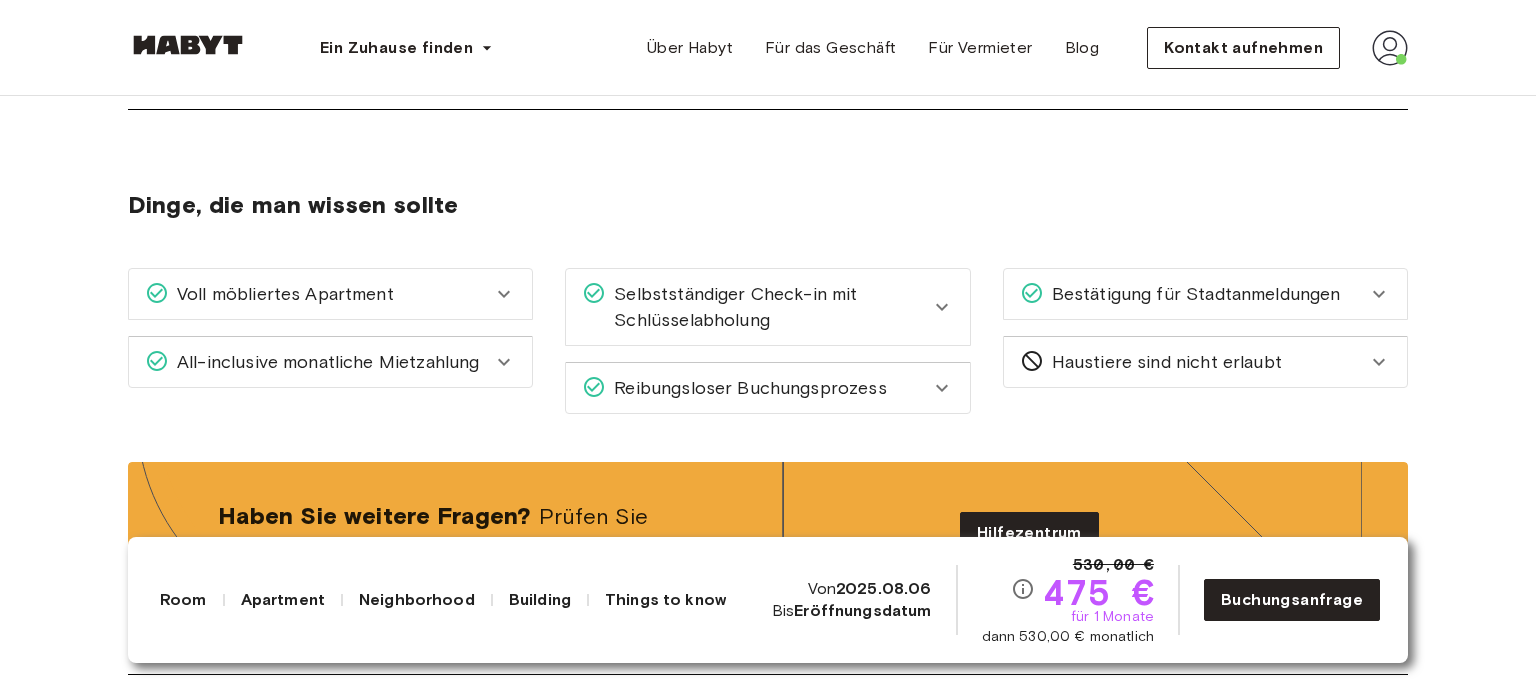 click 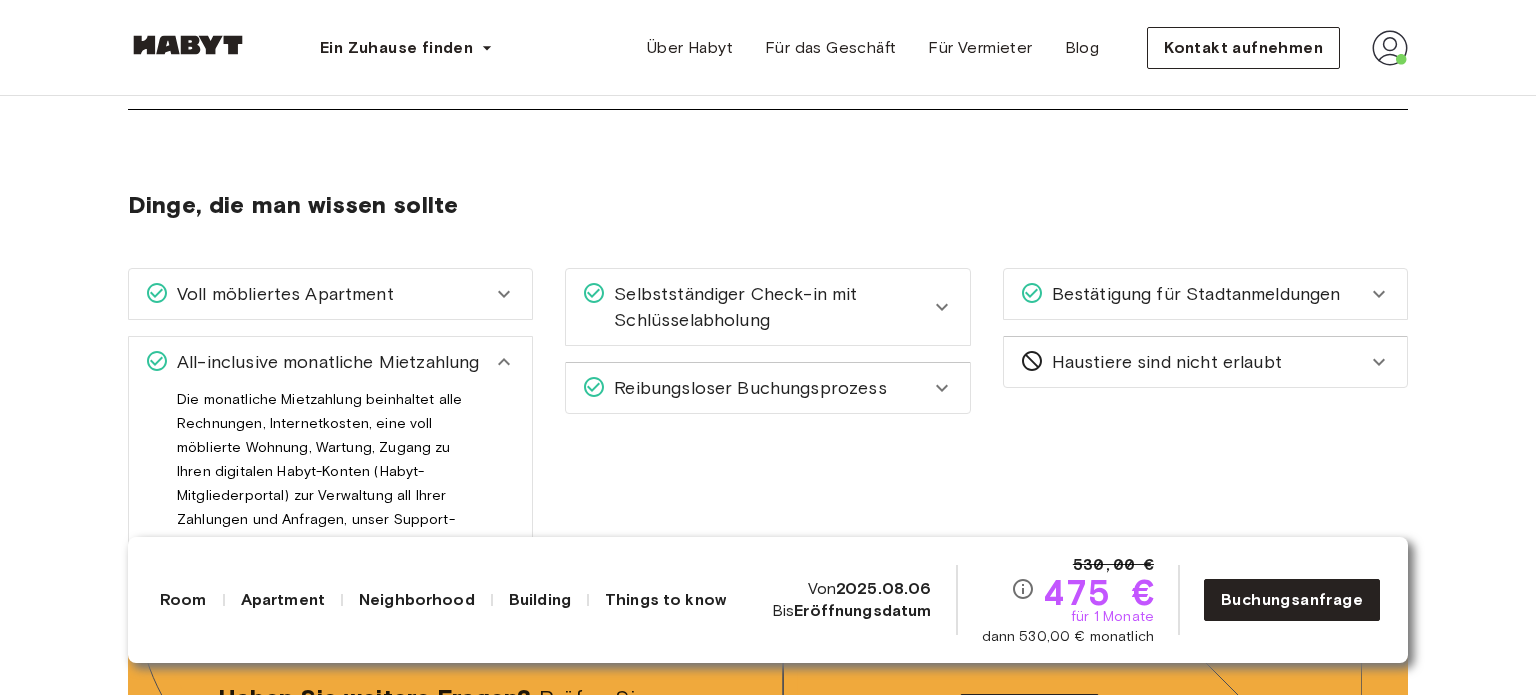 scroll, scrollTop: 3000, scrollLeft: 0, axis: vertical 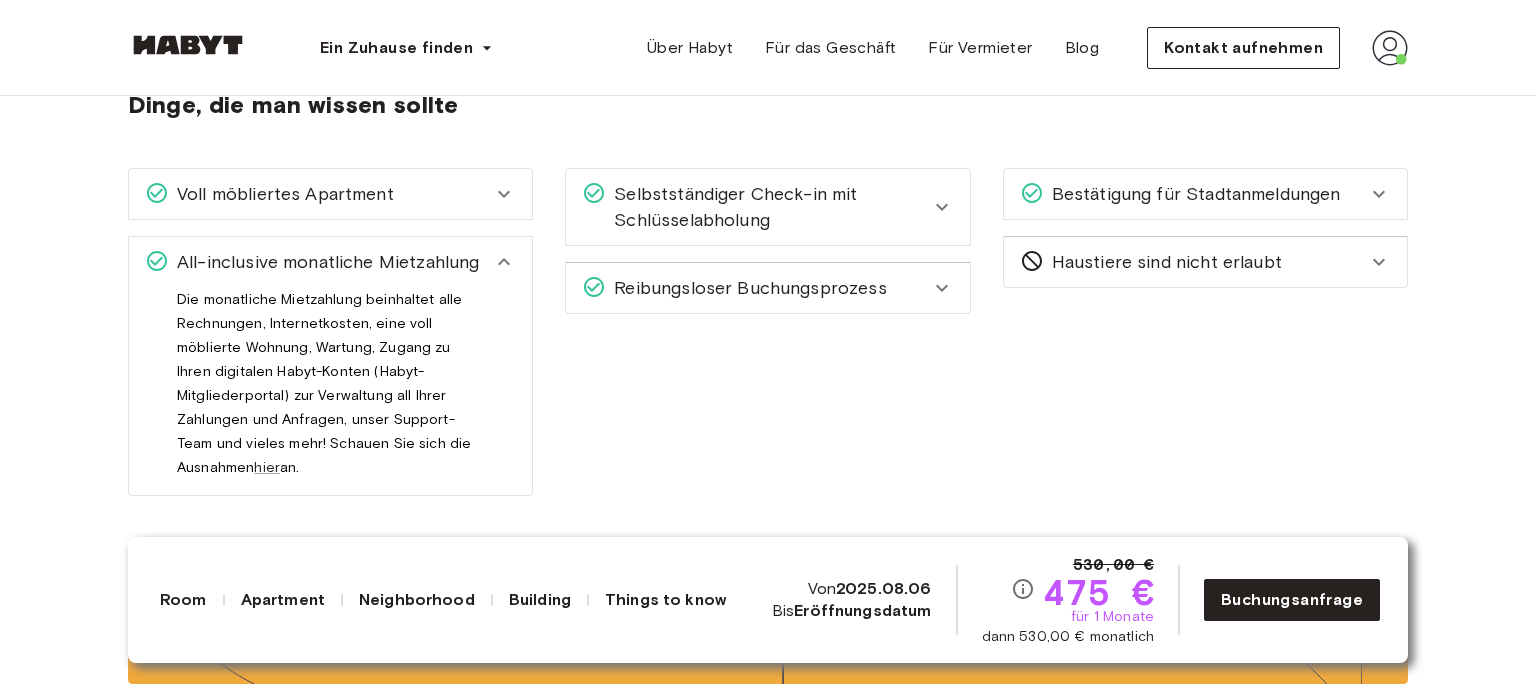 click 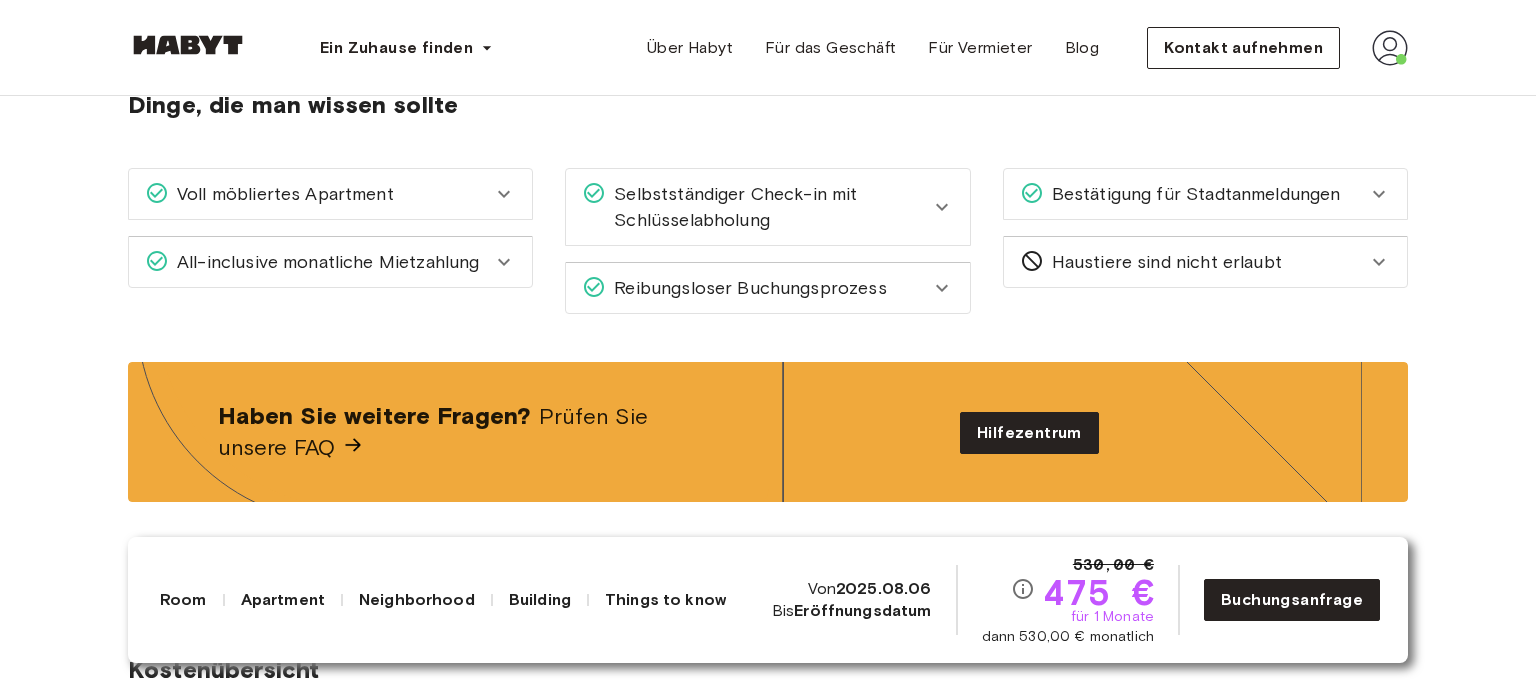 click on "Reibungsloser Buchungsprozess" at bounding box center [767, 288] 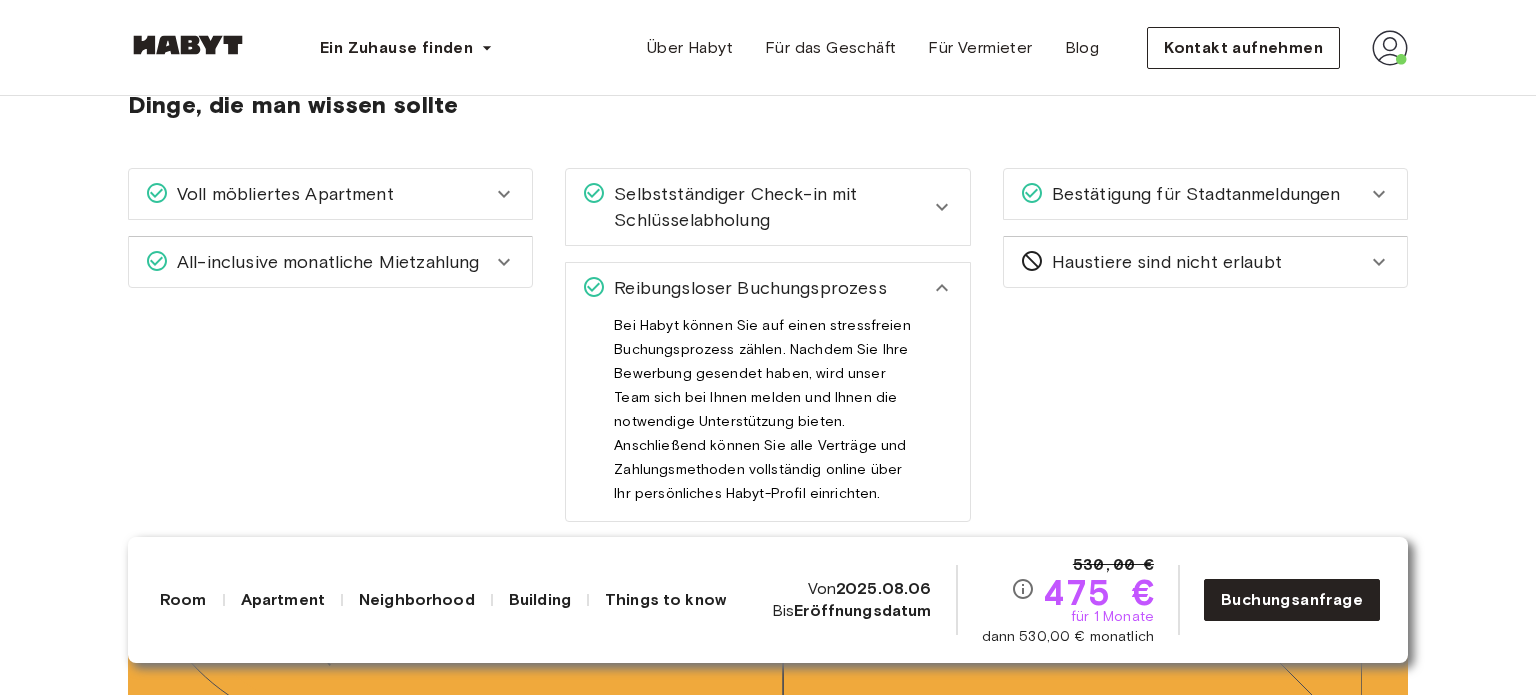 click on "Reibungsloser Buchungsprozess" at bounding box center (767, 288) 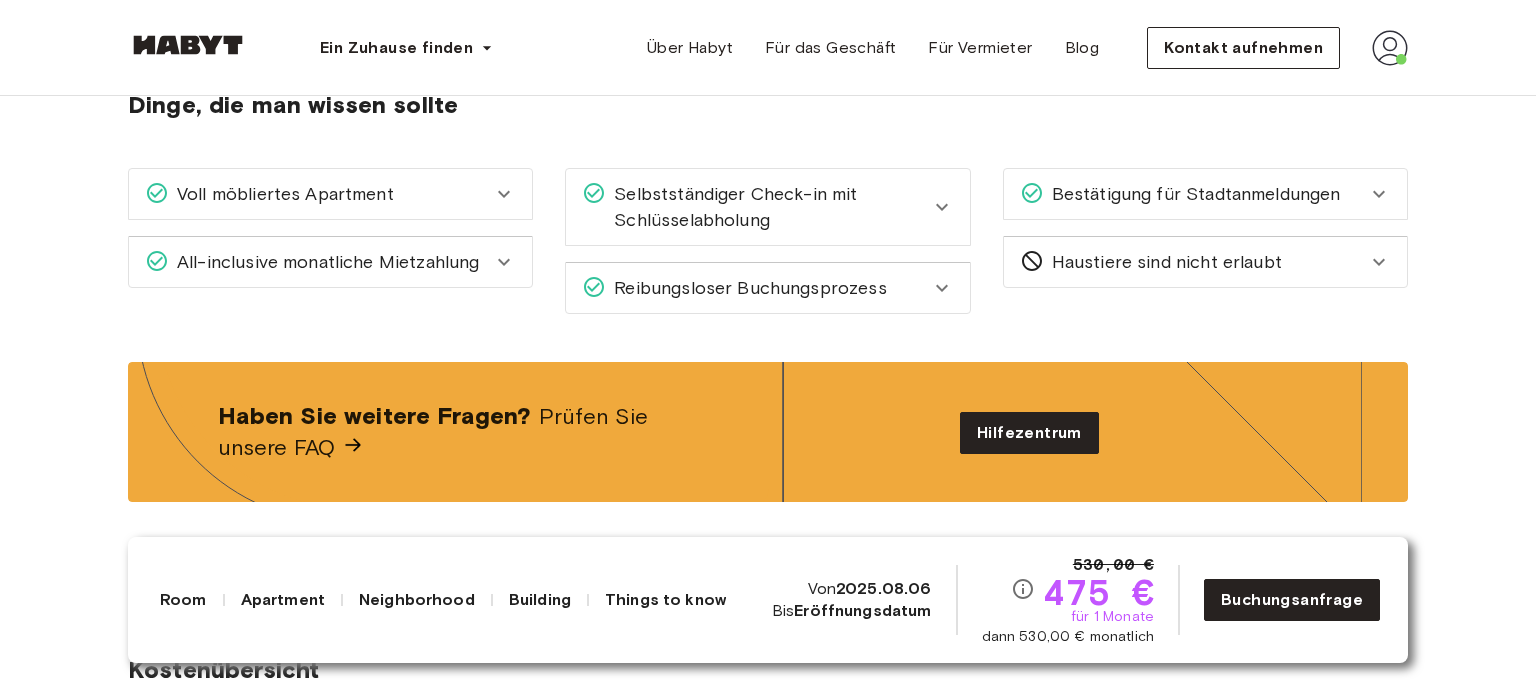 scroll, scrollTop: 2400, scrollLeft: 0, axis: vertical 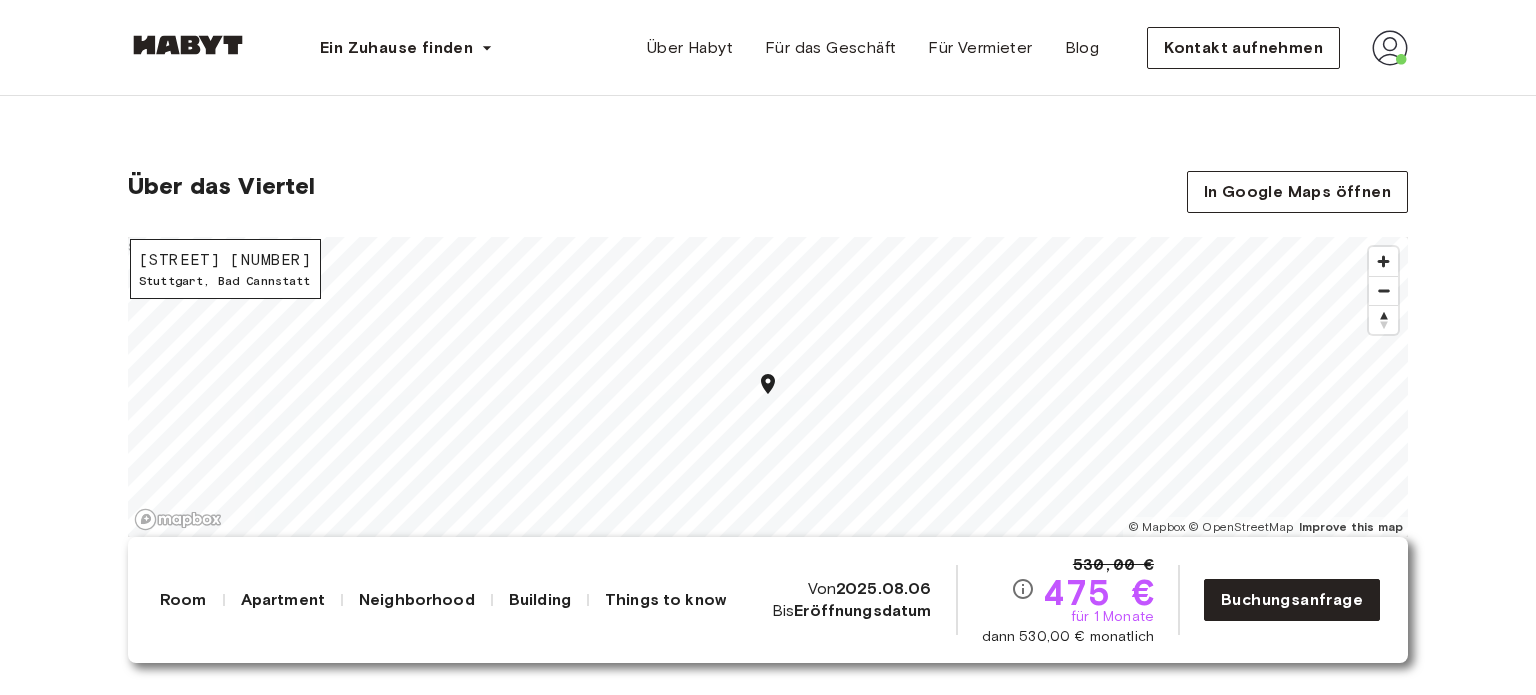 click on "Stuttgart ,   Bad Cannstatt" at bounding box center [225, 281] 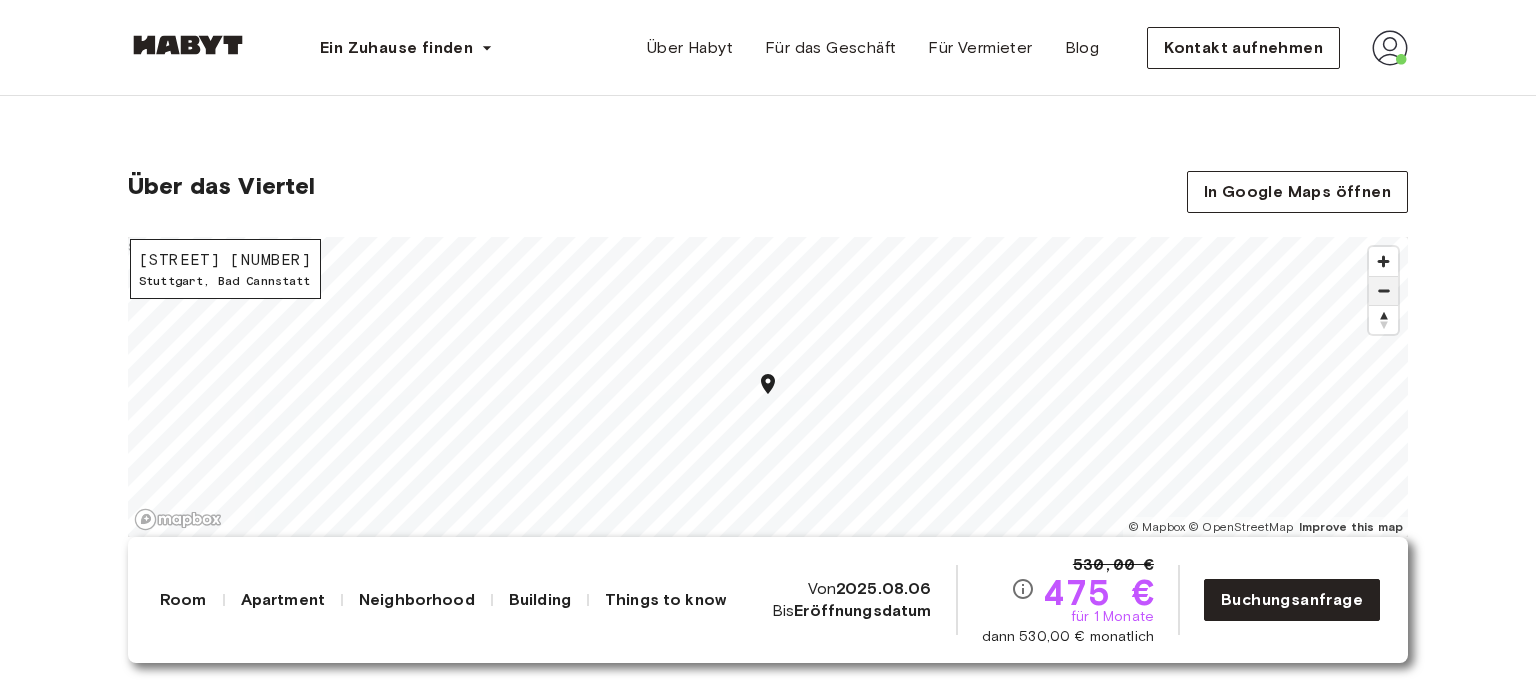 click at bounding box center [1383, 291] 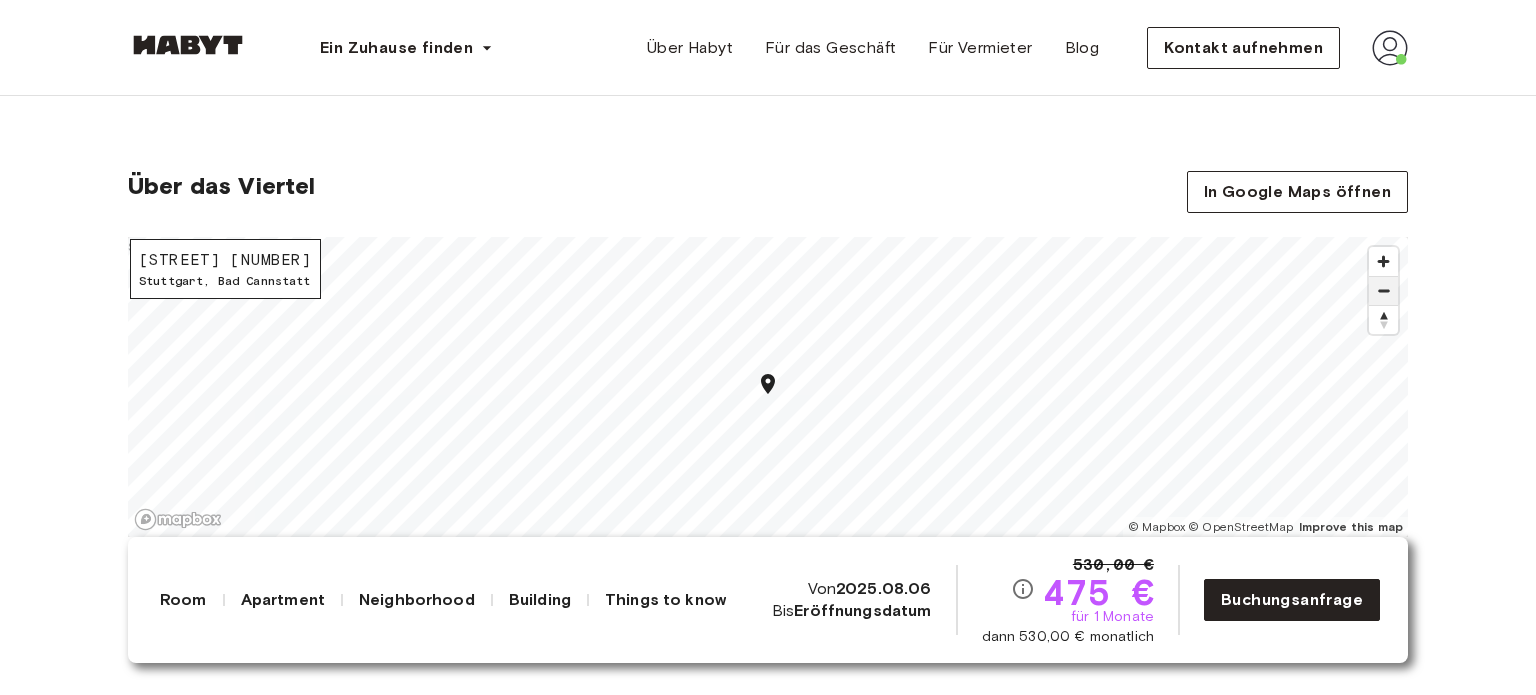 click at bounding box center [1383, 291] 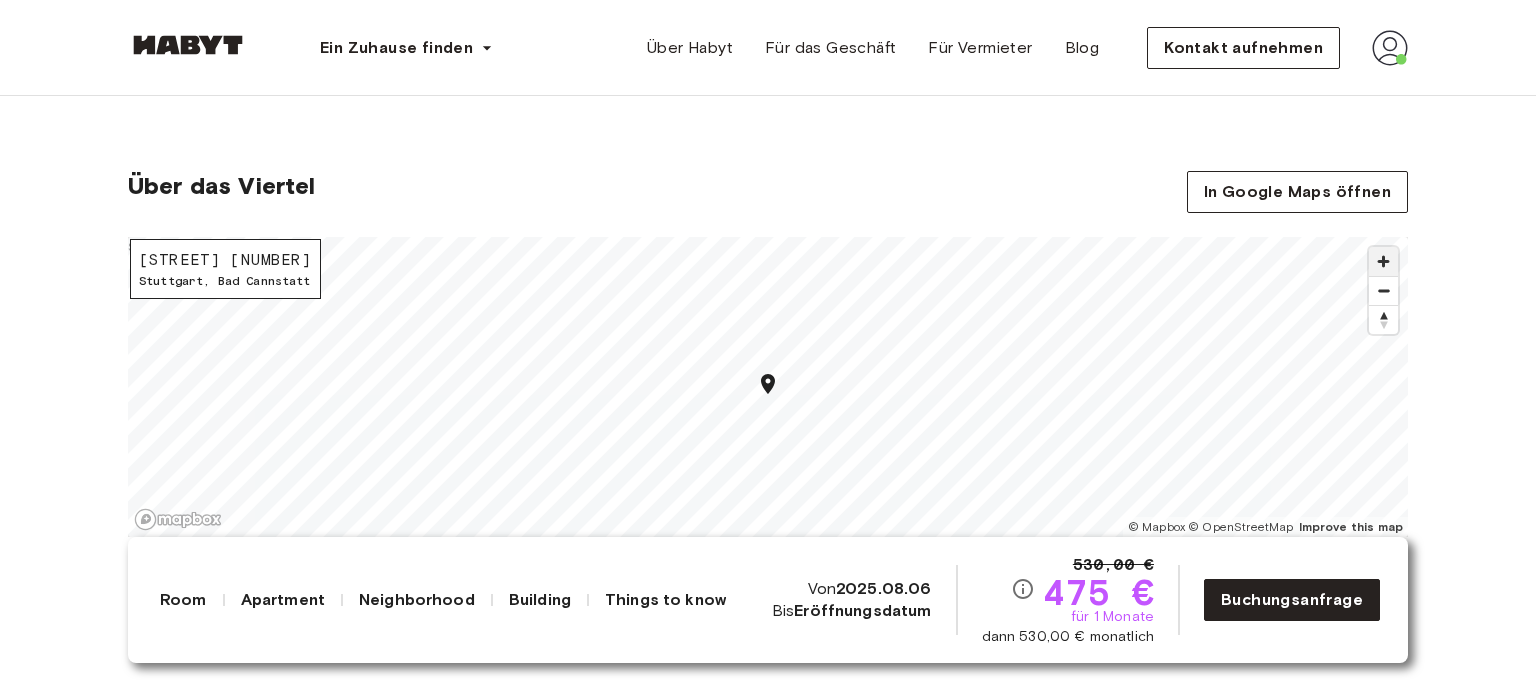 click at bounding box center [1383, 261] 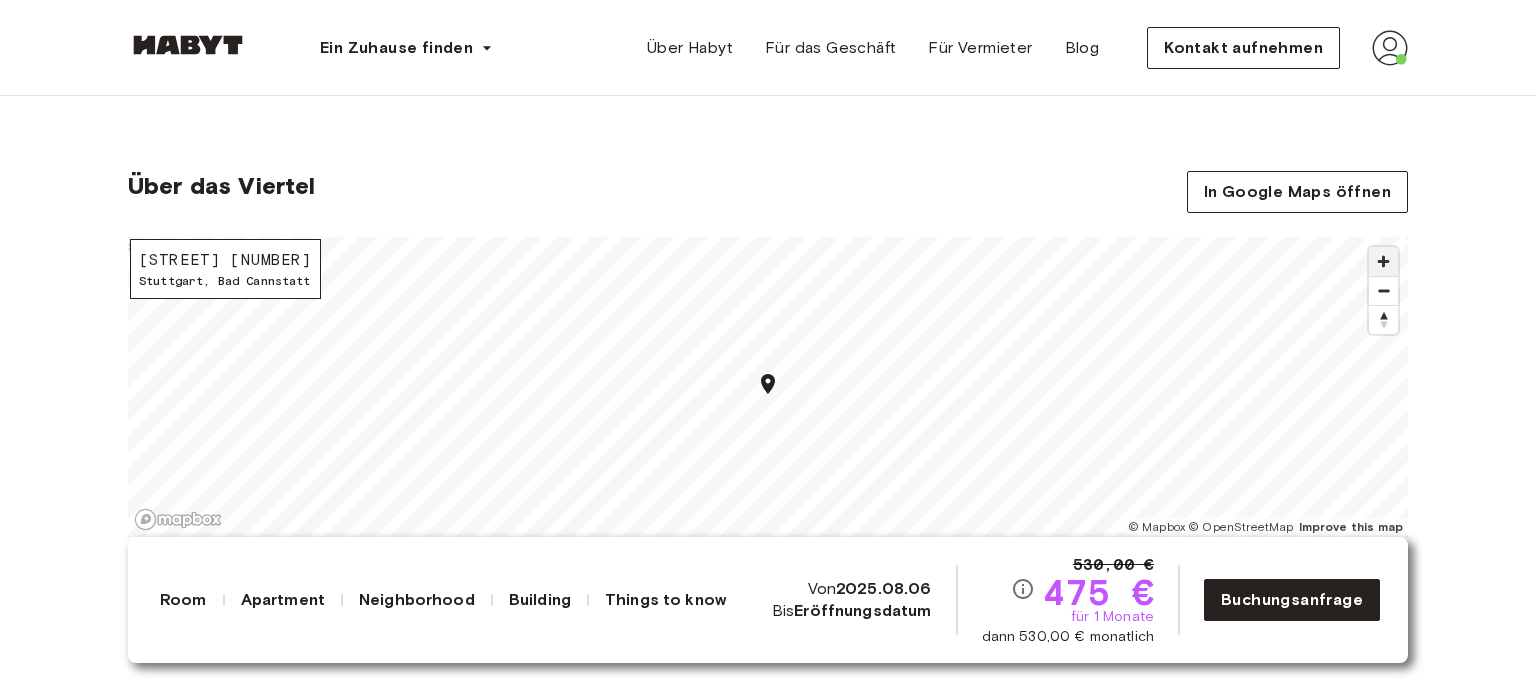 click at bounding box center [1383, 261] 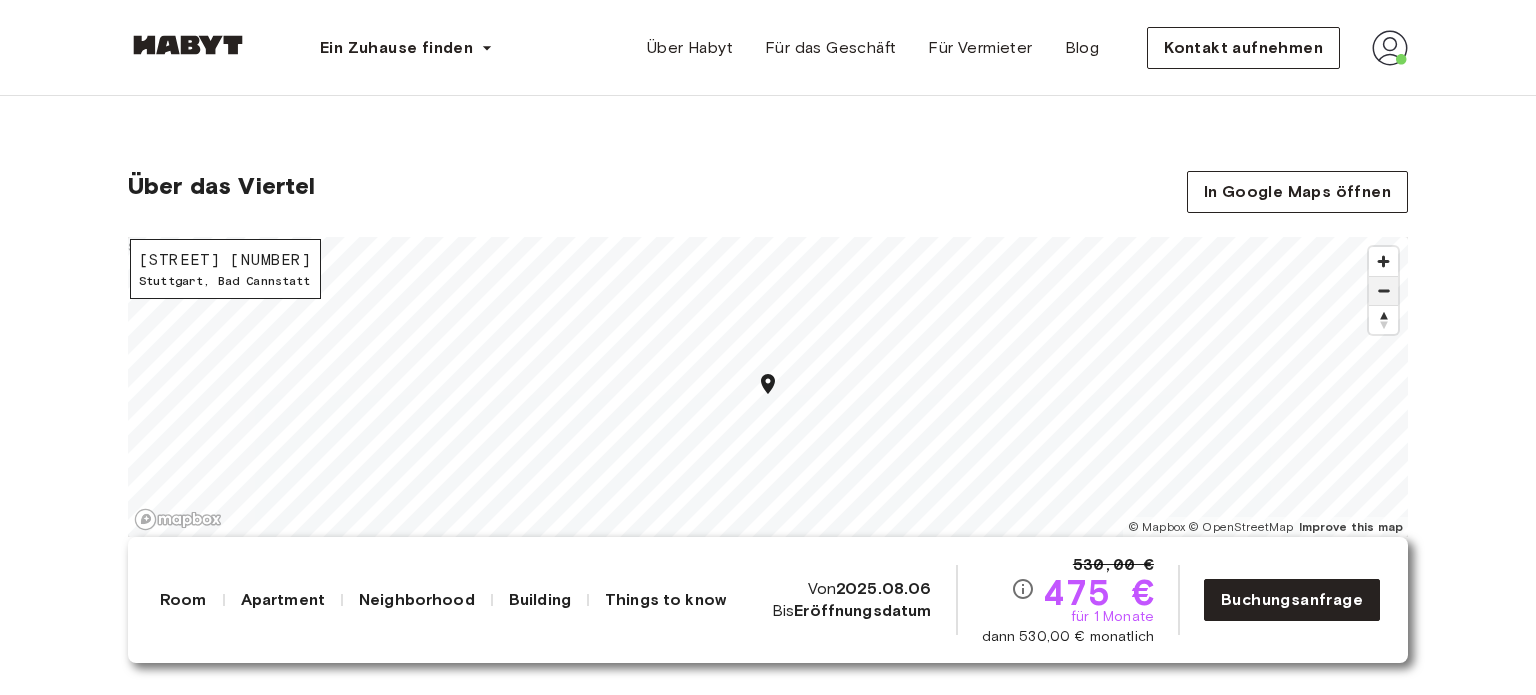 click at bounding box center (1383, 291) 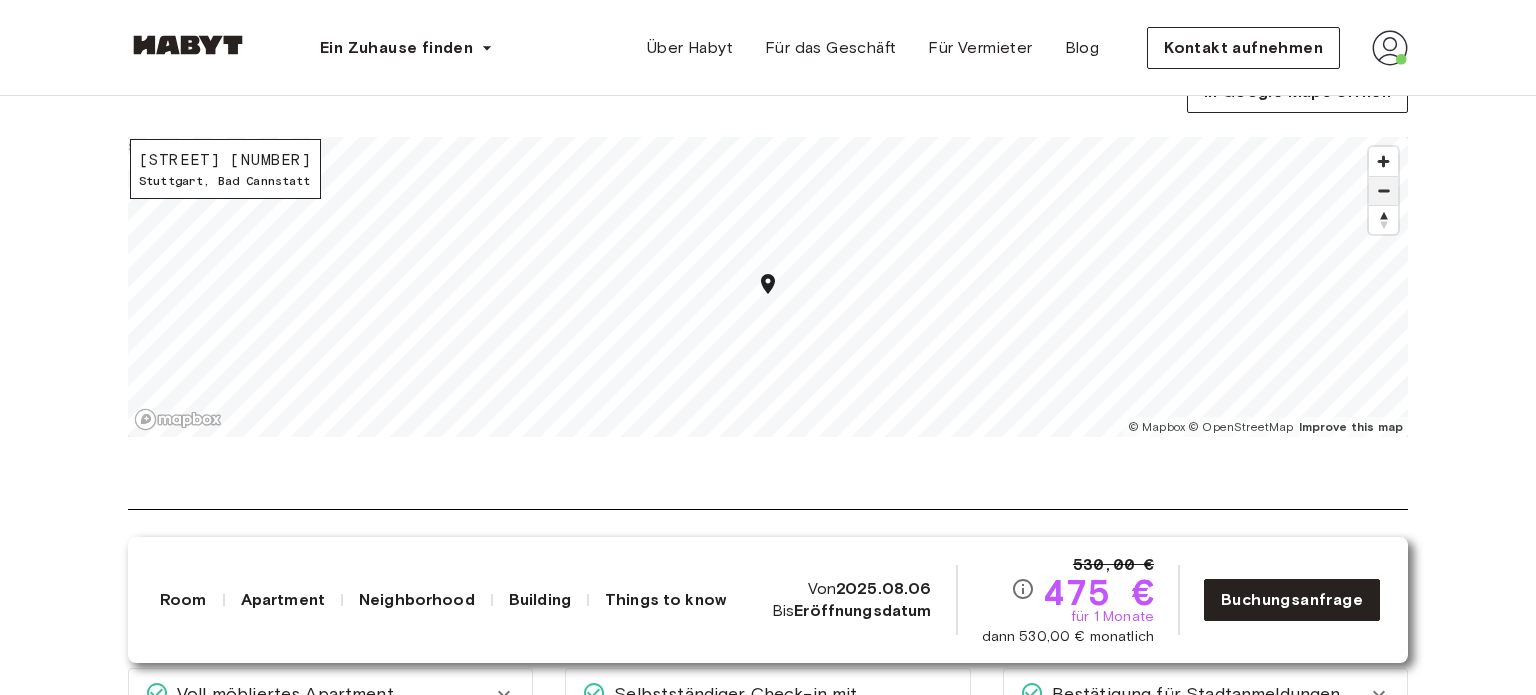 click at bounding box center [1383, 191] 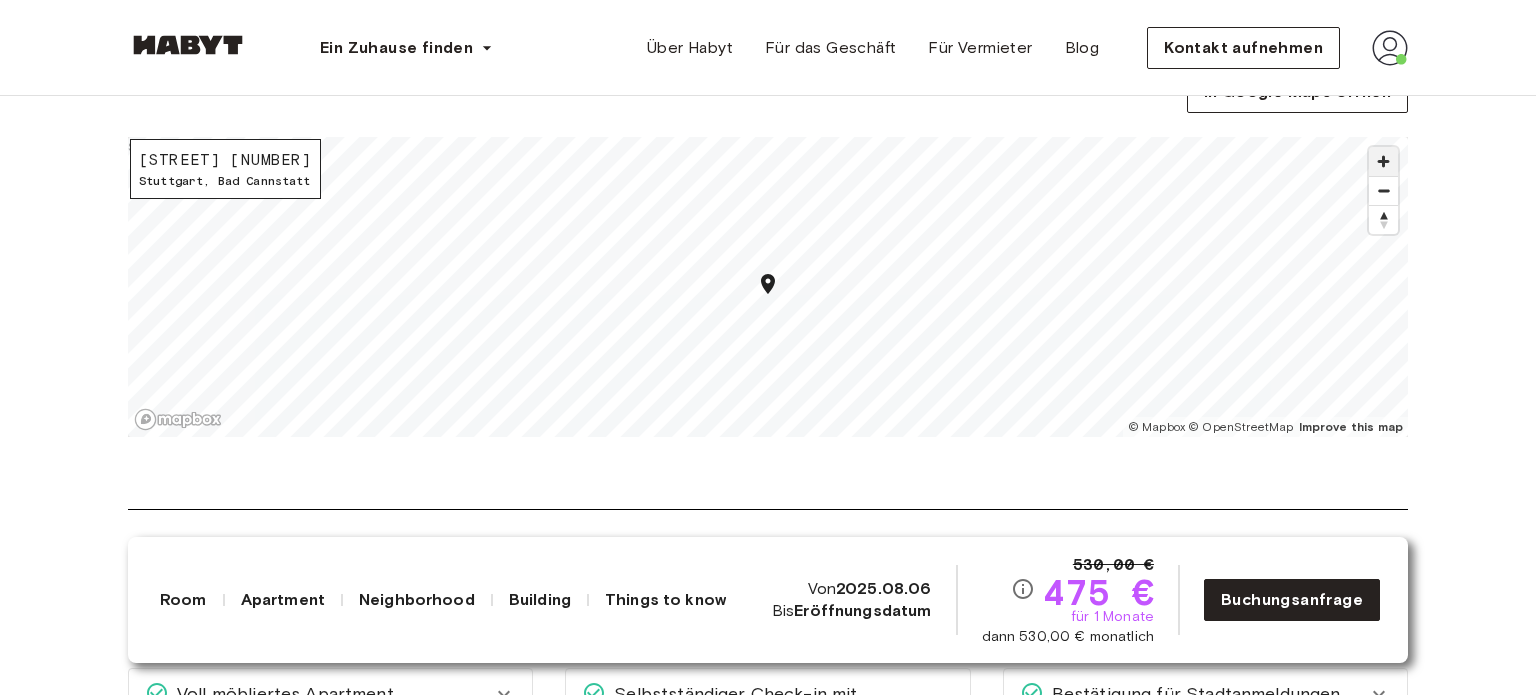 click at bounding box center (1383, 161) 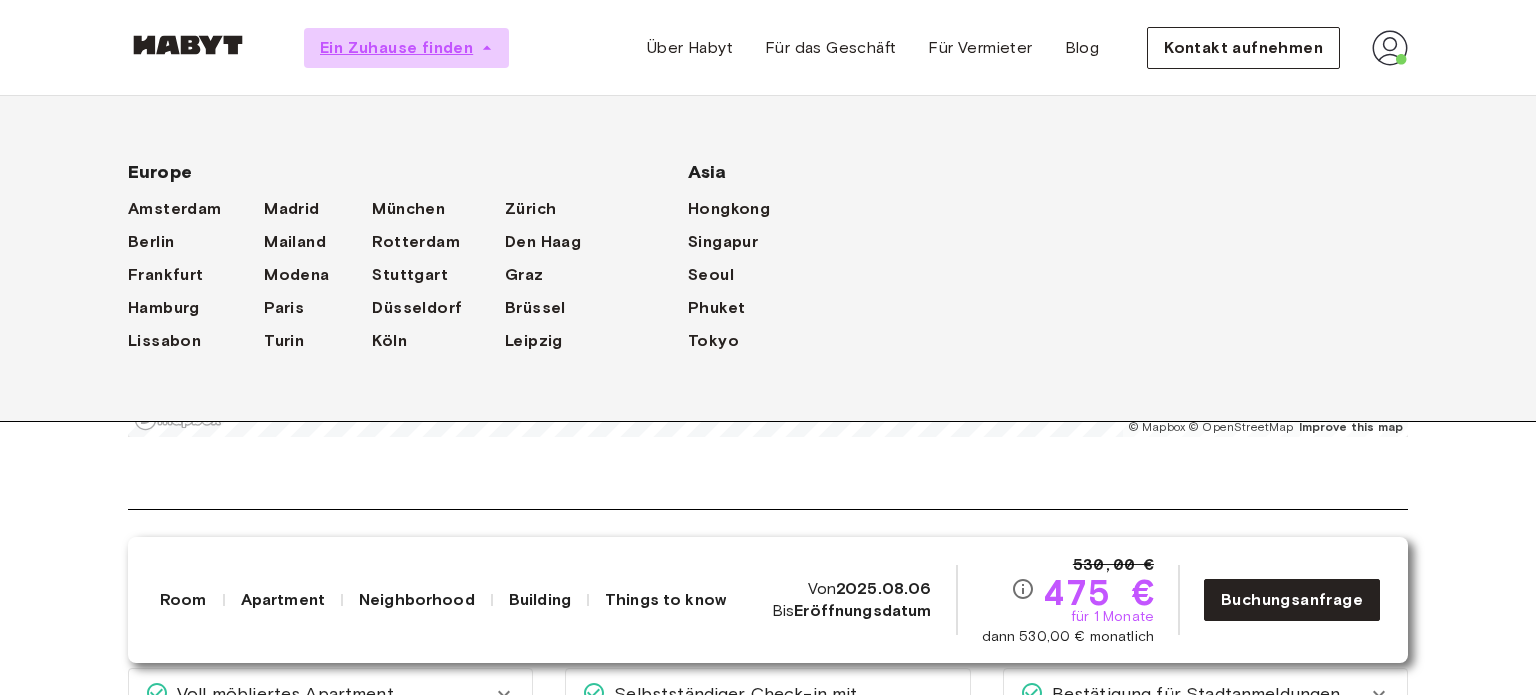 click on "Ein Zuhause finden" at bounding box center (396, 48) 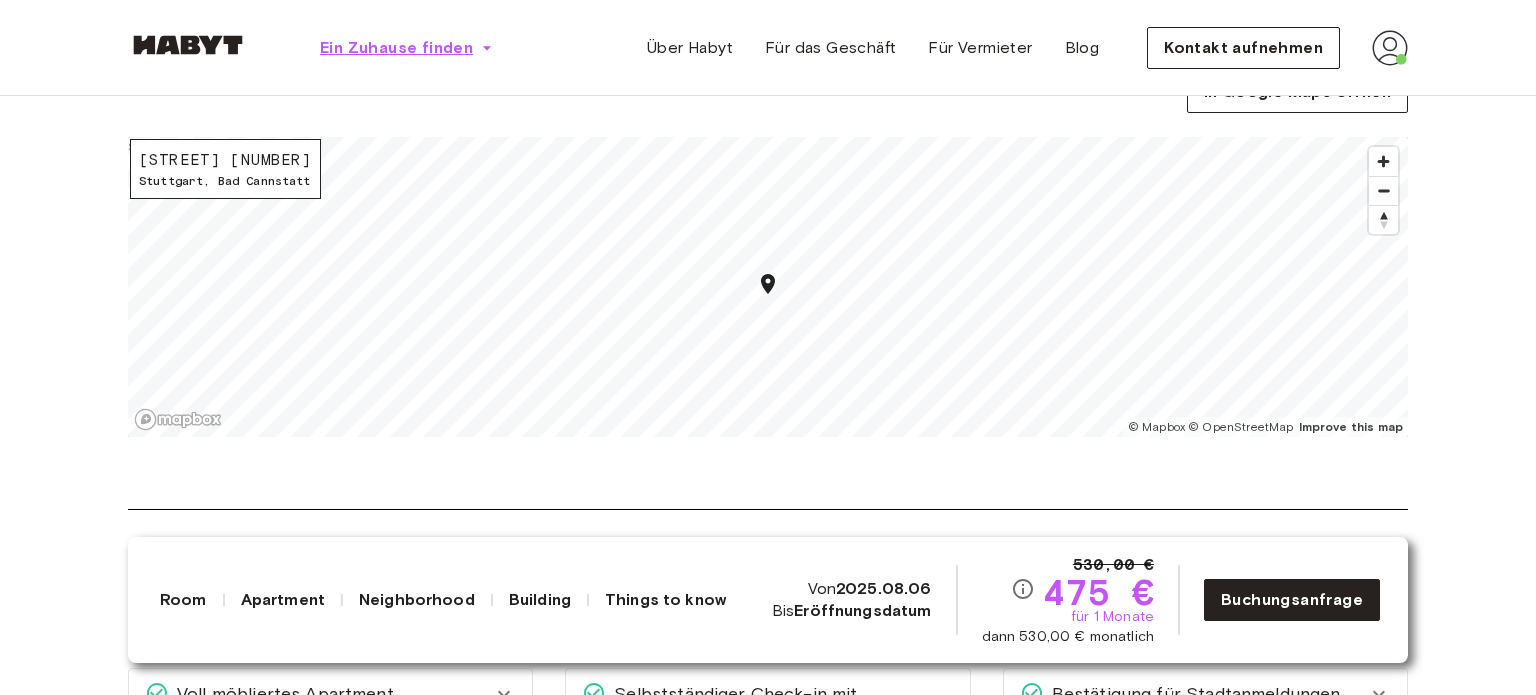 click 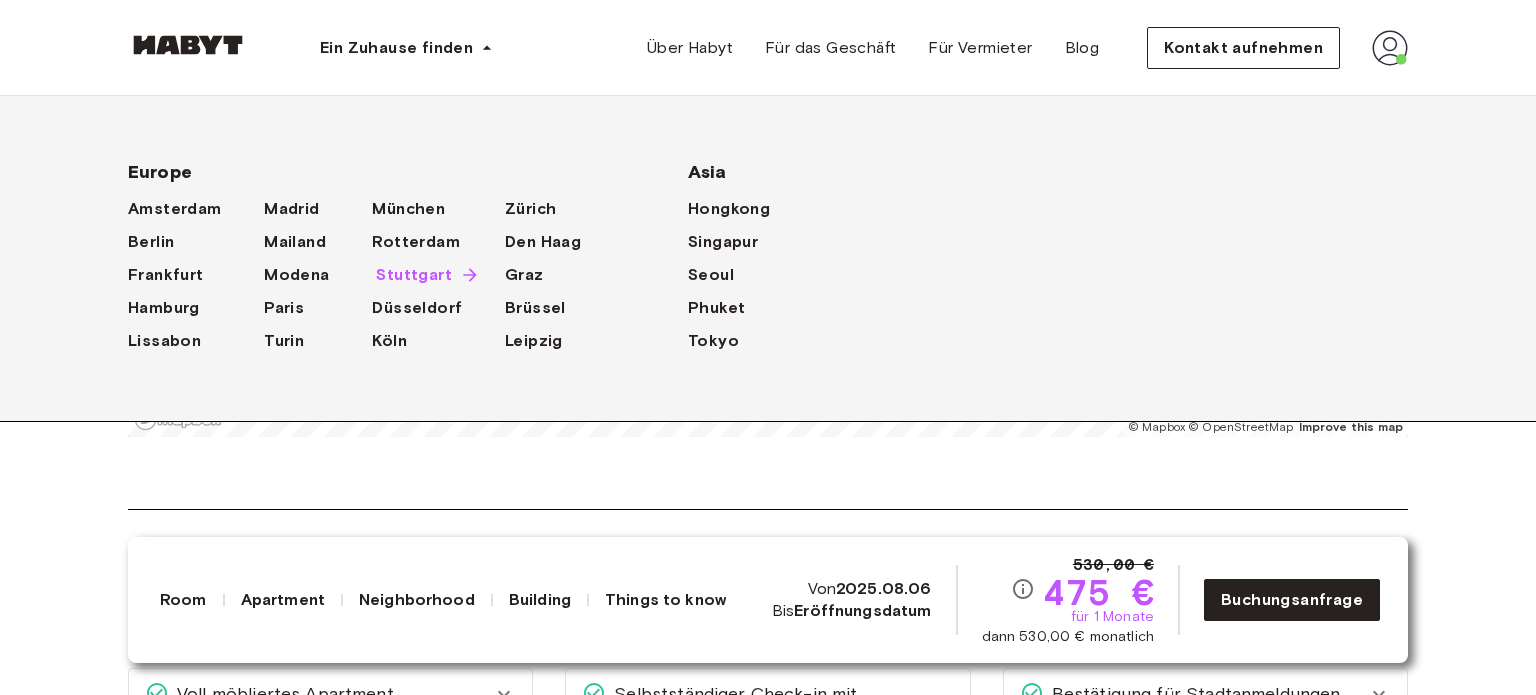 click on "Stuttgart" at bounding box center [414, 275] 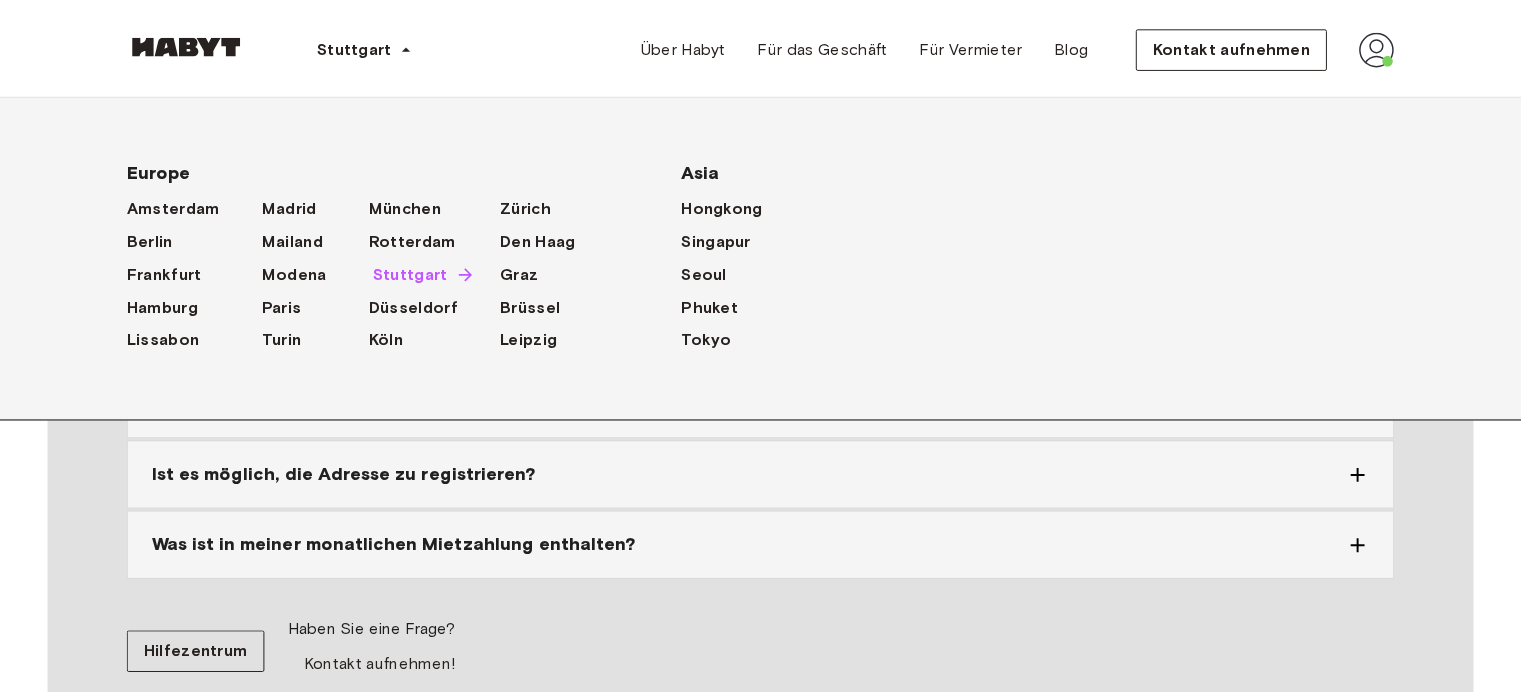 scroll, scrollTop: 0, scrollLeft: 0, axis: both 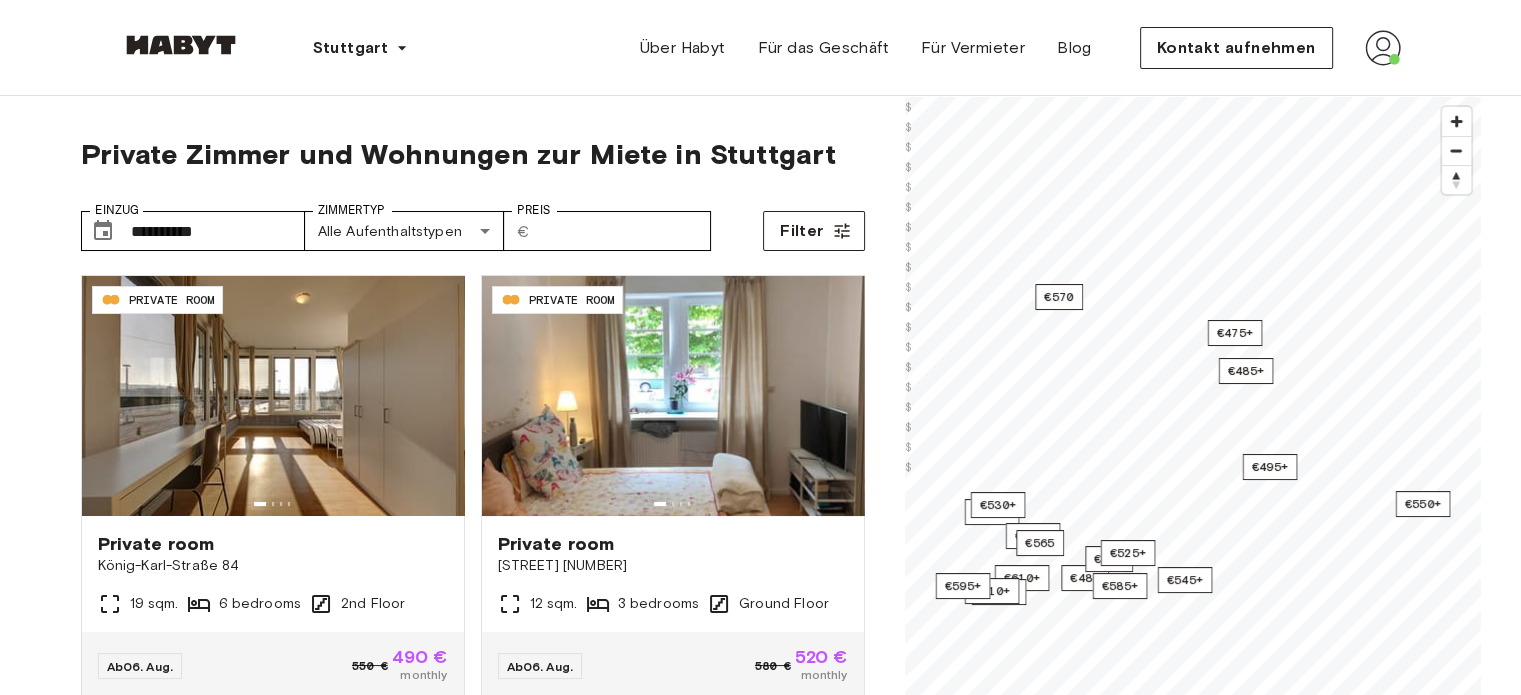 click on "**********" at bounding box center (760, 2000) 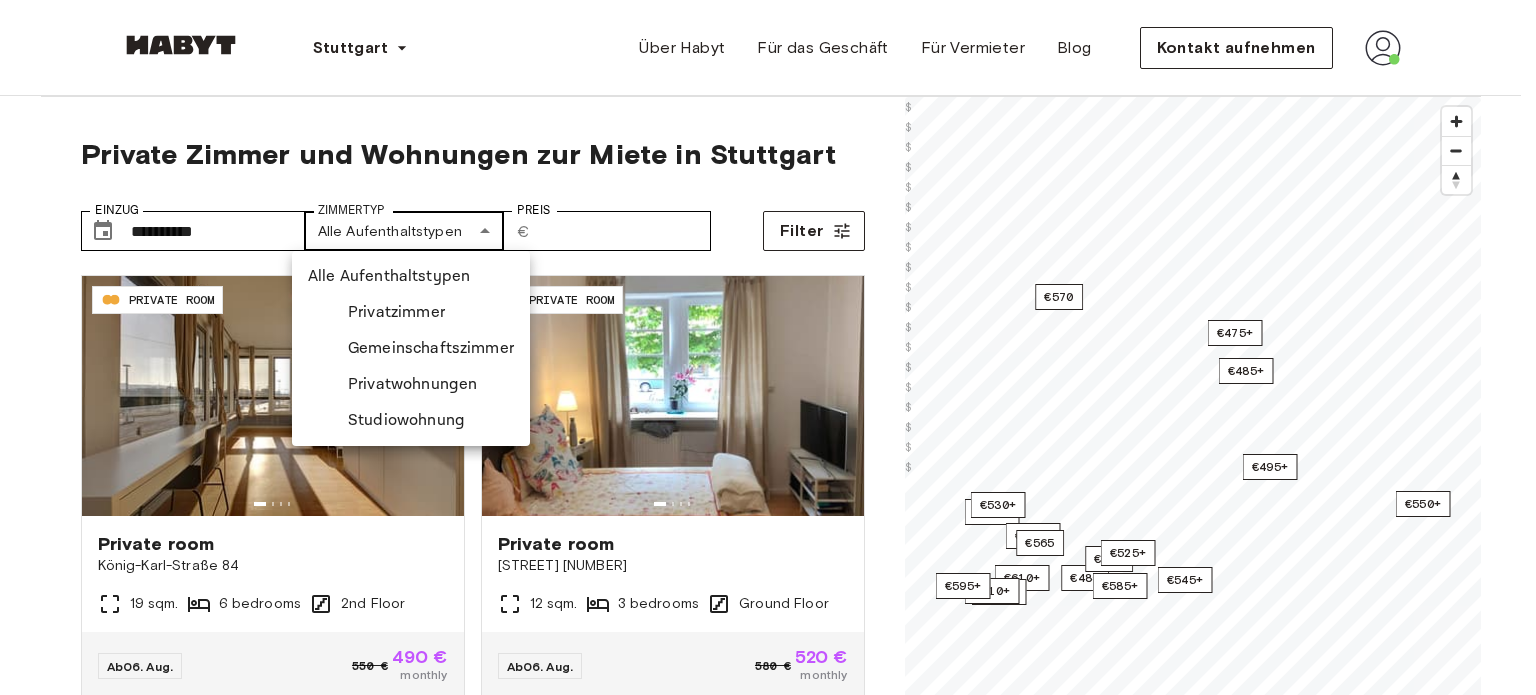 click on "**********" at bounding box center (768, 2420) 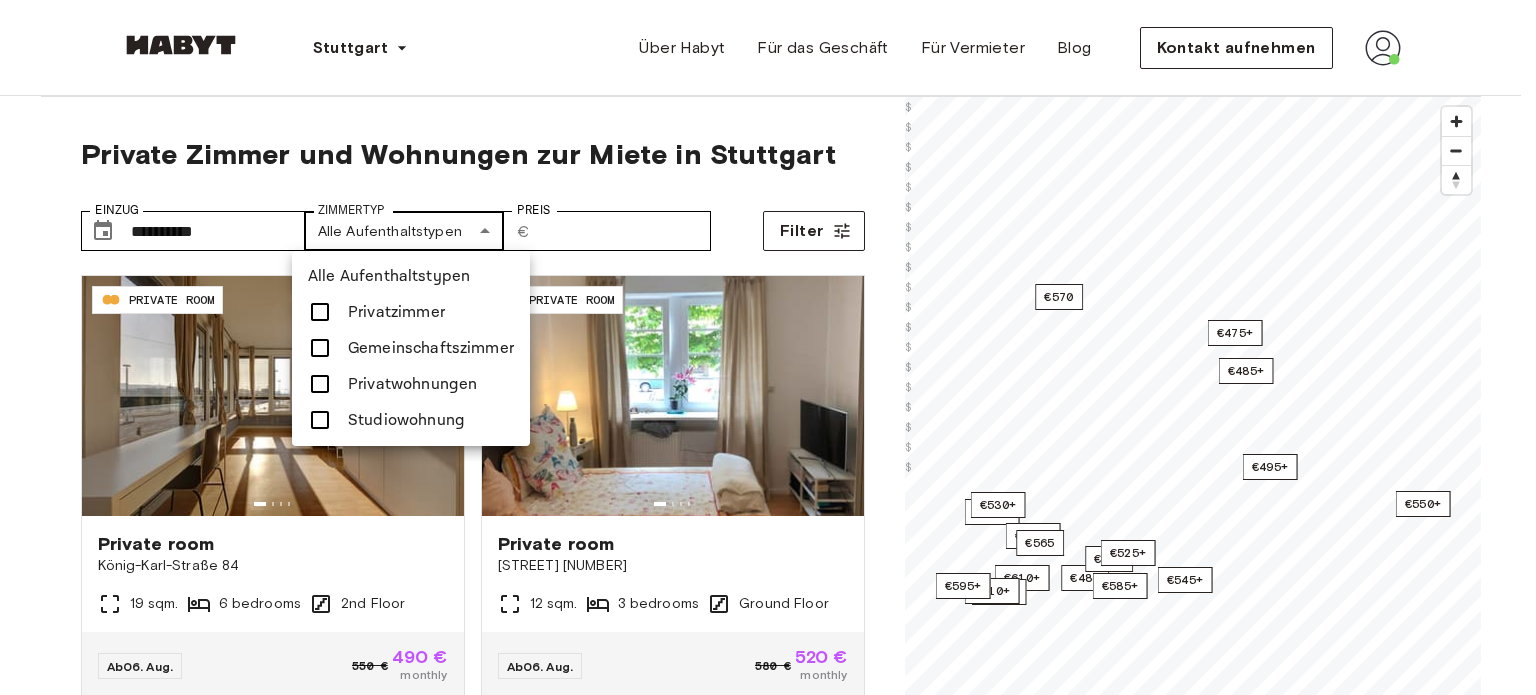 click at bounding box center (768, 347) 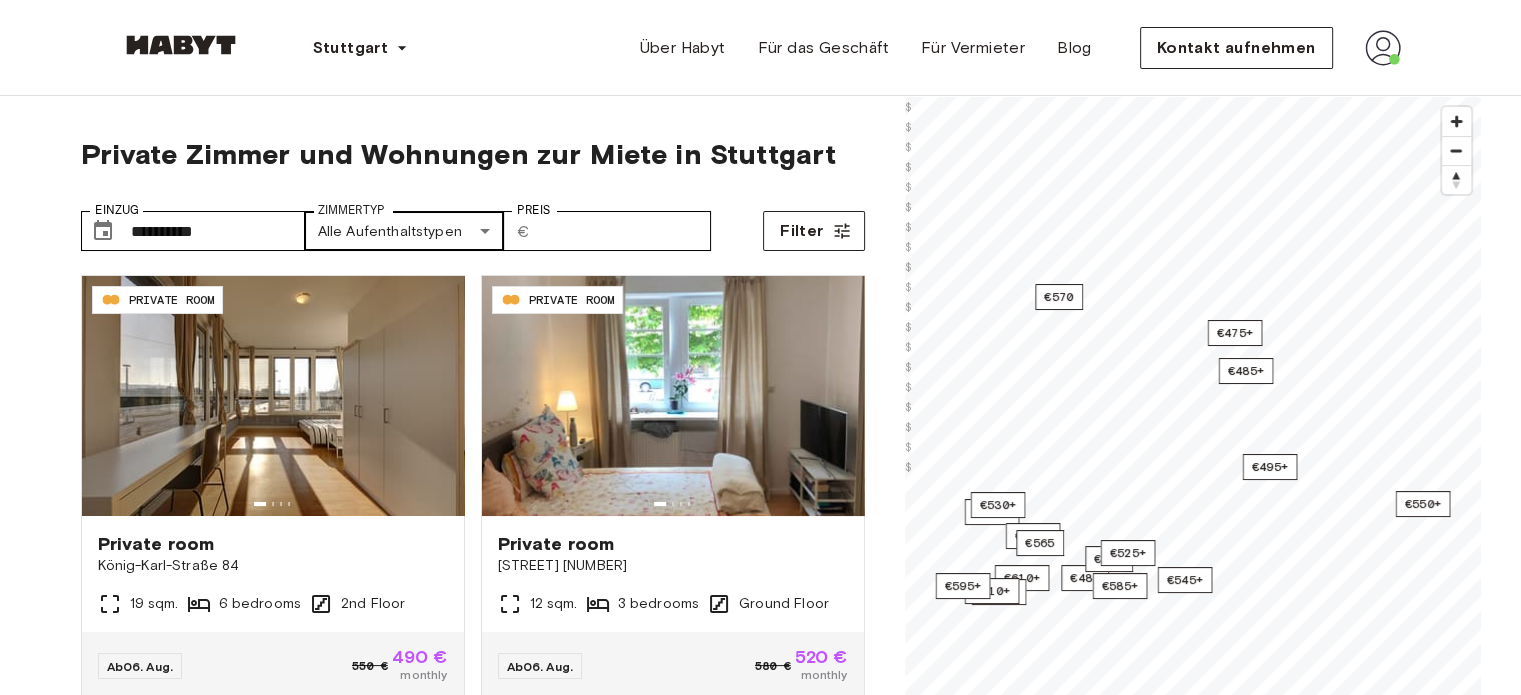 click on "**********" at bounding box center [760, 2420] 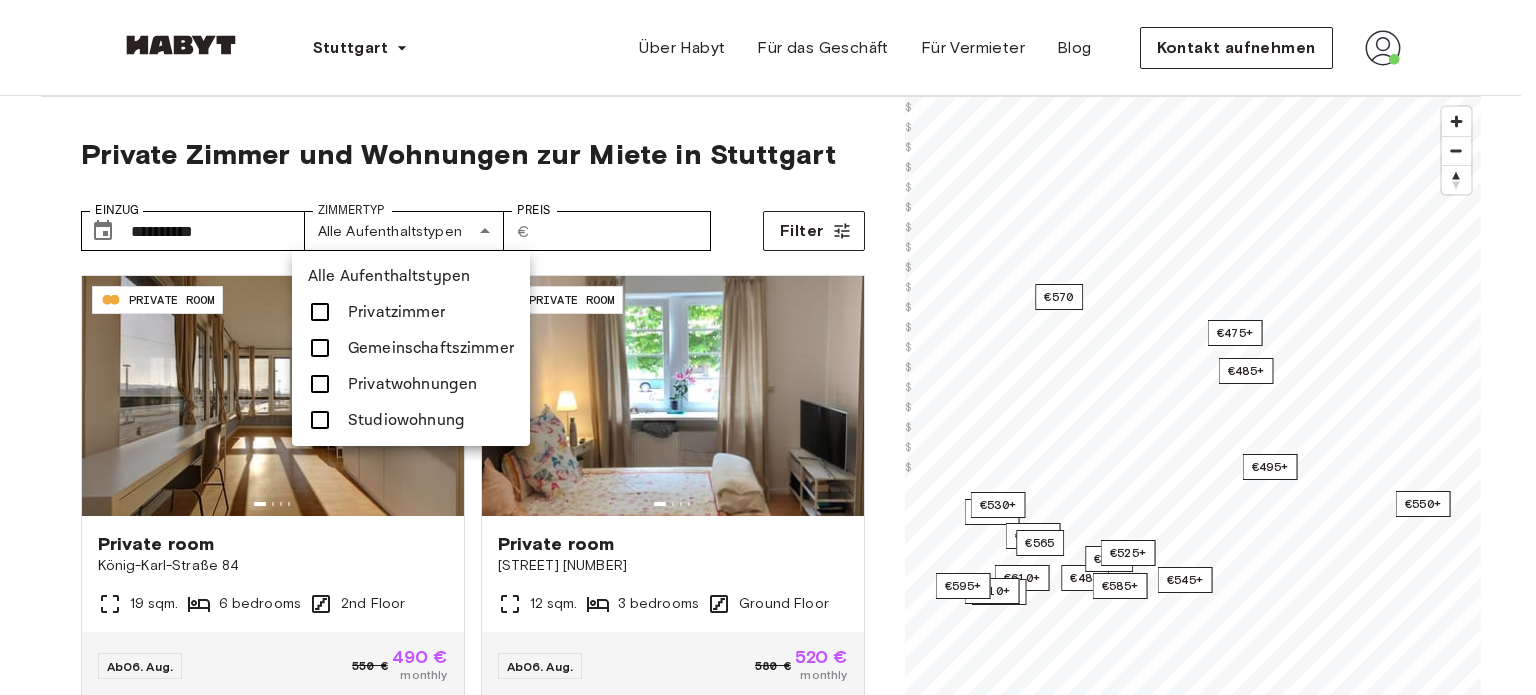 click at bounding box center [320, 420] 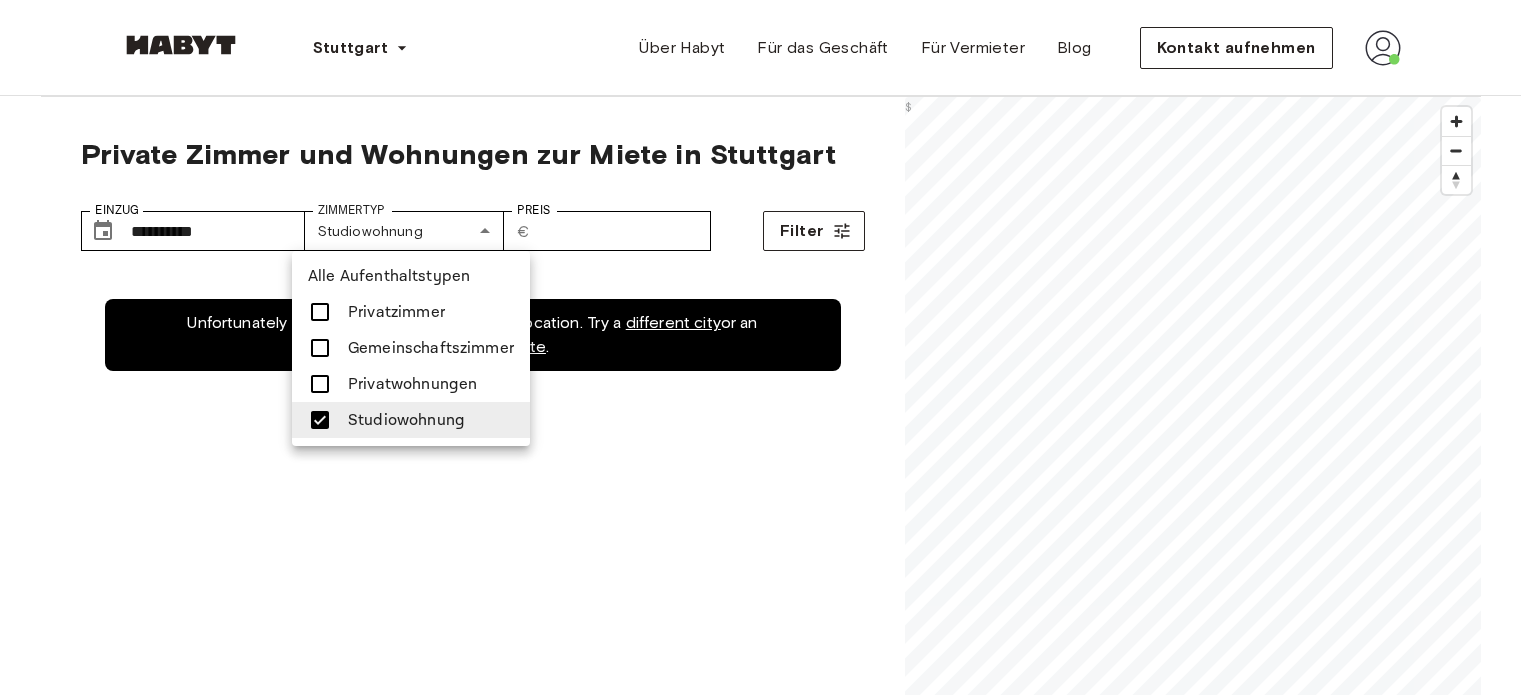 click at bounding box center [320, 420] 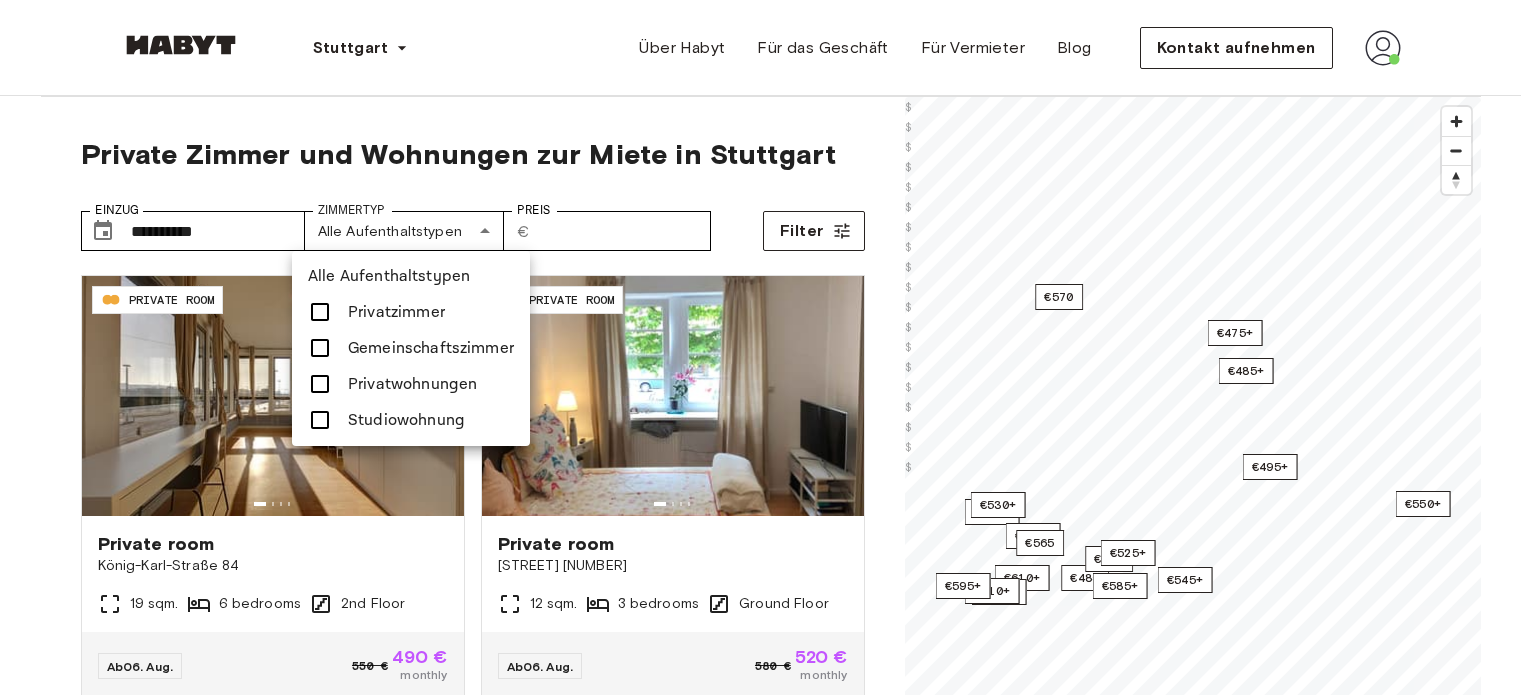 click at bounding box center (320, 384) 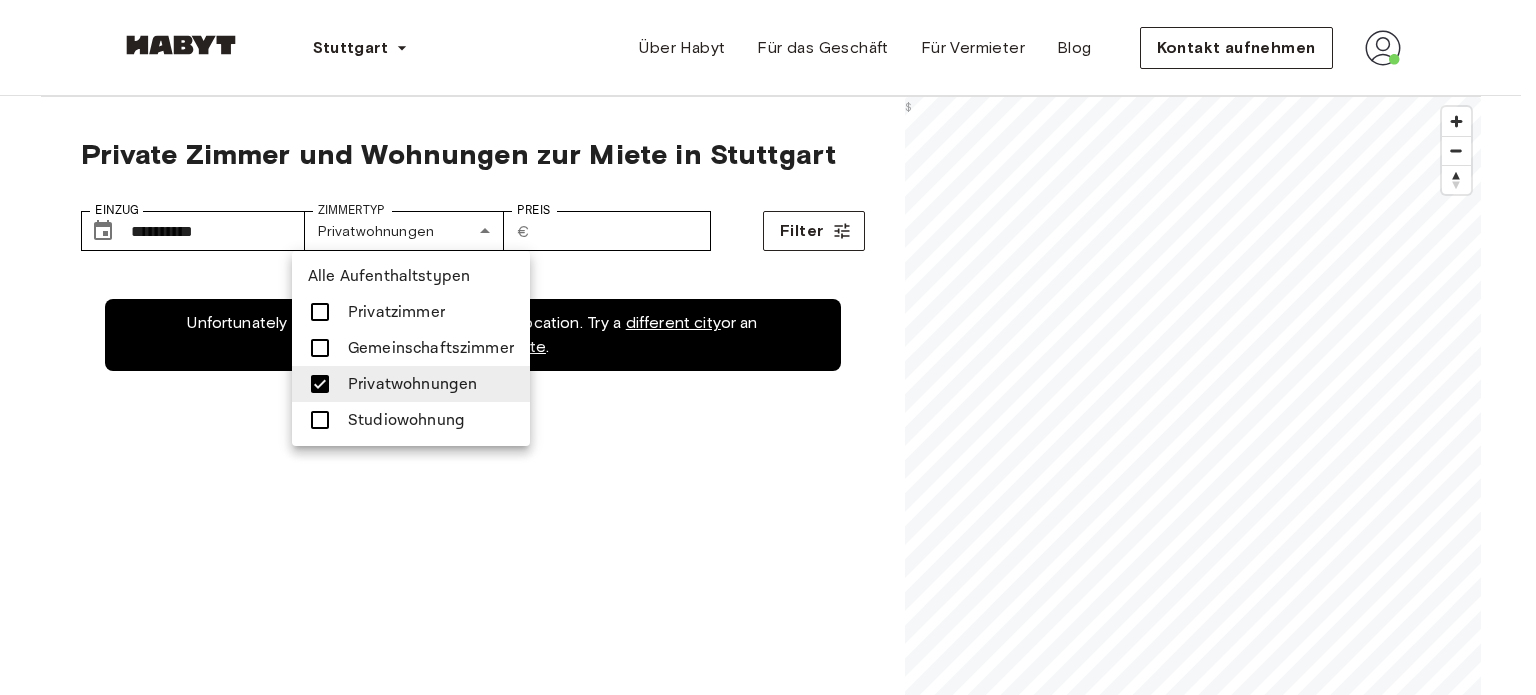 click at bounding box center [320, 384] 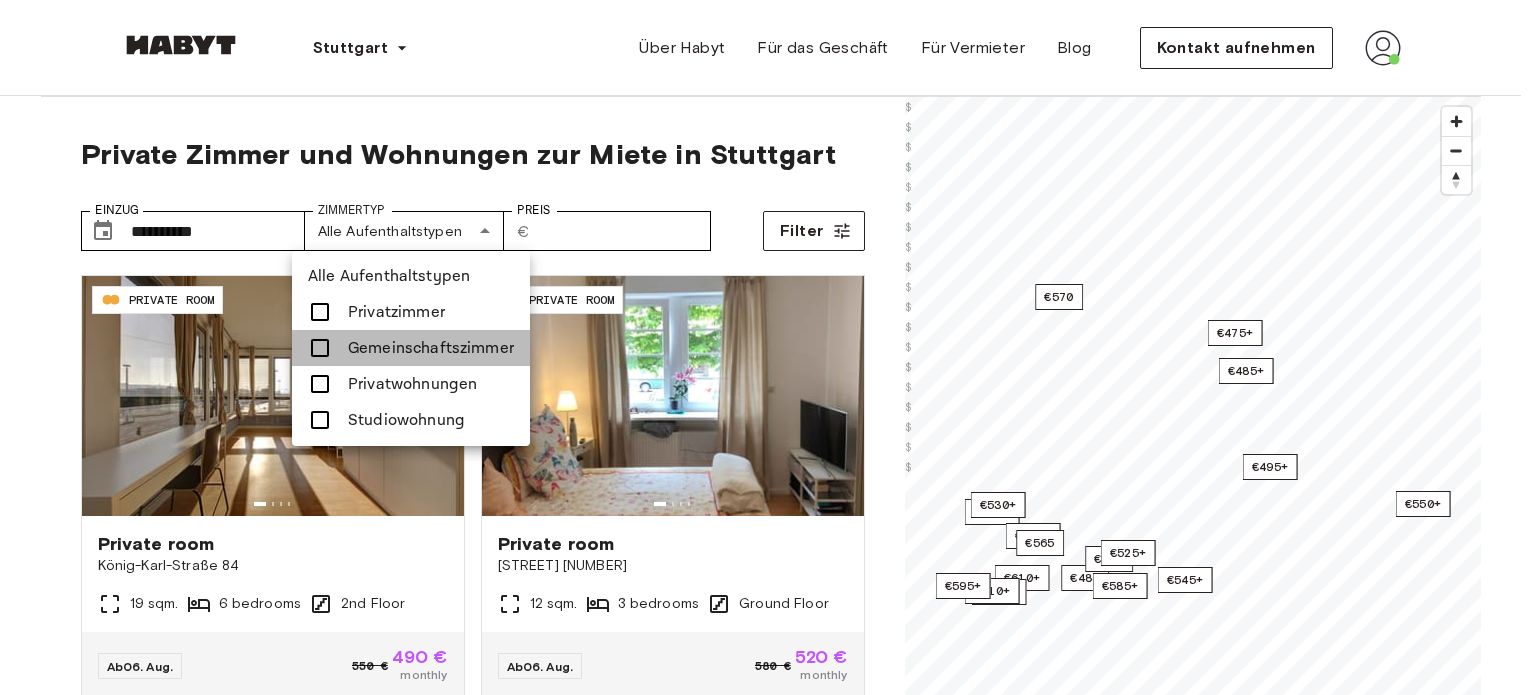 click at bounding box center (320, 348) 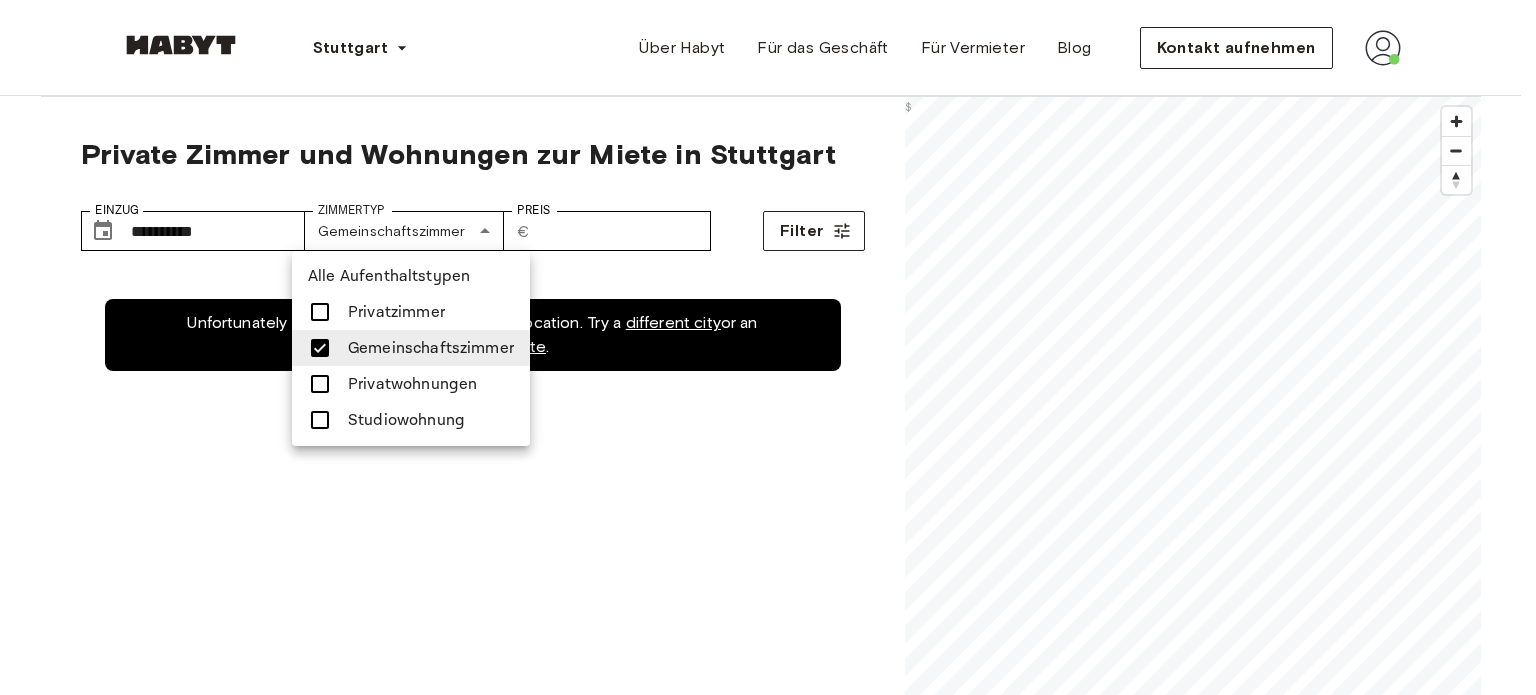 click at bounding box center [320, 348] 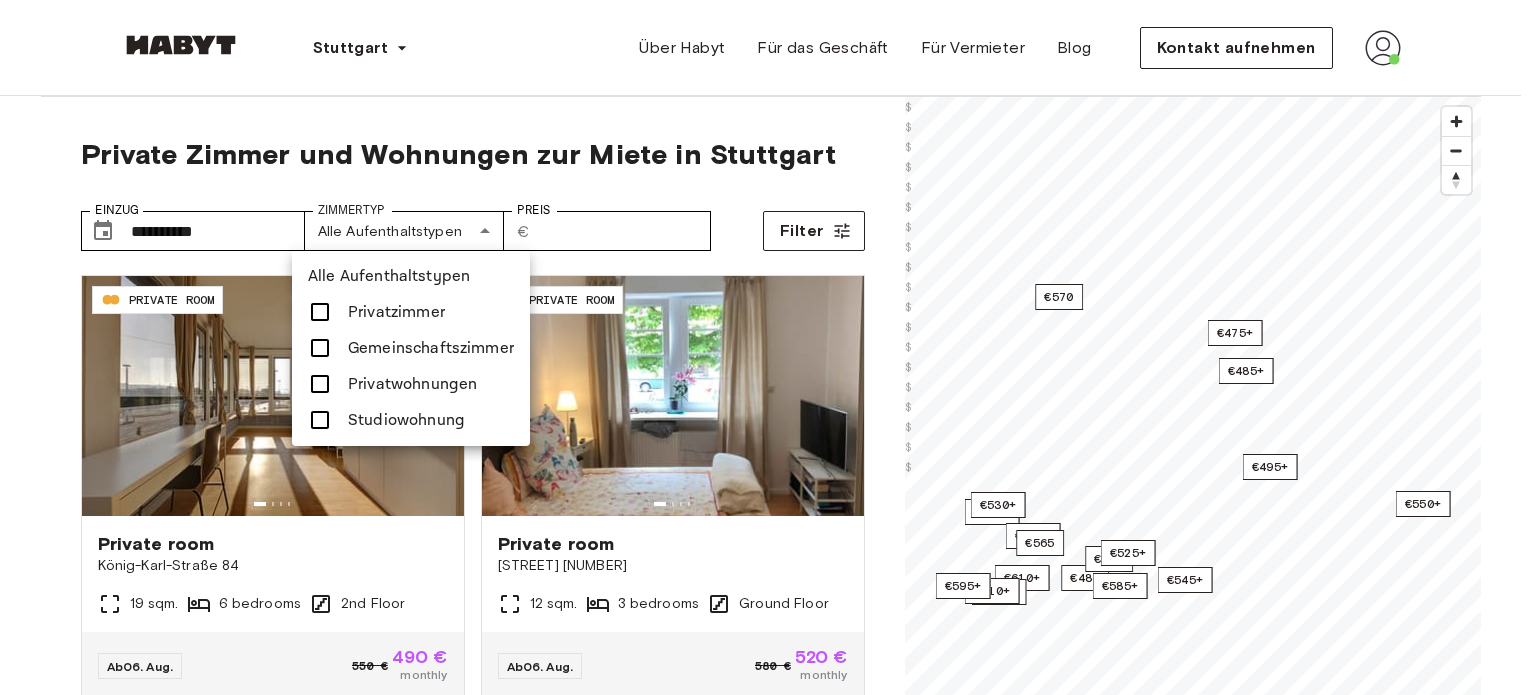 click at bounding box center [320, 312] 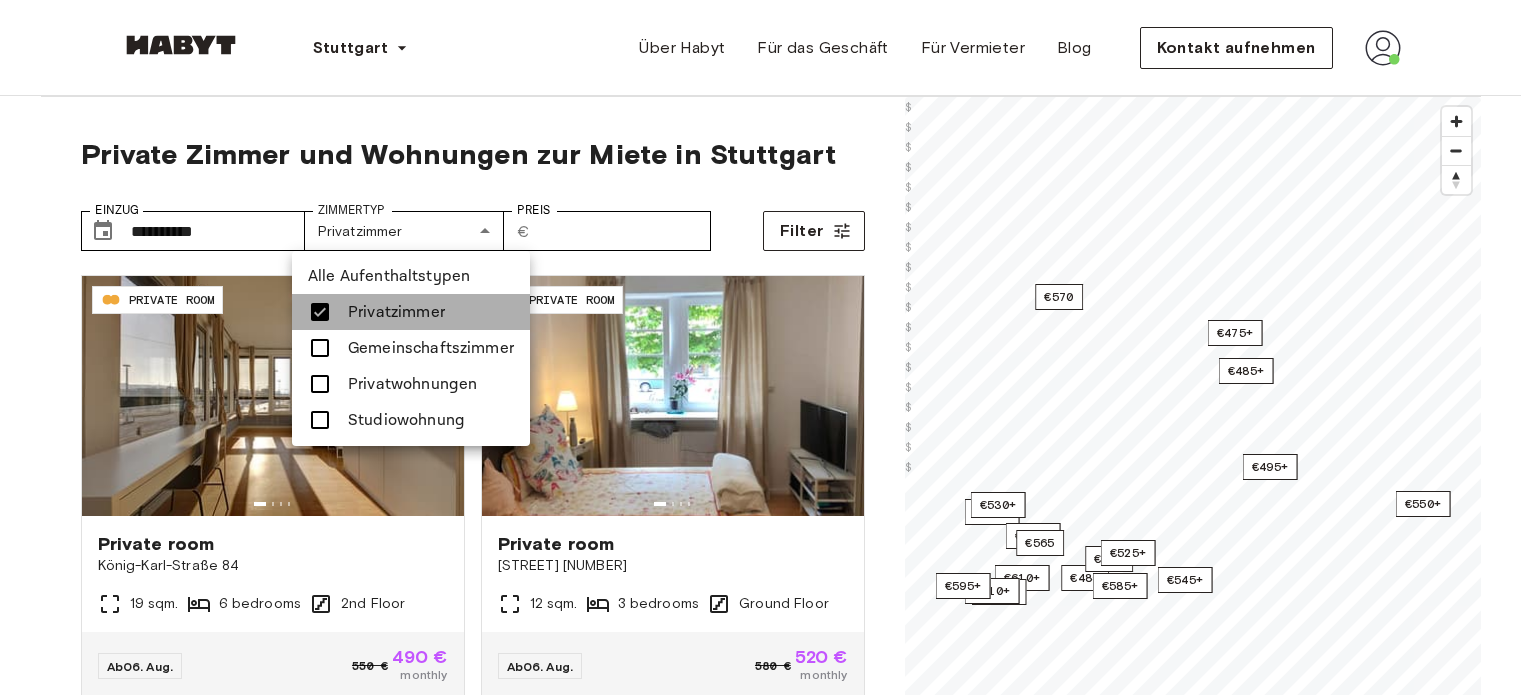 click at bounding box center (320, 312) 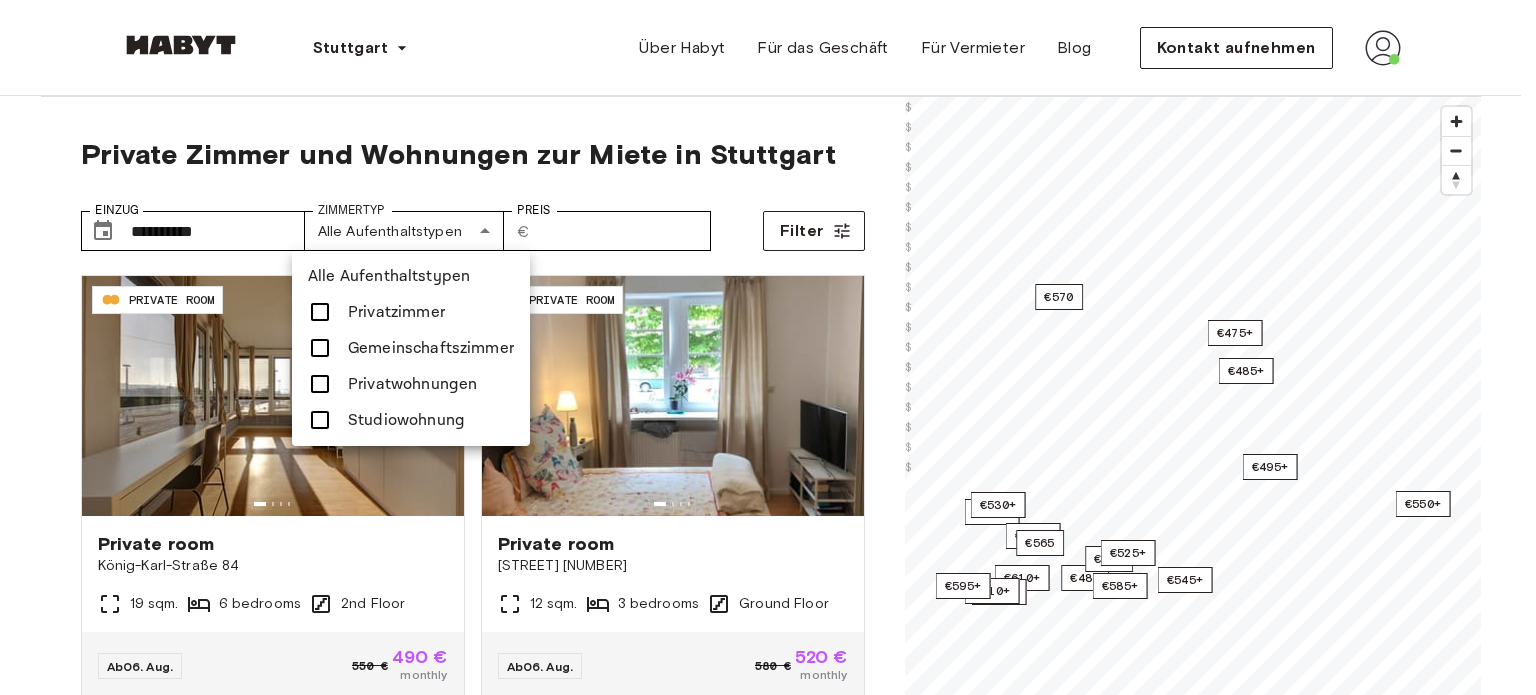 click at bounding box center [768, 347] 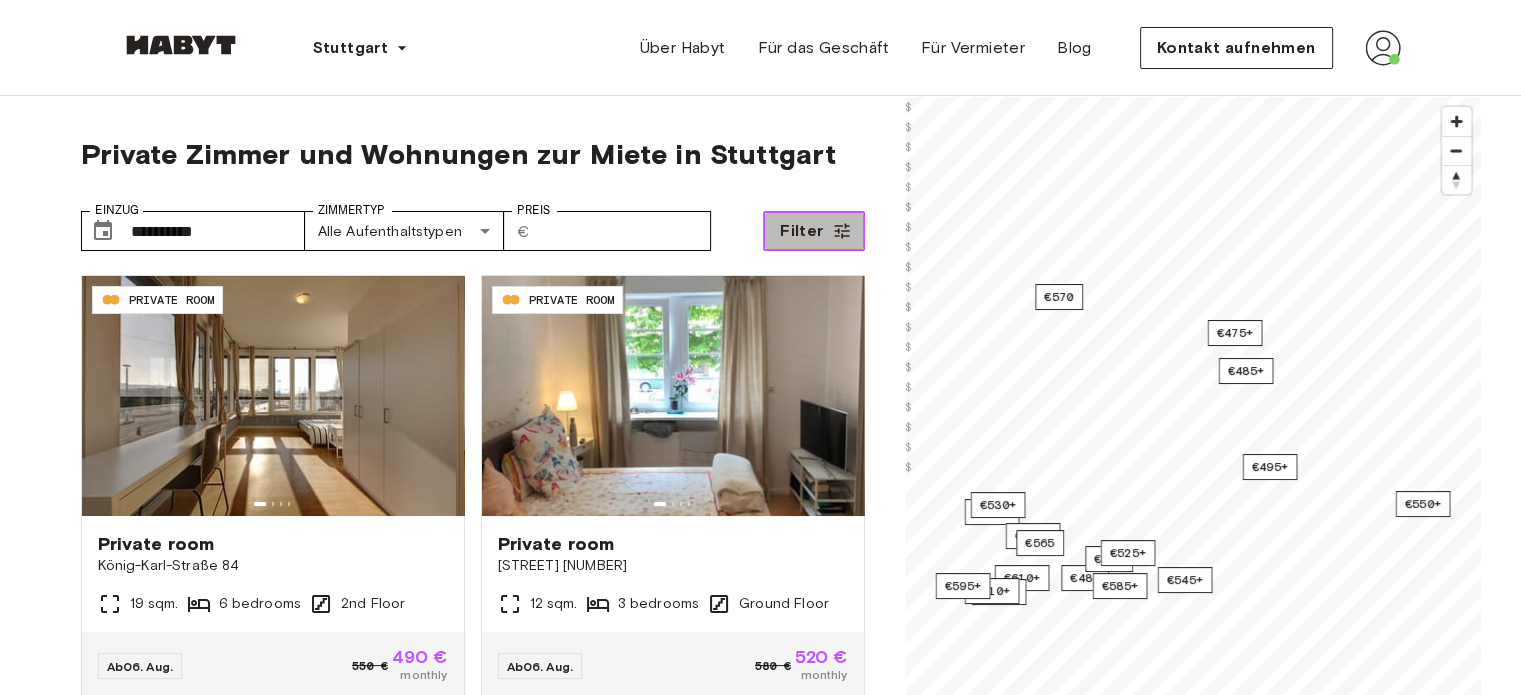click on "Filter" at bounding box center (801, 231) 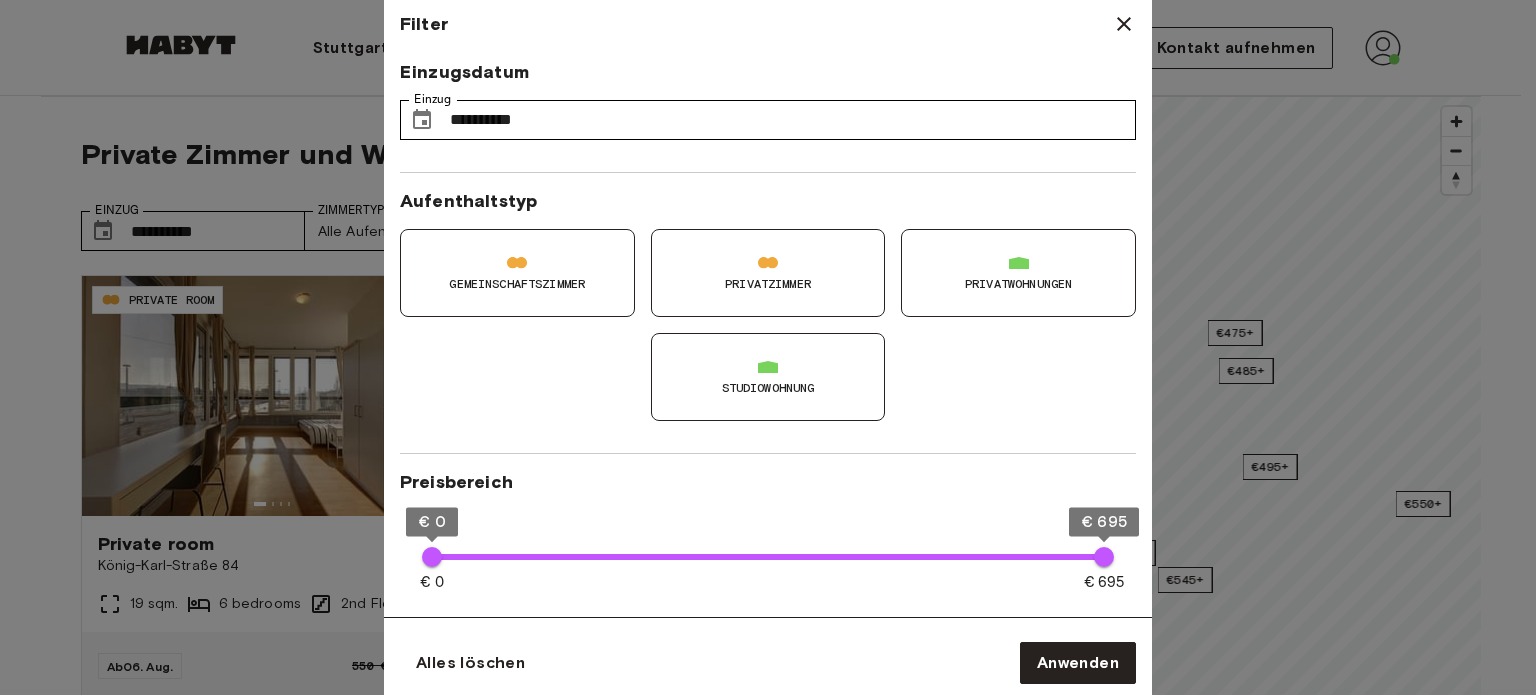 click on "€ 0 € 695 € 0 € 695" at bounding box center [768, 554] 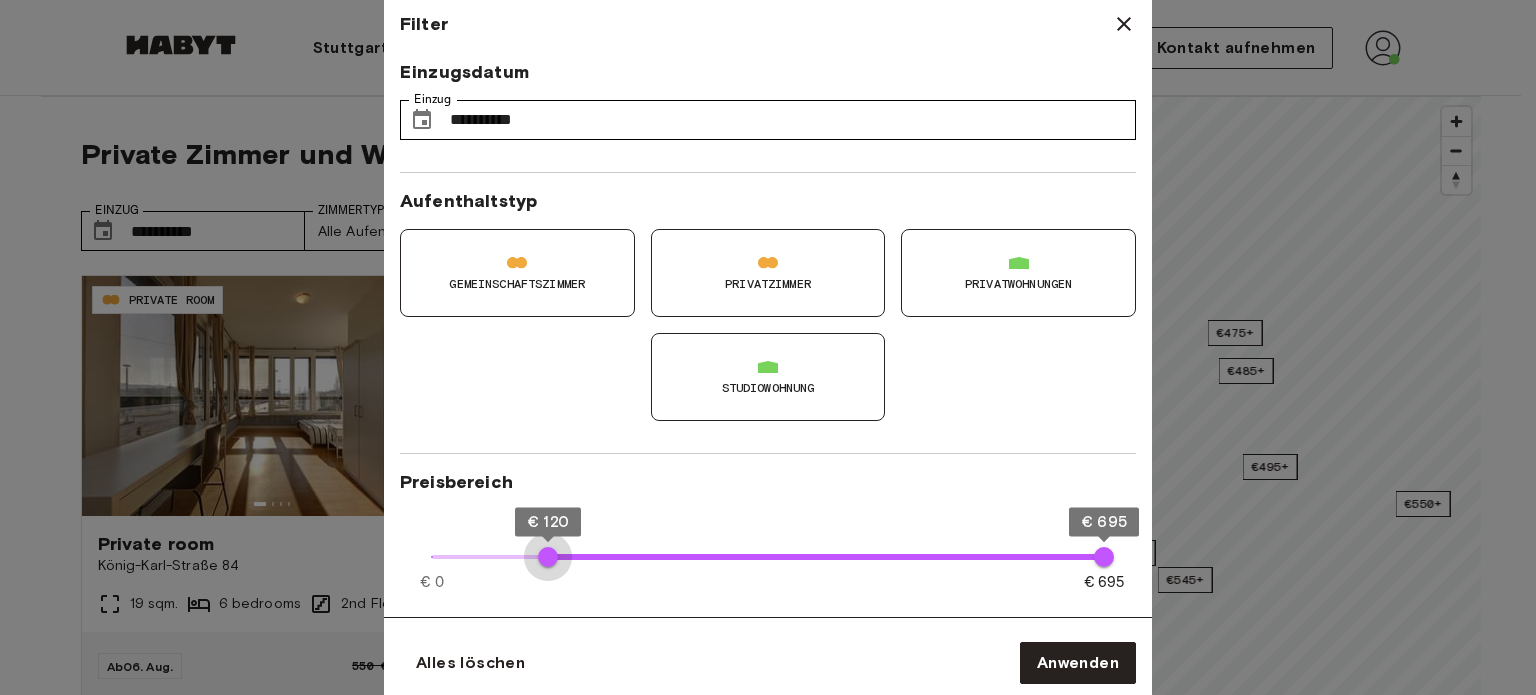 click on "€ 0 € 695 € 120 € 695" at bounding box center [768, 557] 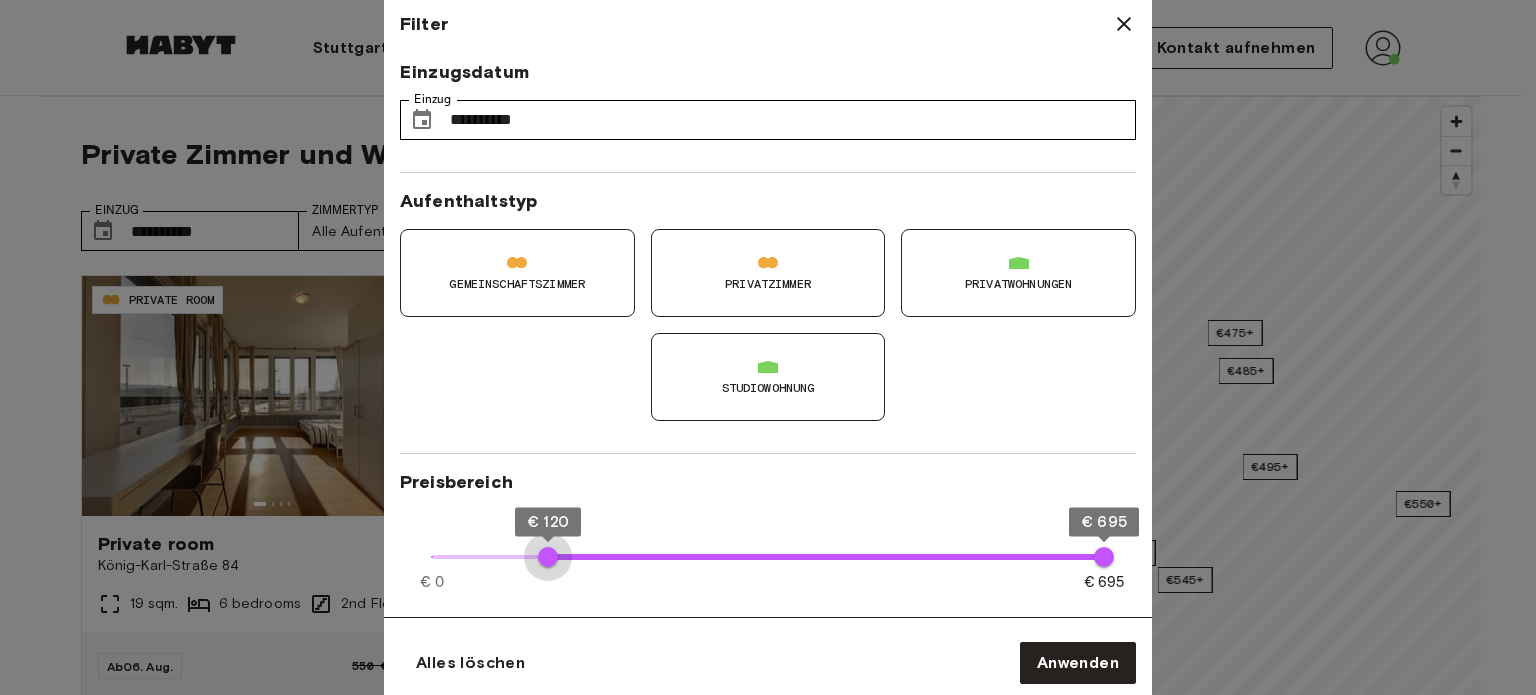 type on "*" 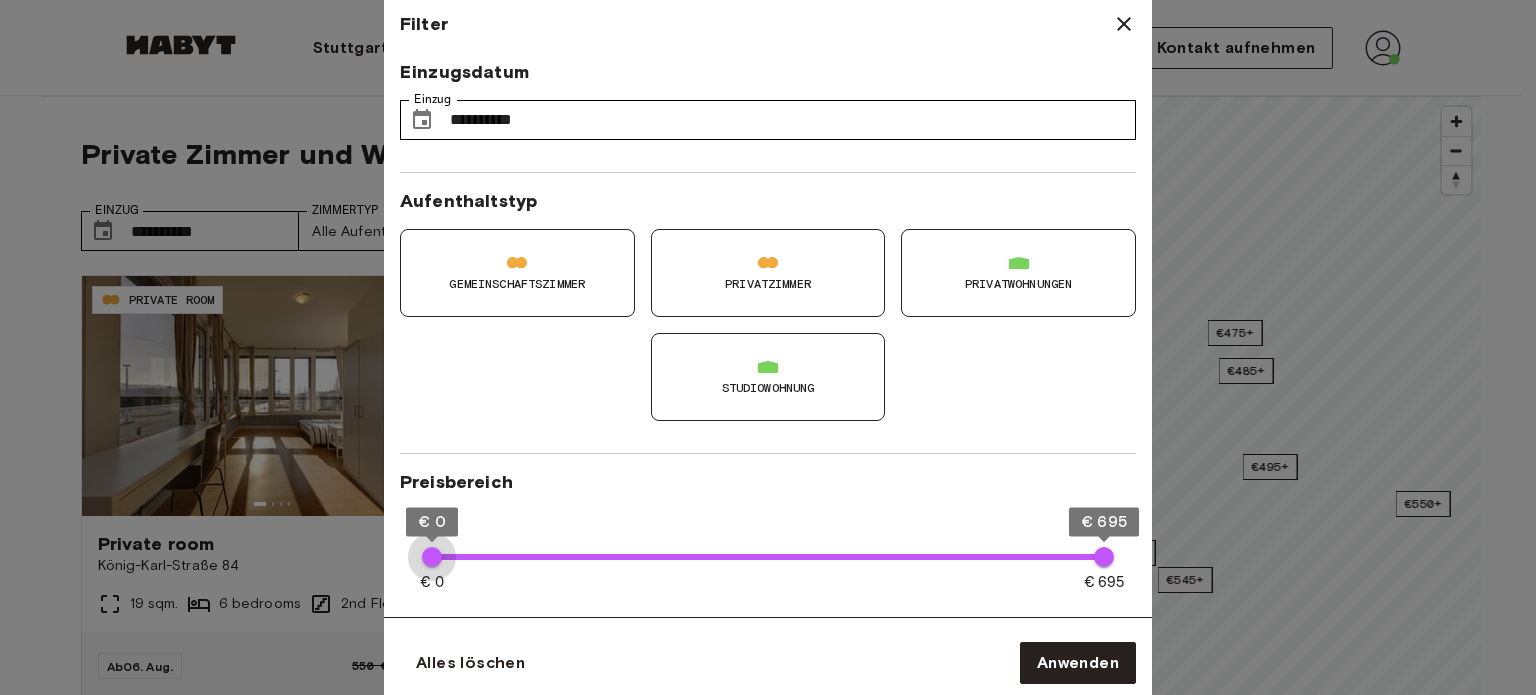 drag, startPoint x: 548, startPoint y: 562, endPoint x: 367, endPoint y: 561, distance: 181.00276 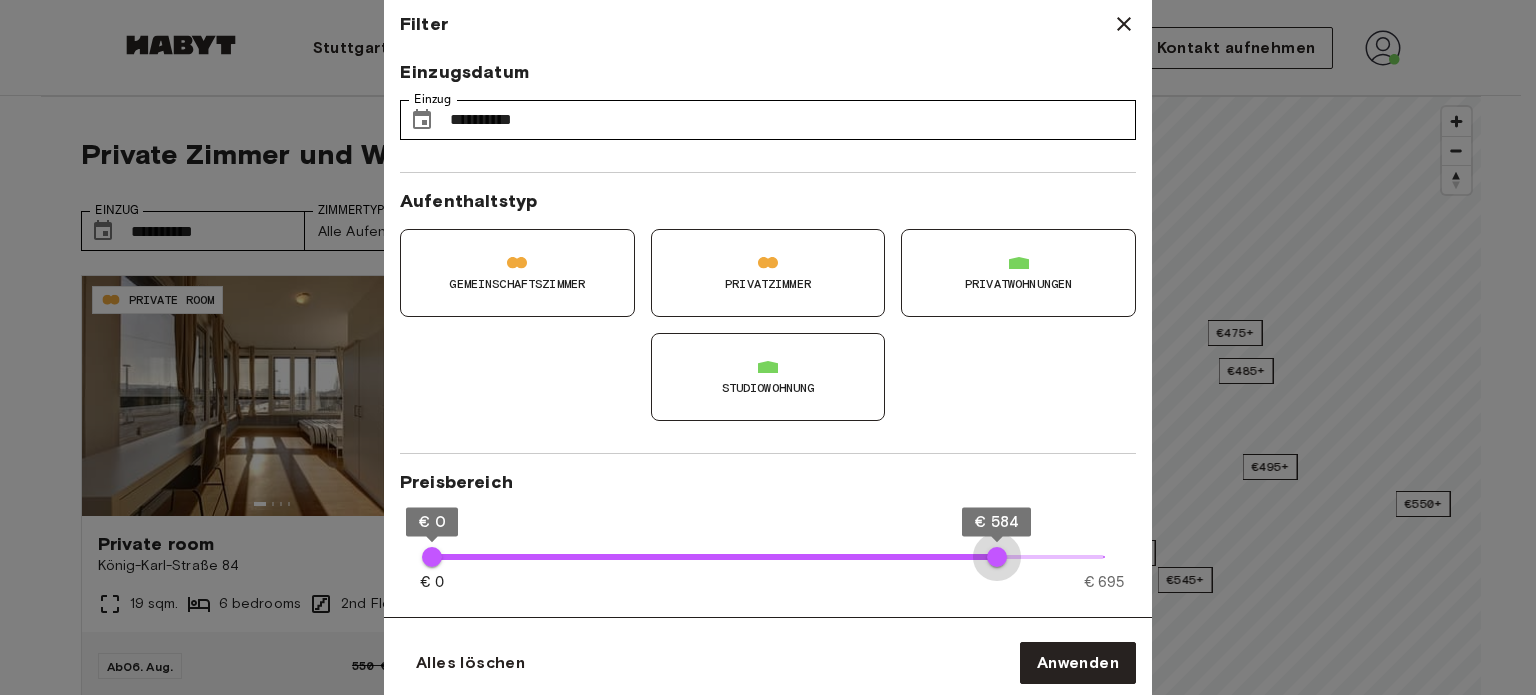 type on "***" 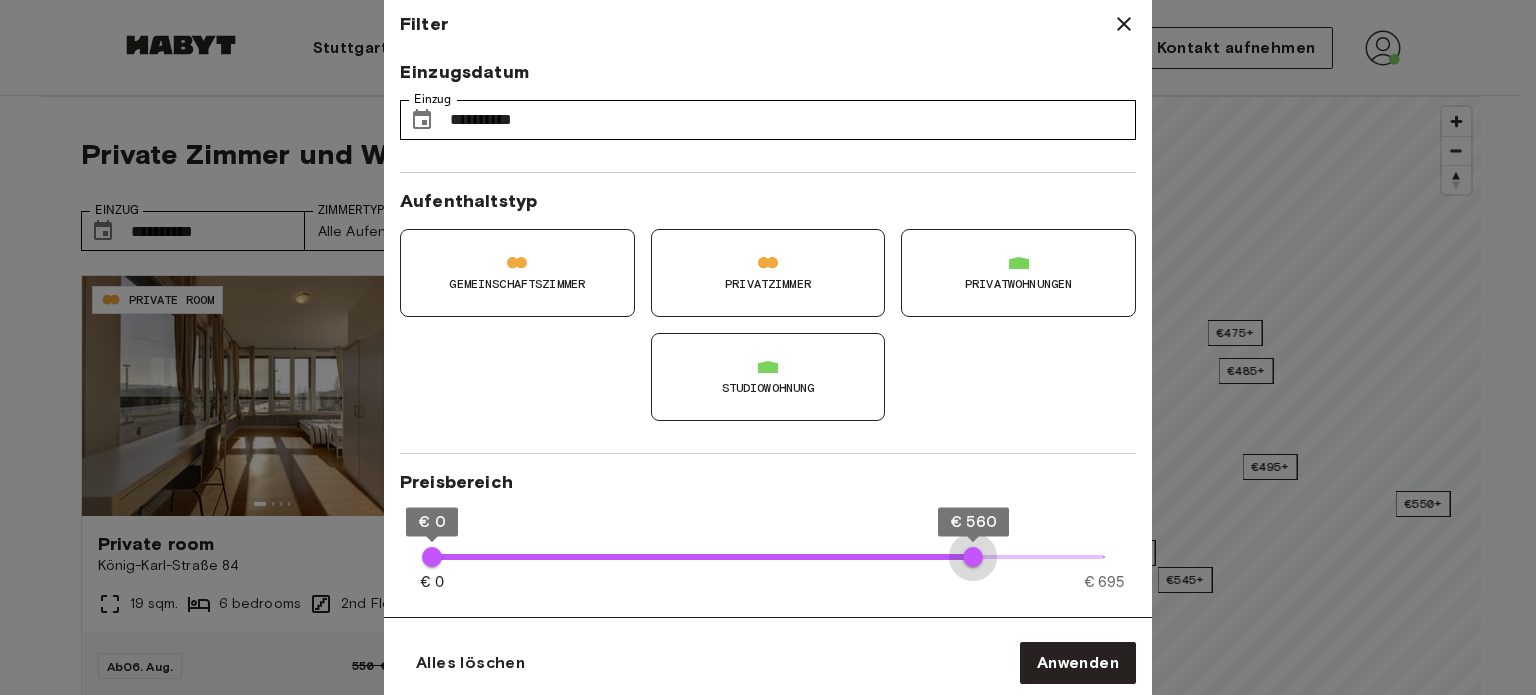 drag, startPoint x: 1105, startPoint y: 558, endPoint x: 973, endPoint y: 506, distance: 141.87318 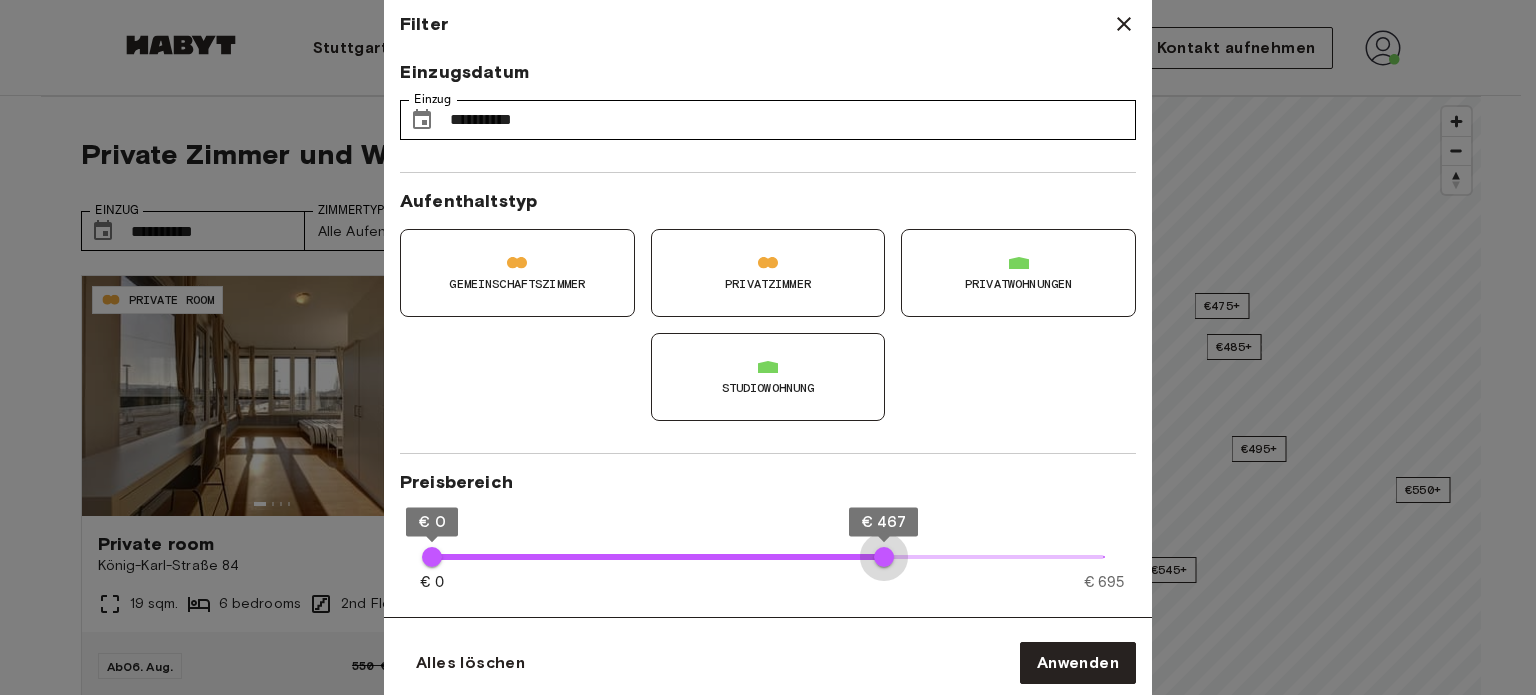 type on "***" 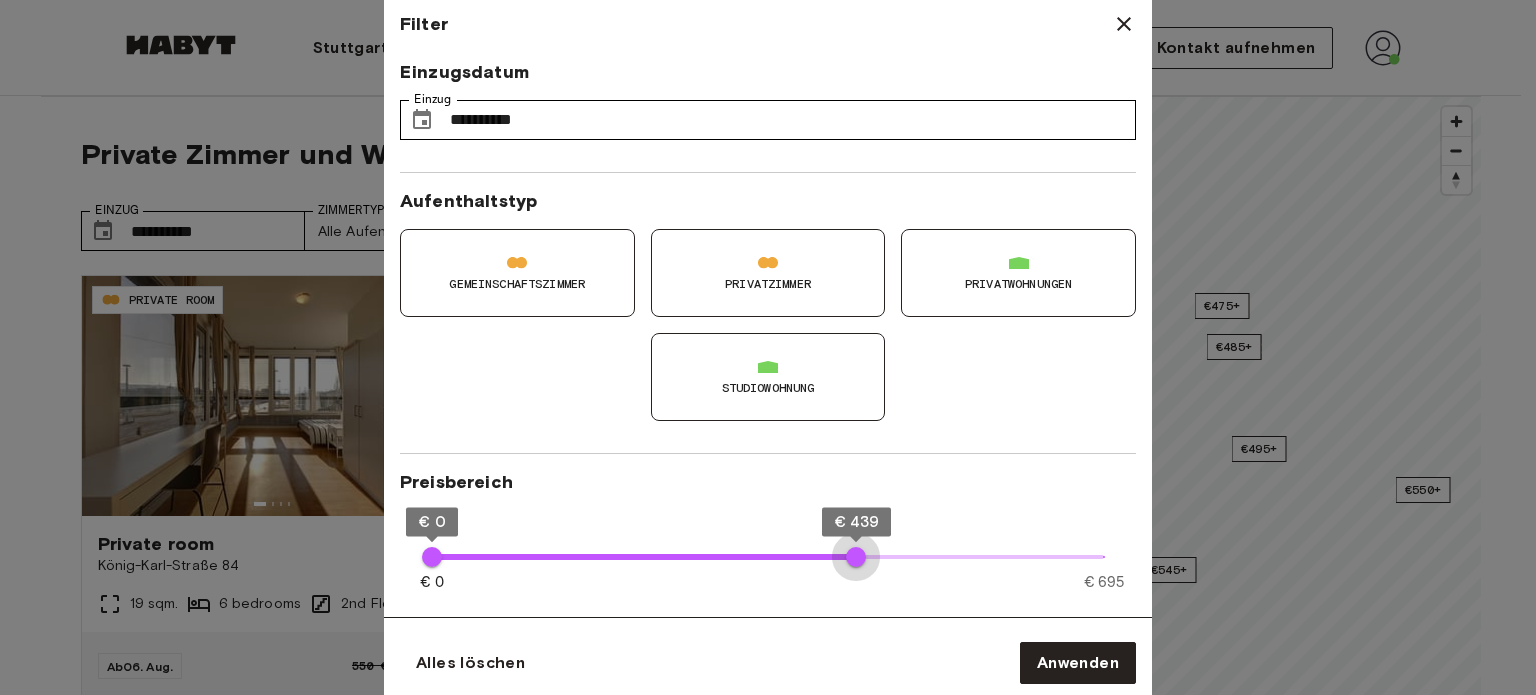 drag, startPoint x: 973, startPoint y: 553, endPoint x: 851, endPoint y: 549, distance: 122.06556 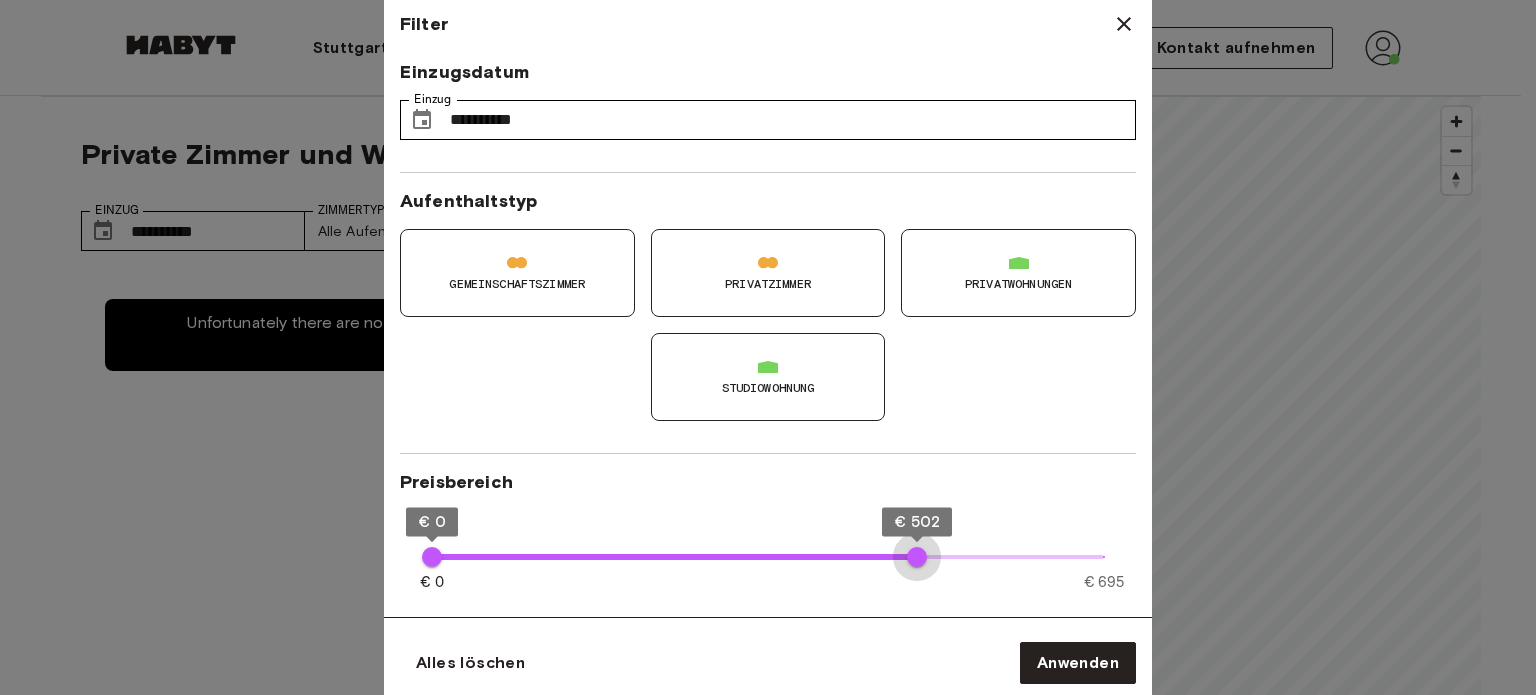 type on "***" 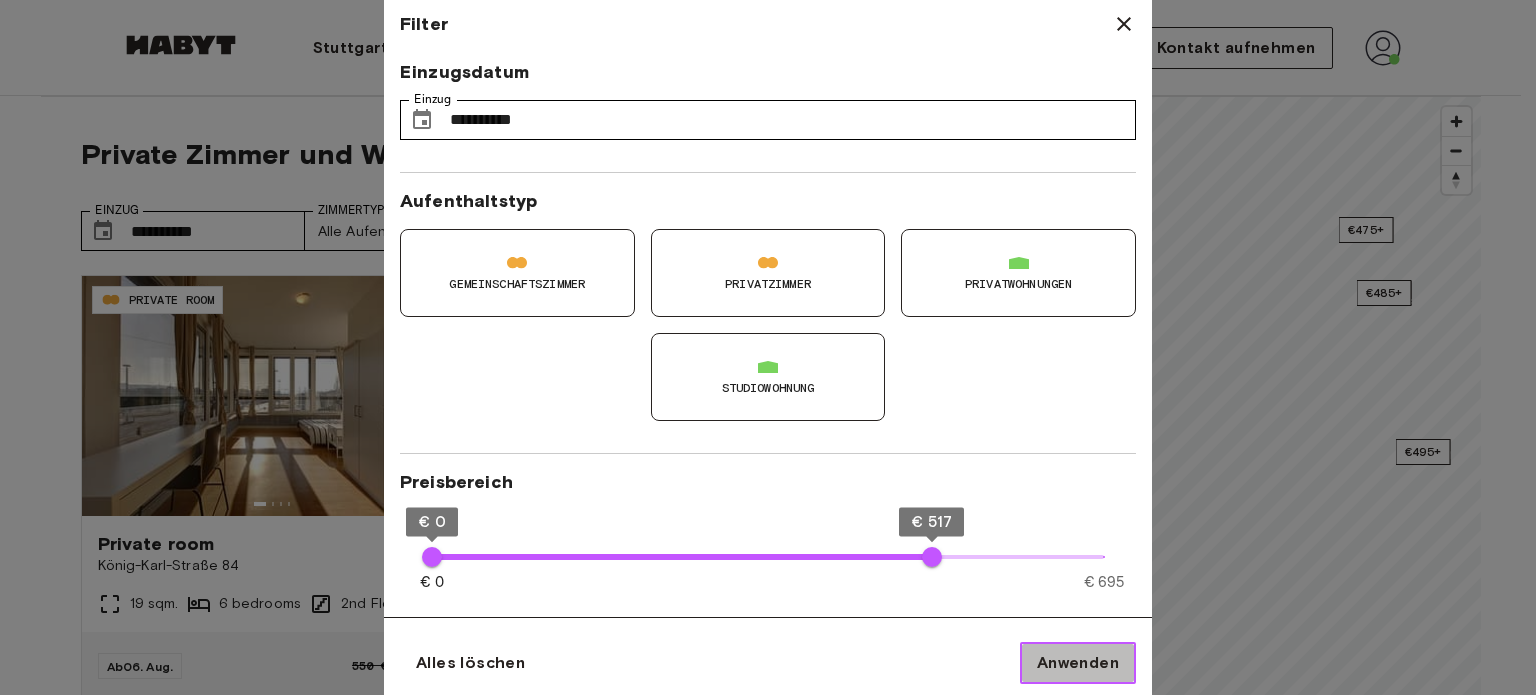 drag, startPoint x: 1108, startPoint y: 661, endPoint x: 1101, endPoint y: 645, distance: 17.464249 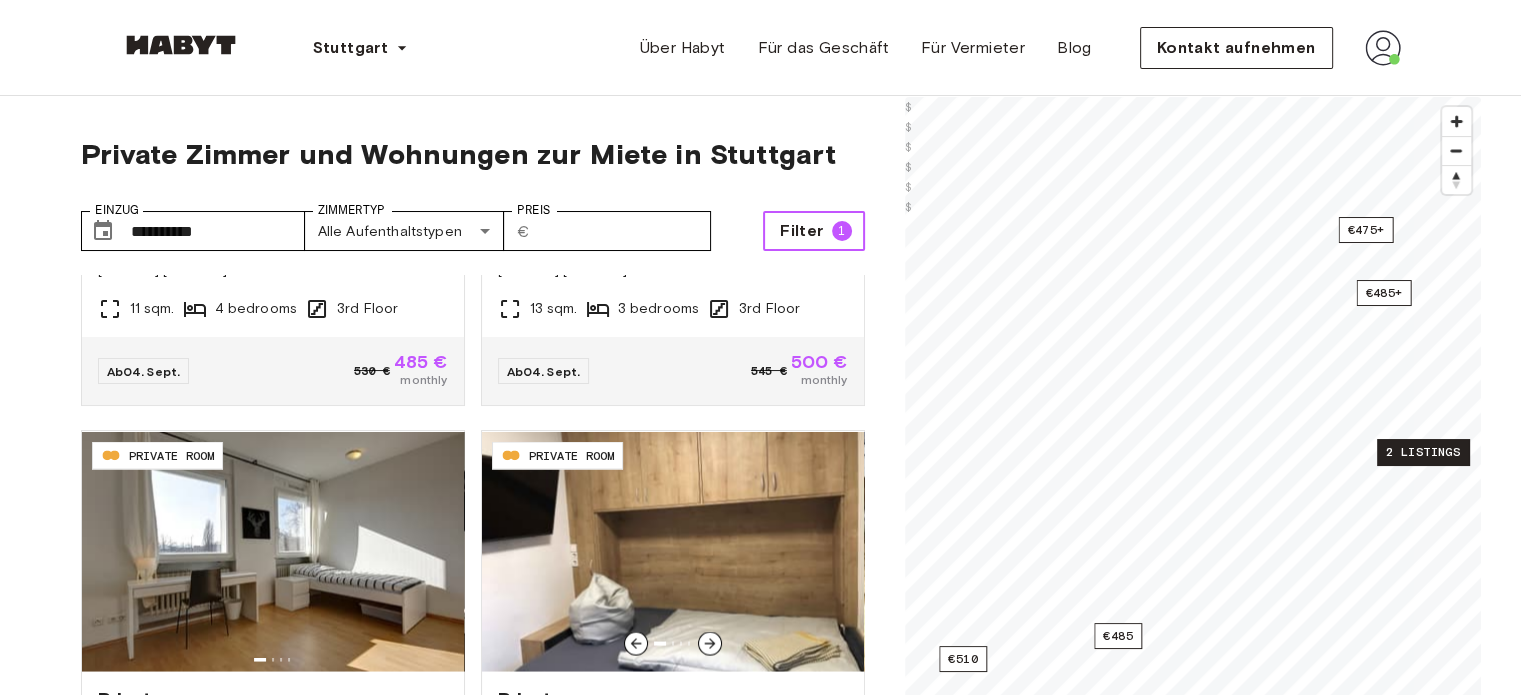 scroll, scrollTop: 3905, scrollLeft: 0, axis: vertical 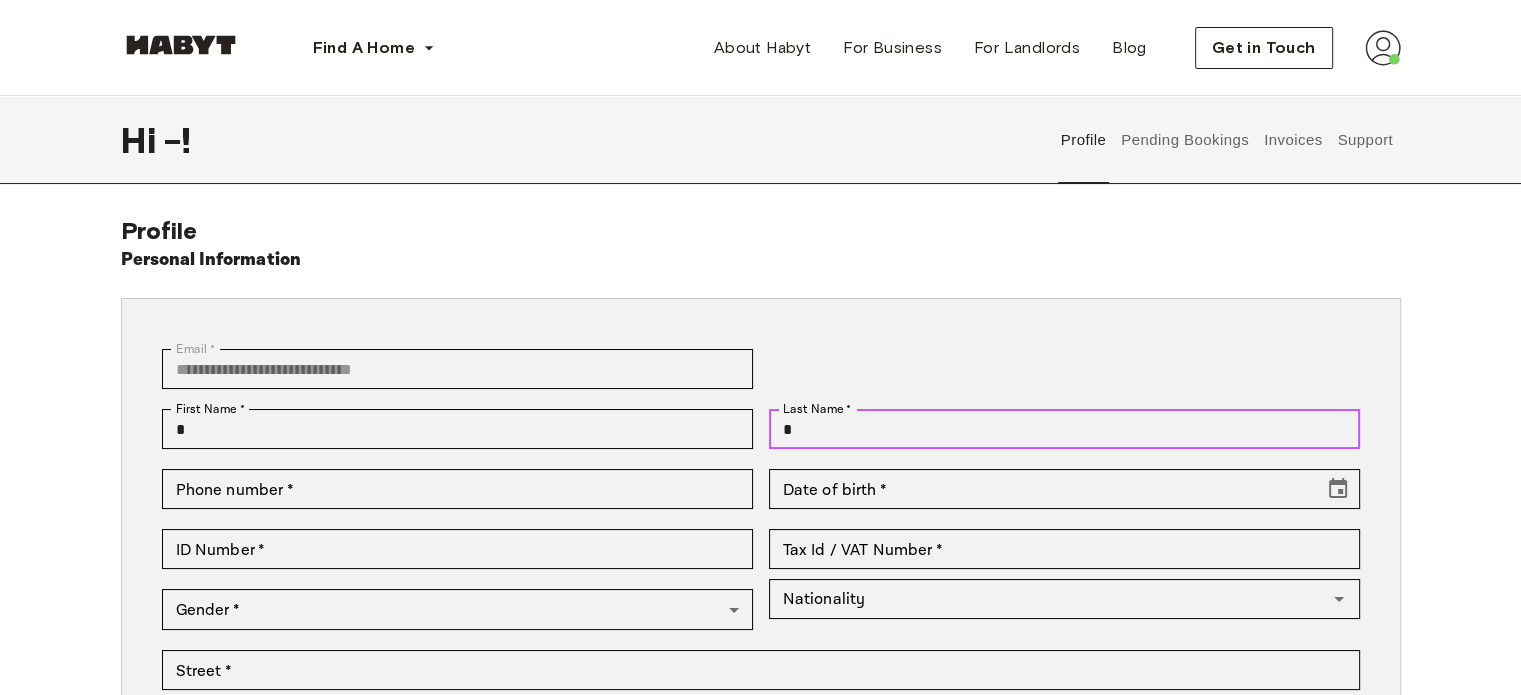click on "*" at bounding box center [1064, 429] 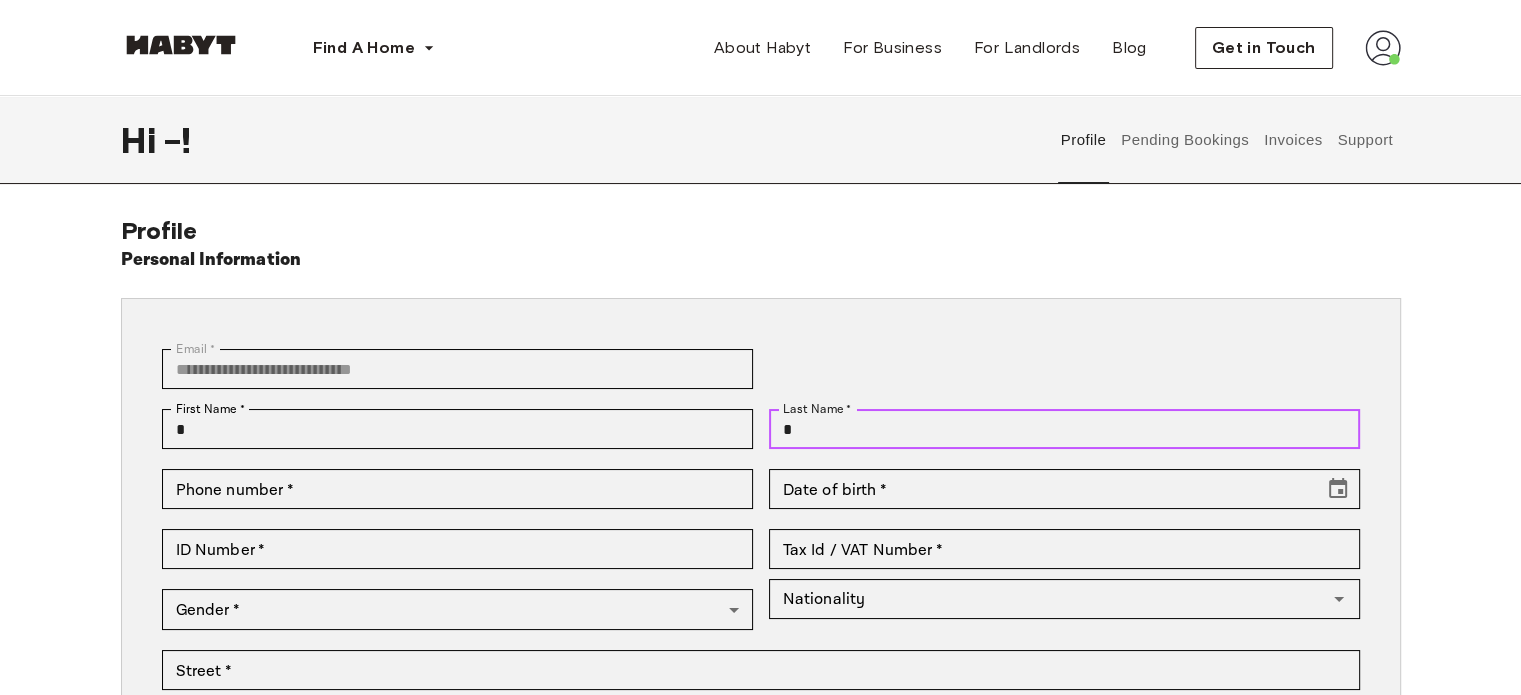 type on "******" 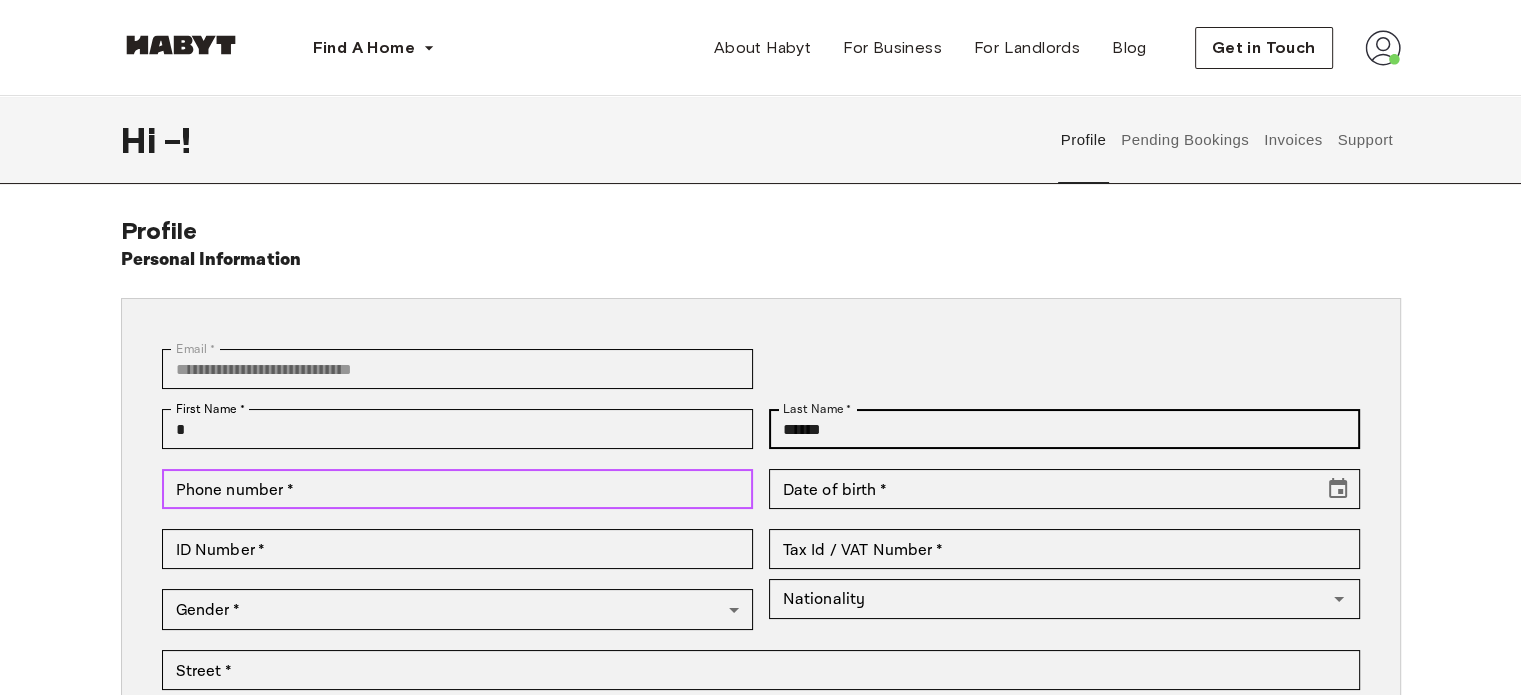 type on "**********" 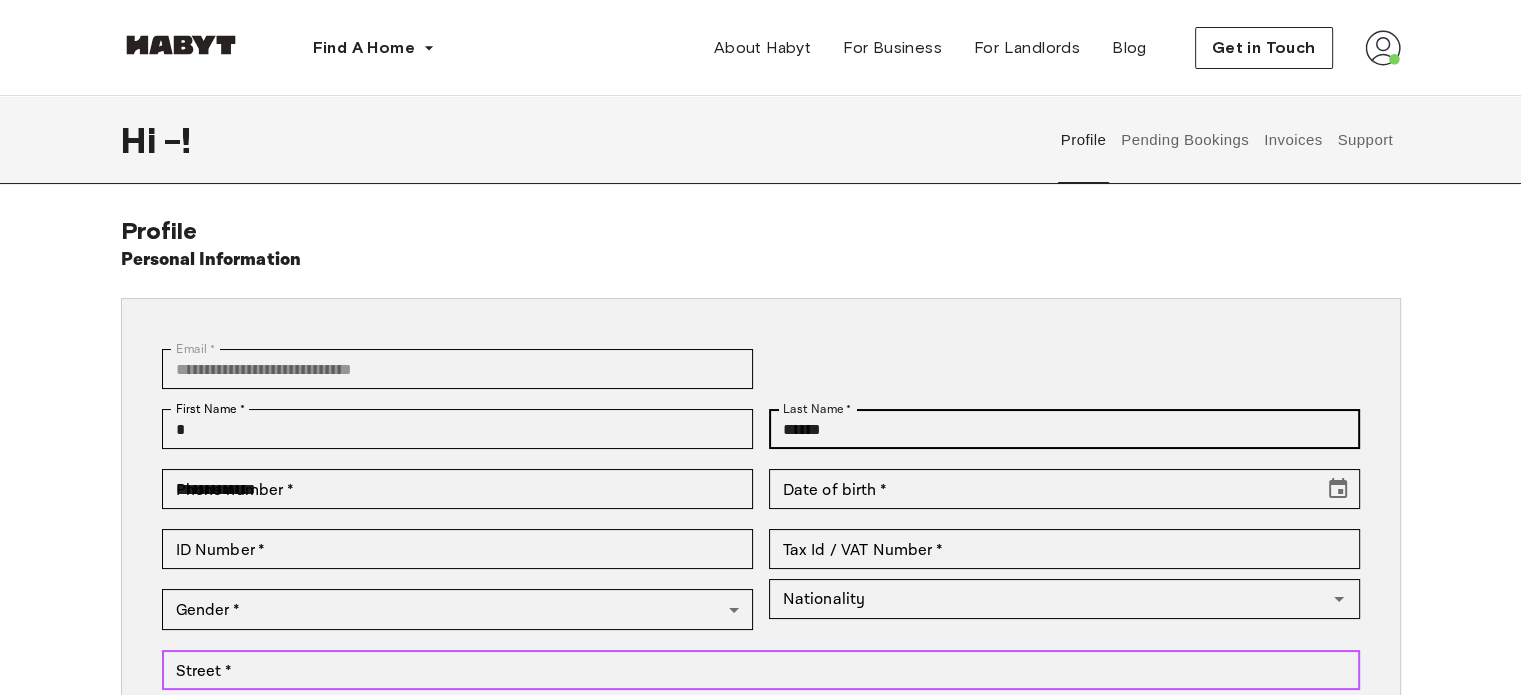 type on "**********" 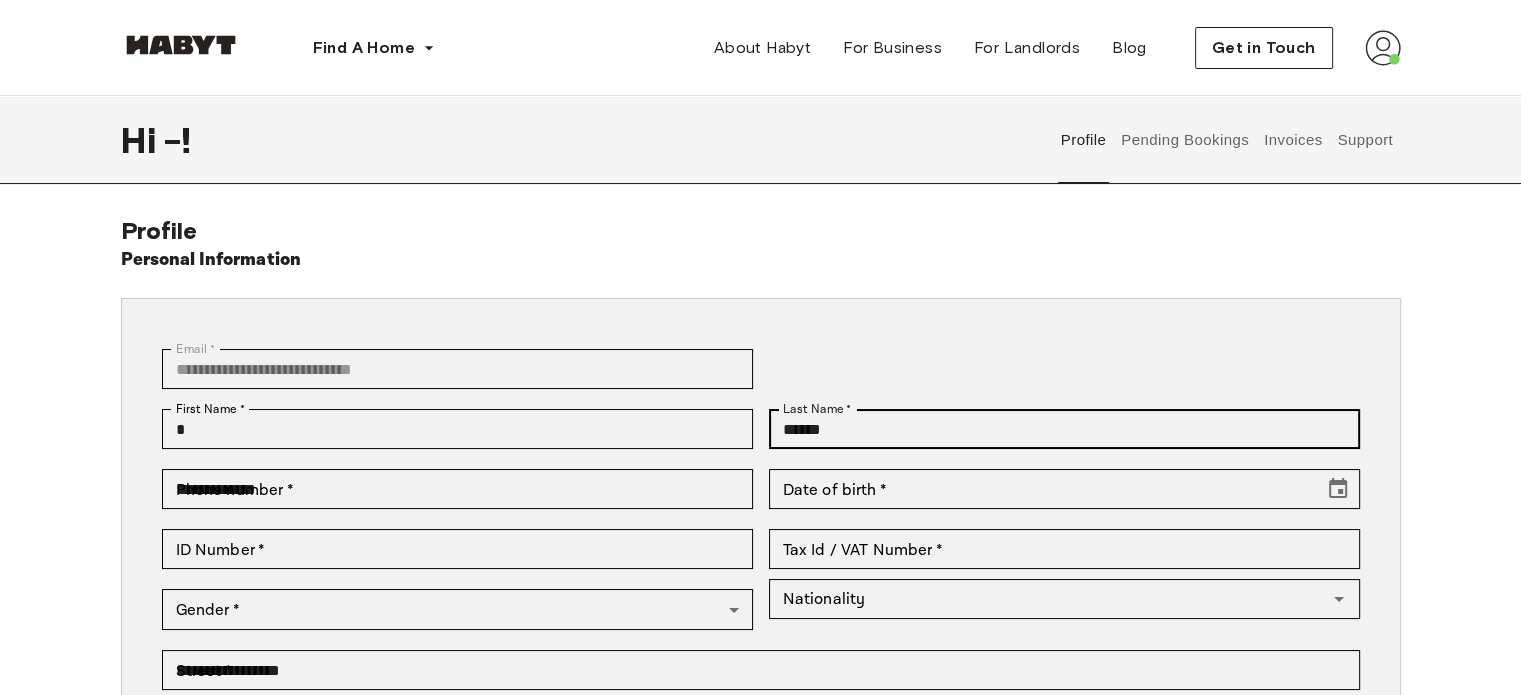 type on "*****" 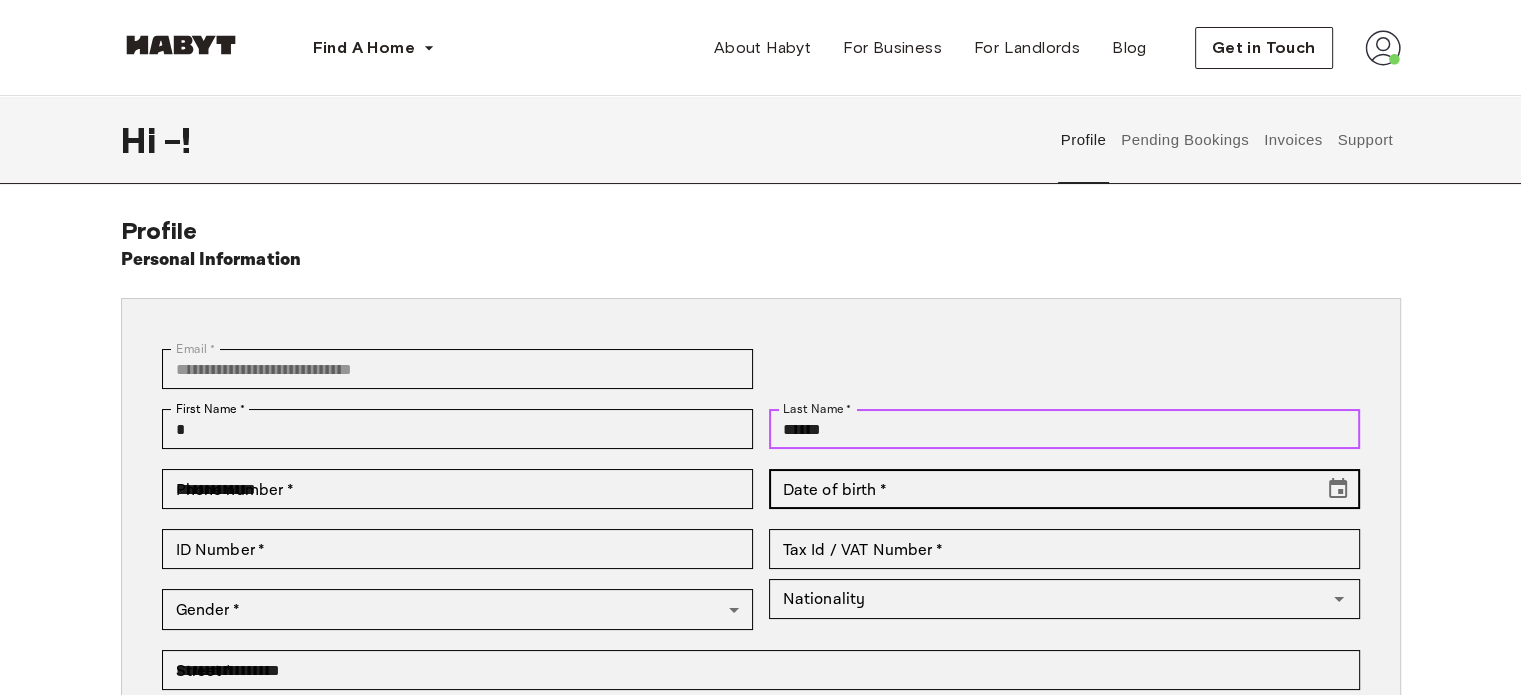 type 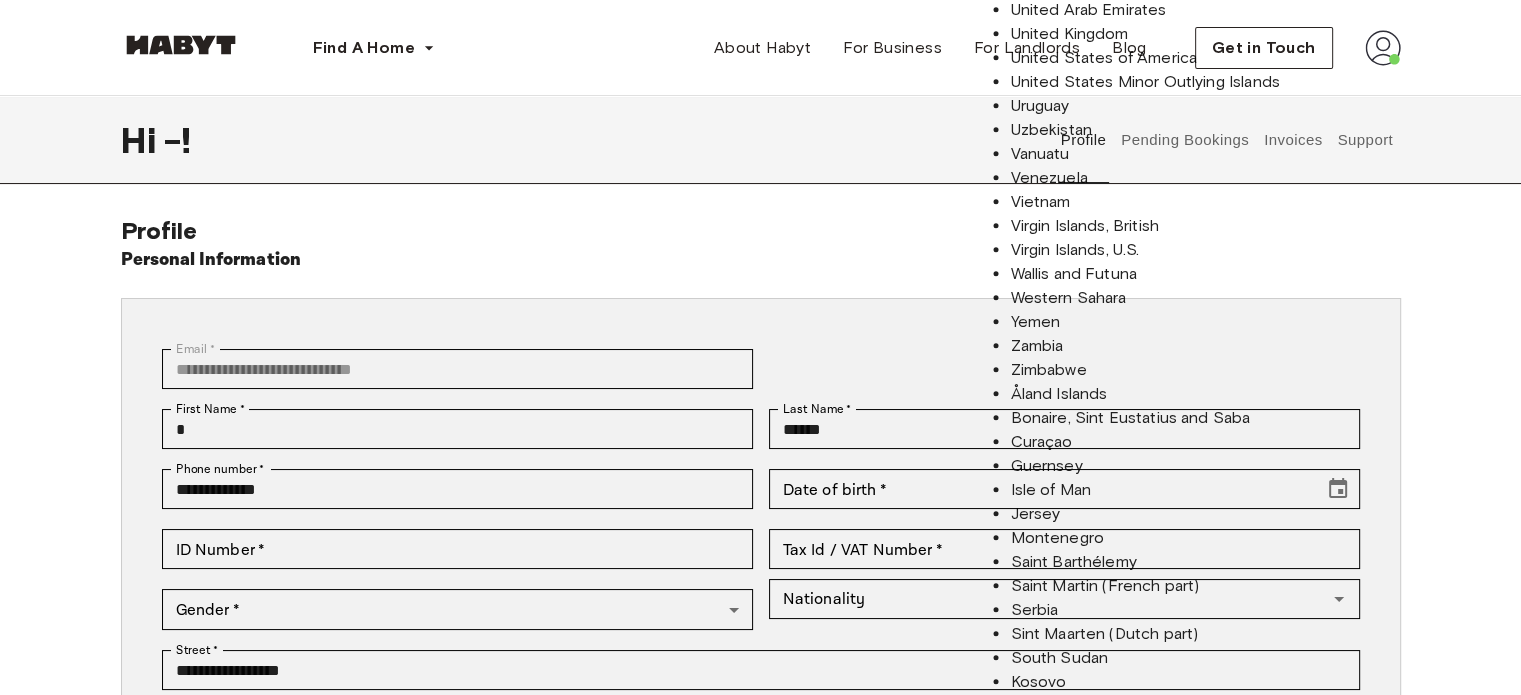 click on "**********" at bounding box center (761, 599) 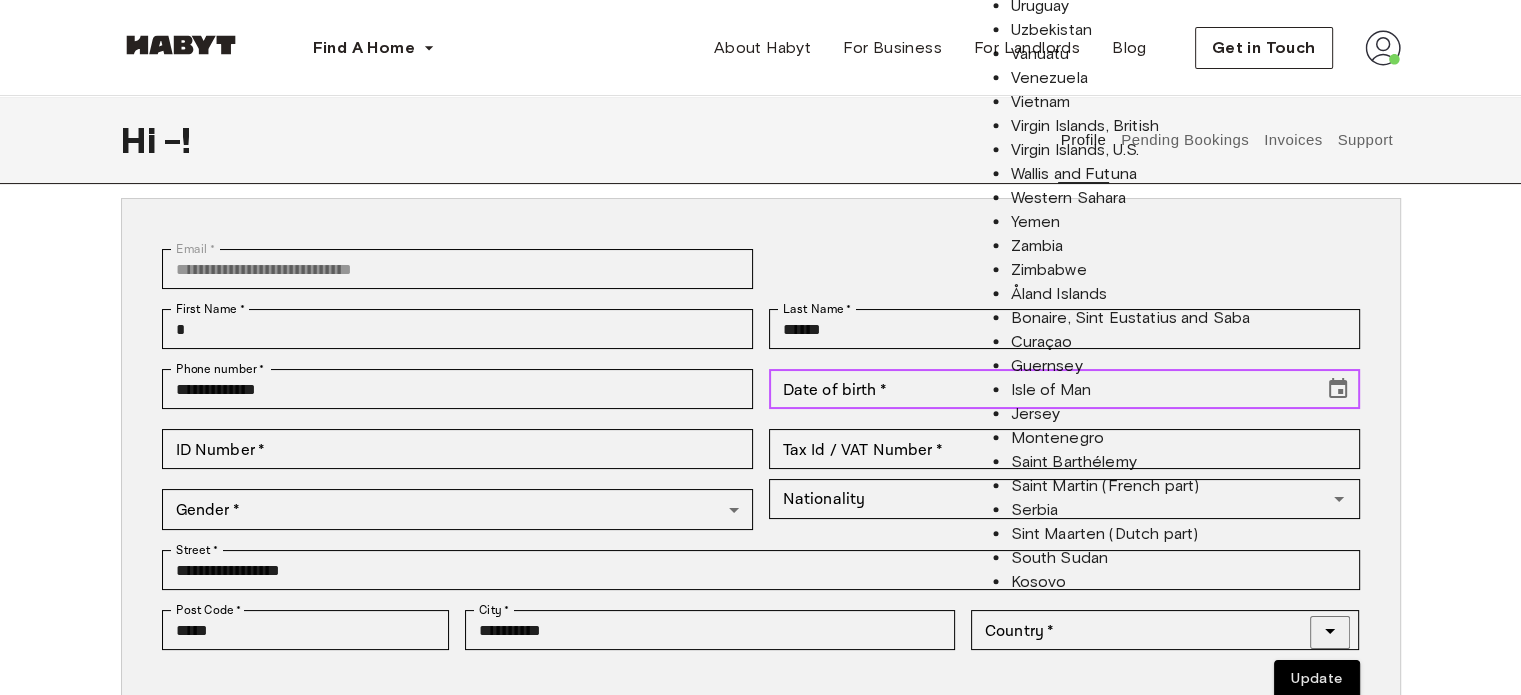 click on "Date of birth   *" at bounding box center [1039, 389] 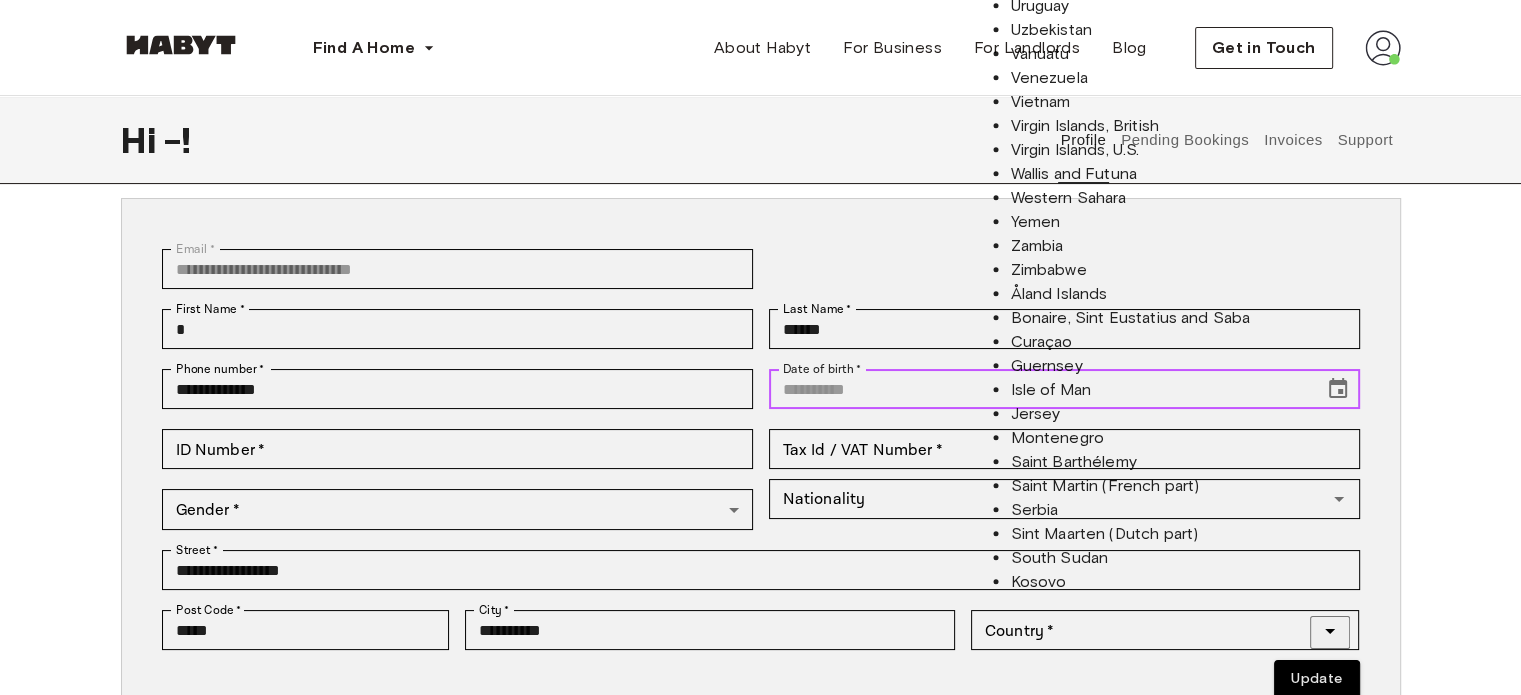 click on "Date of birth   *" at bounding box center [1039, 389] 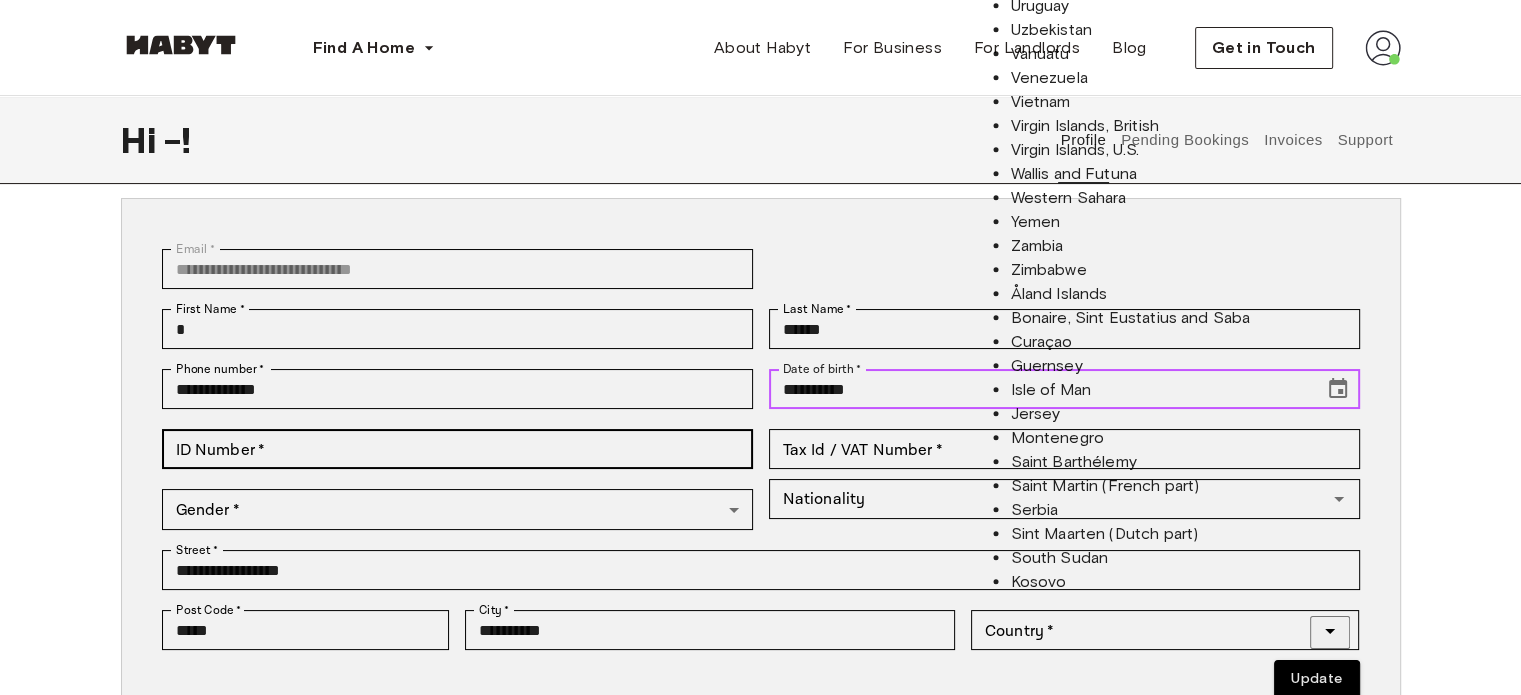 type on "**********" 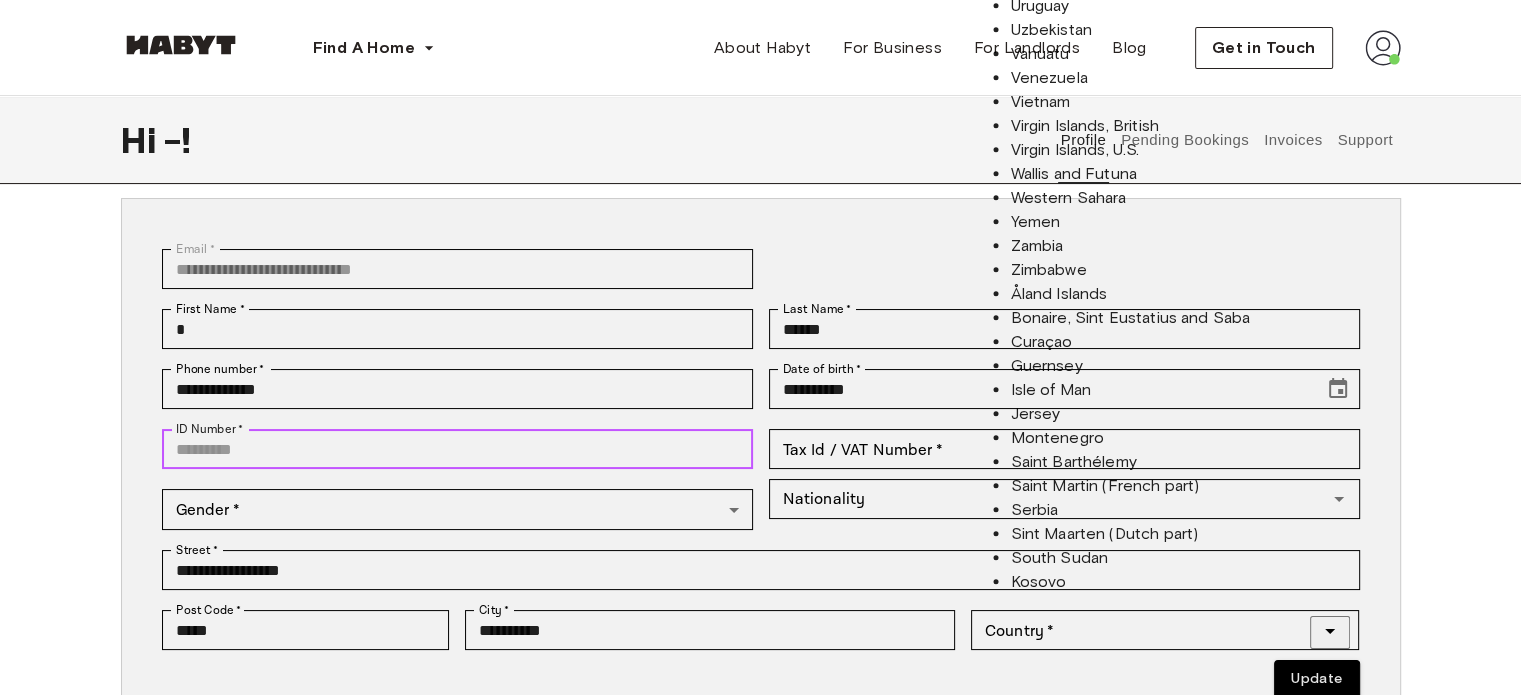 click on "ID Number   *" at bounding box center (457, 449) 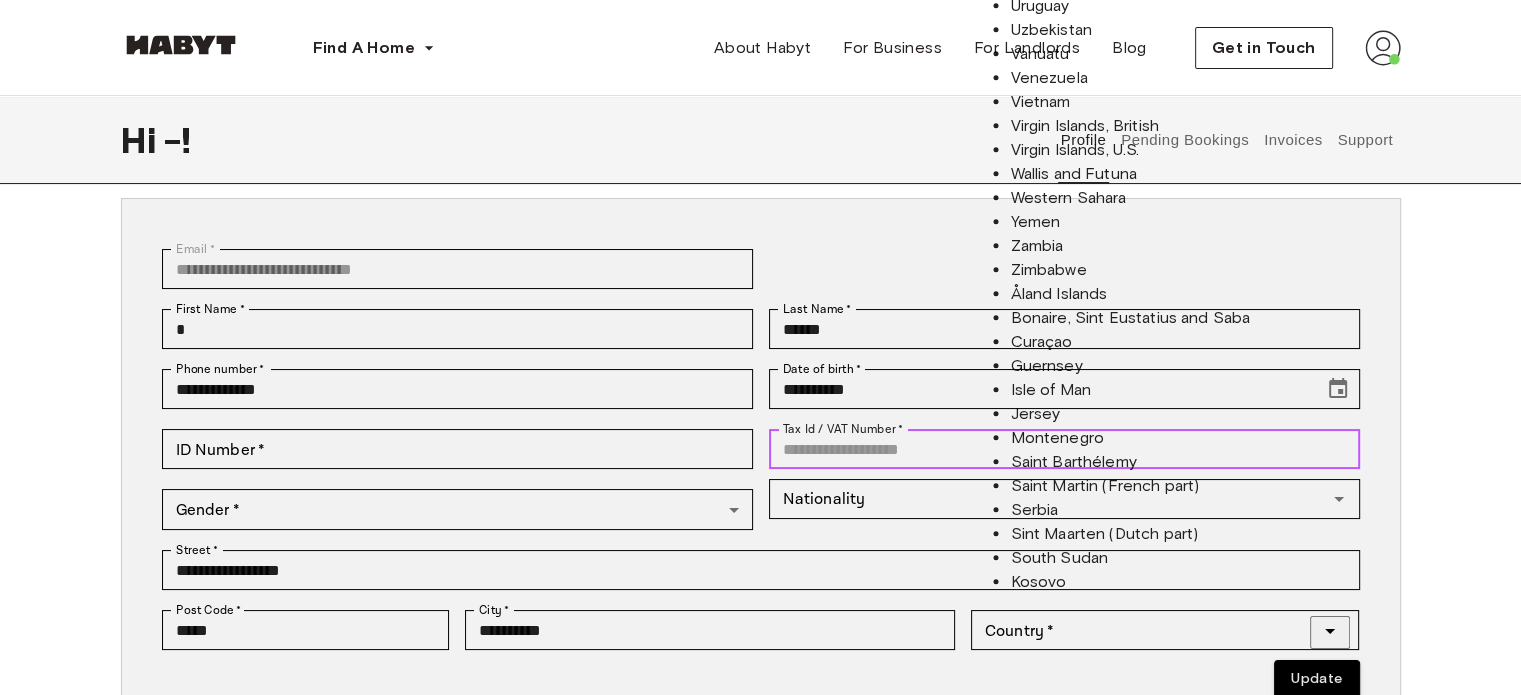 click on "Tax Id / VAT Number   *" at bounding box center [1064, 449] 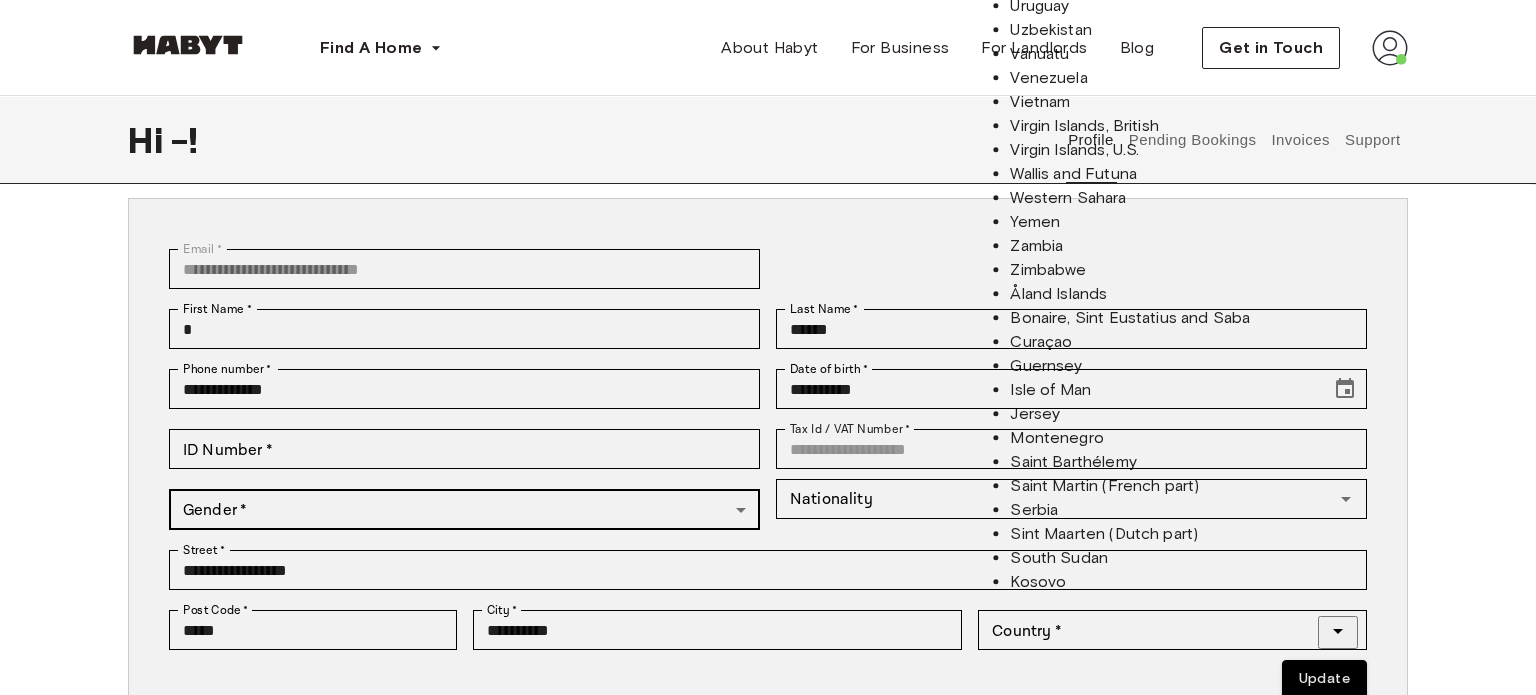 click on "**********" at bounding box center [768, 858] 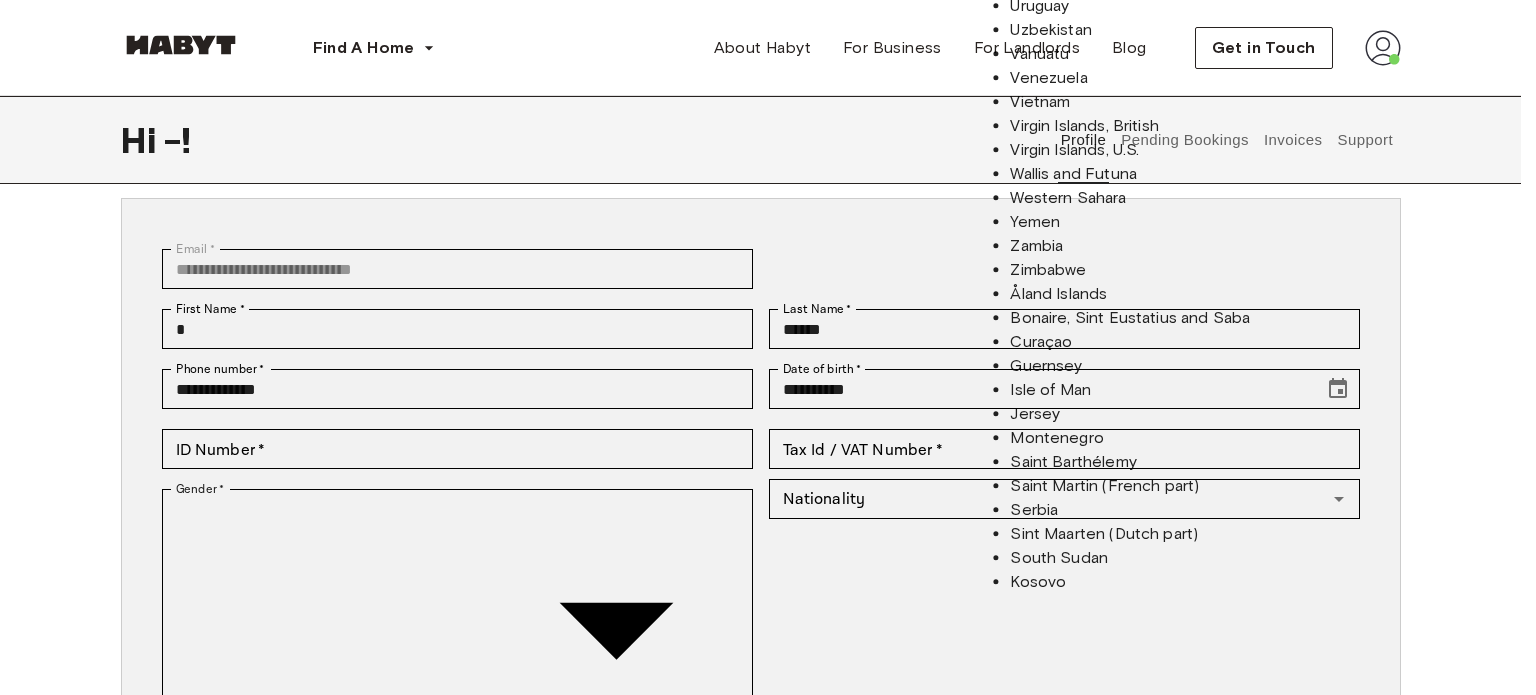 click on "Female" at bounding box center [780, 2101] 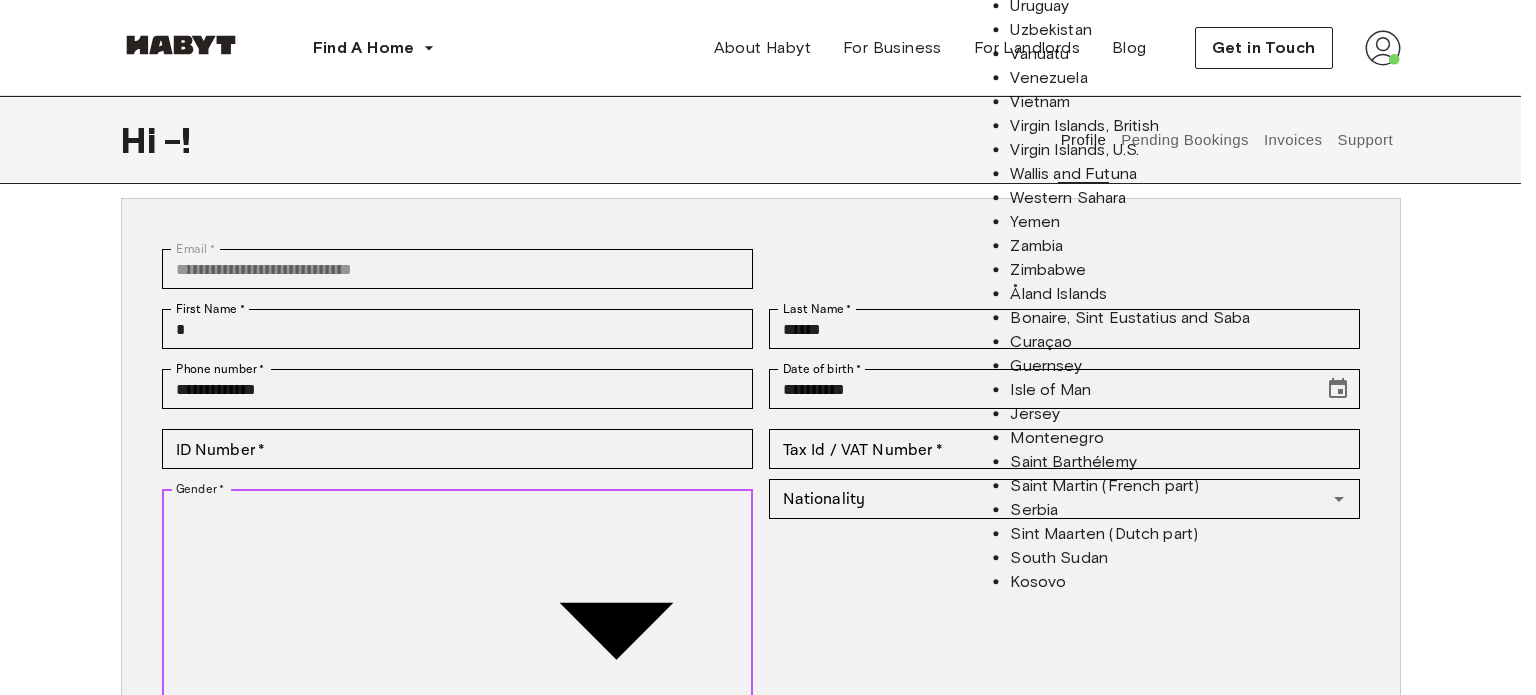 type on "******" 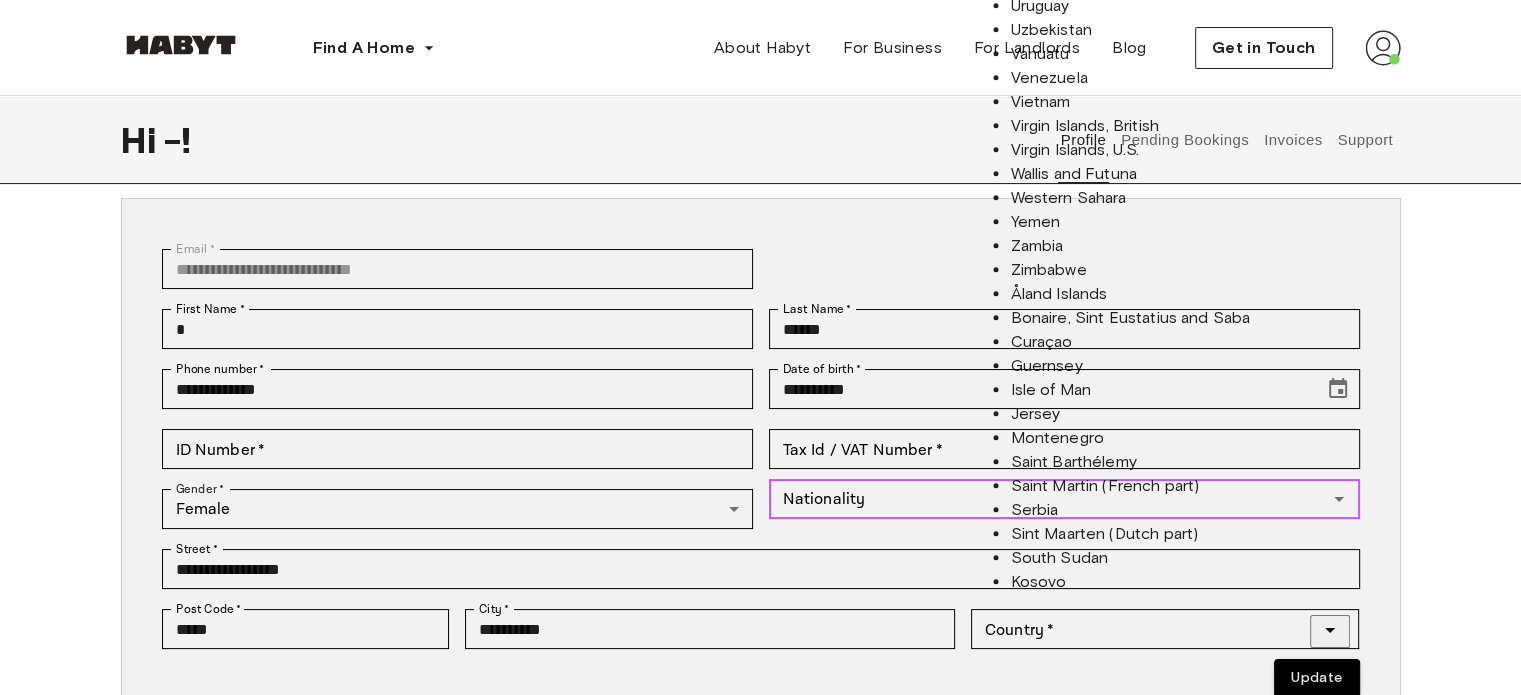 click on "Nationality" at bounding box center (1048, 499) 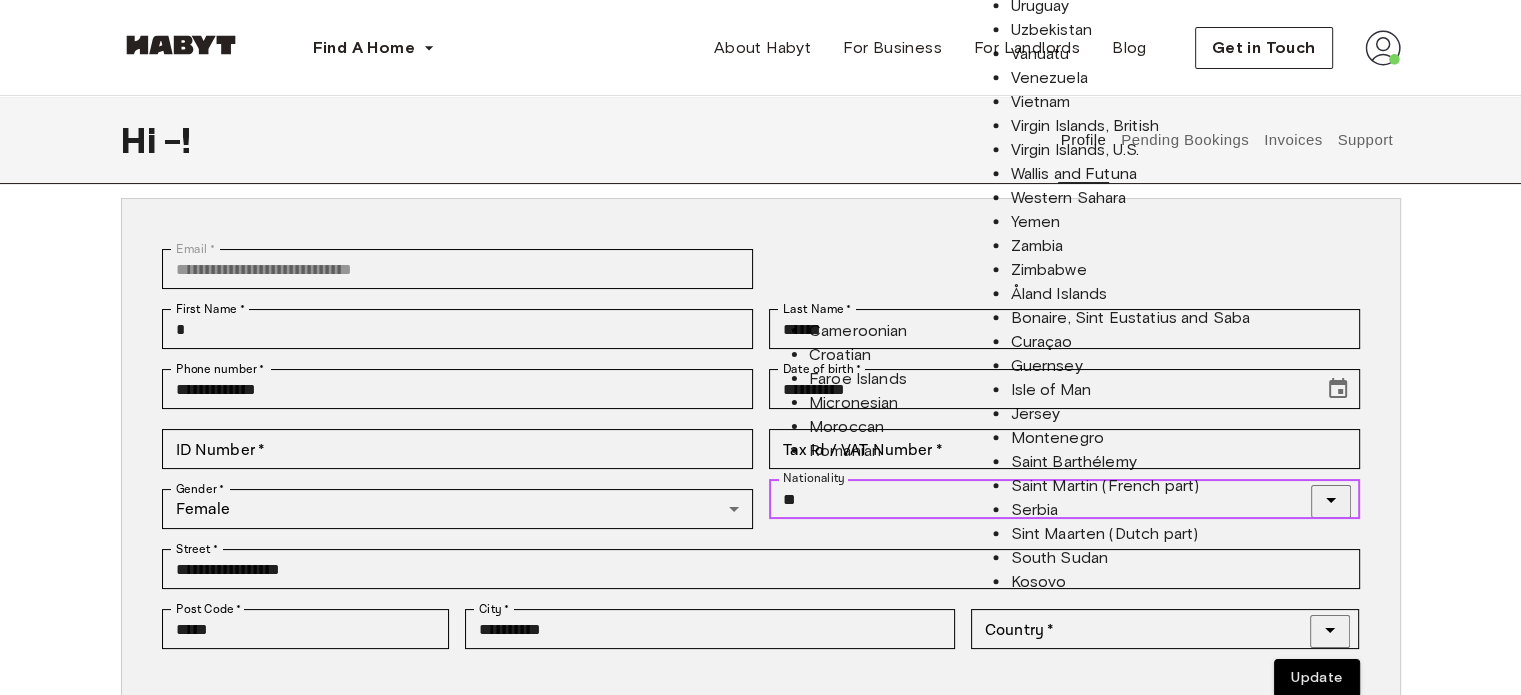 click on "Romanian" at bounding box center (1084, 451) 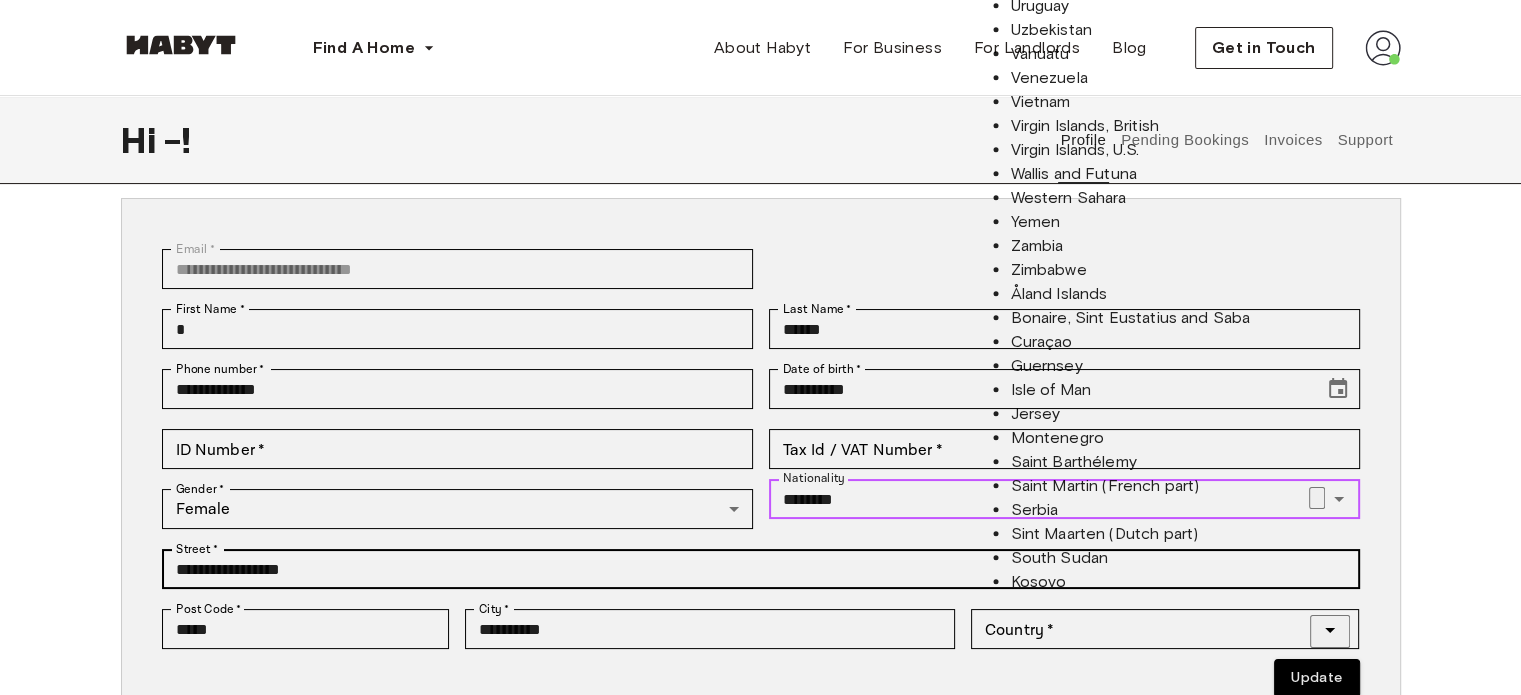 type on "********" 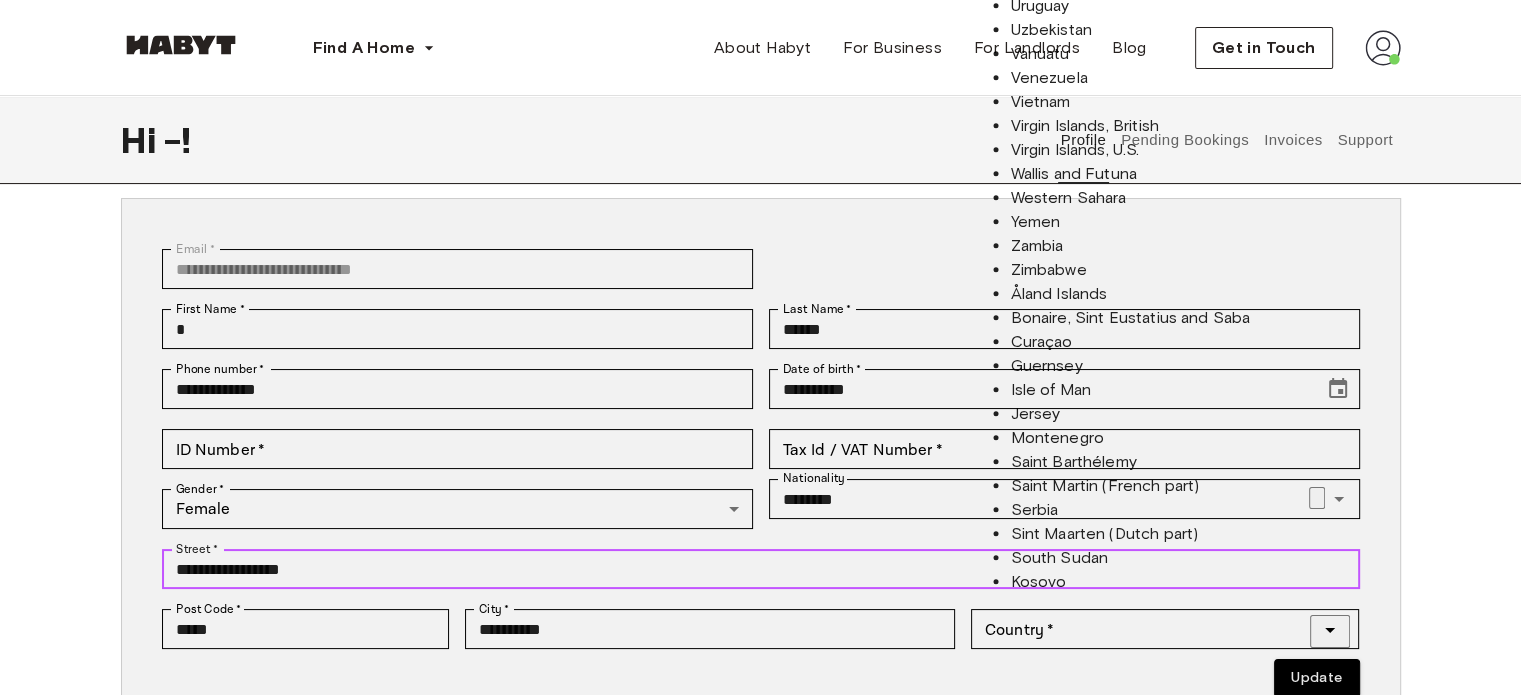 click on "**********" at bounding box center (761, 569) 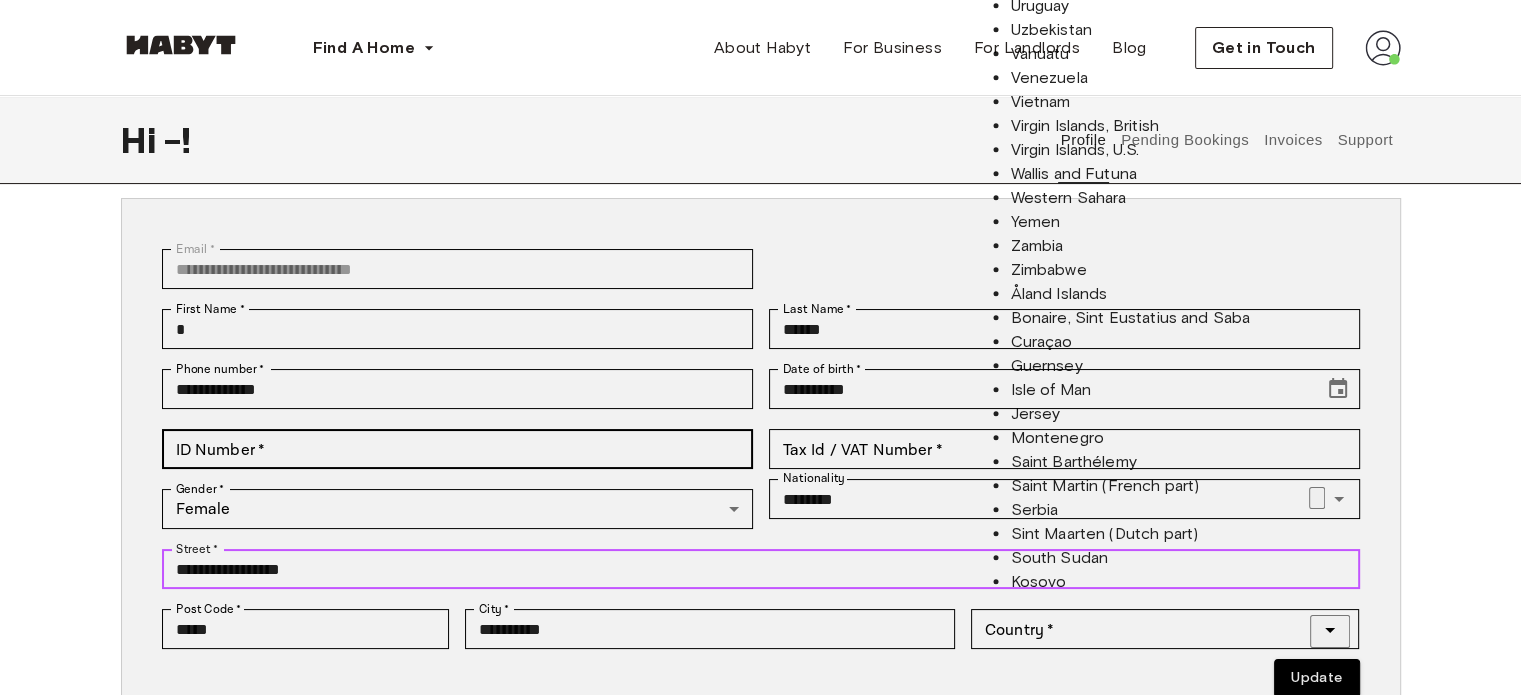 type on "**********" 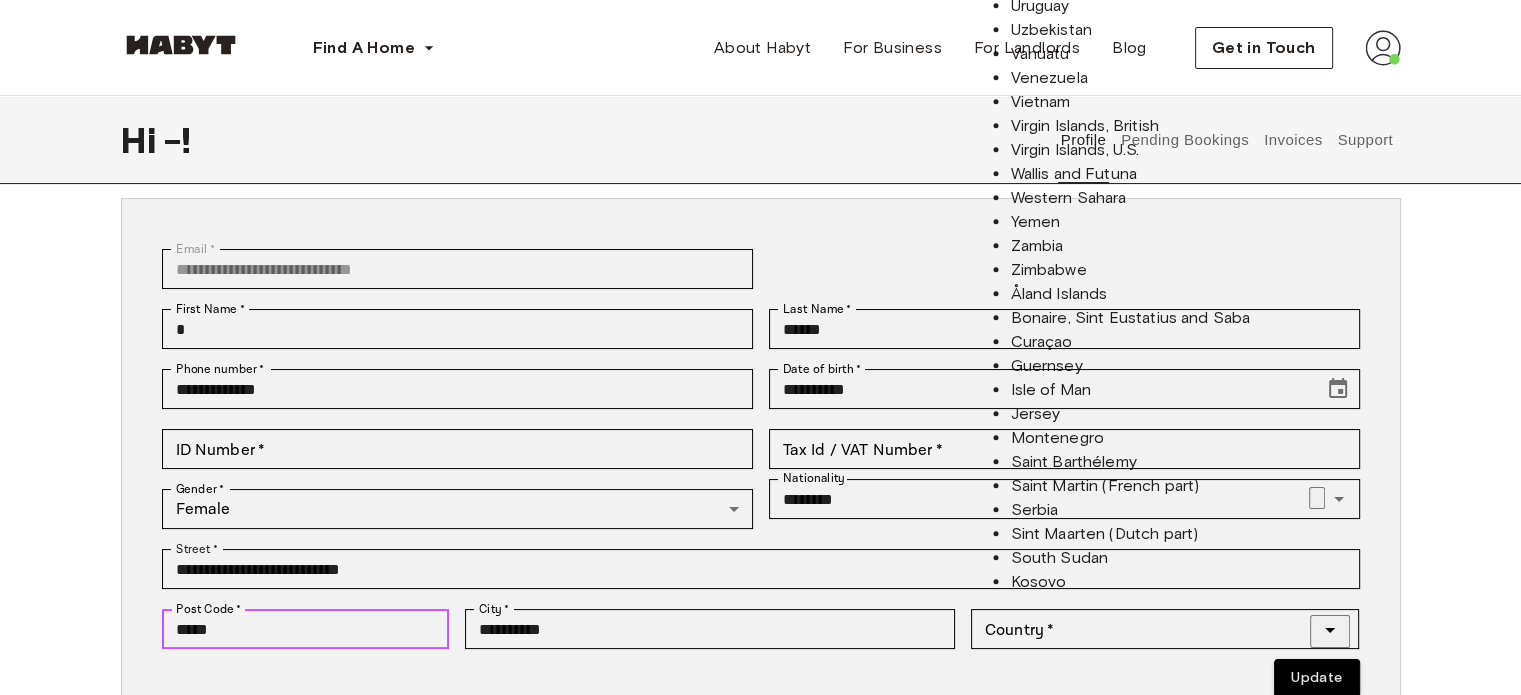 click on "*****" at bounding box center [306, 629] 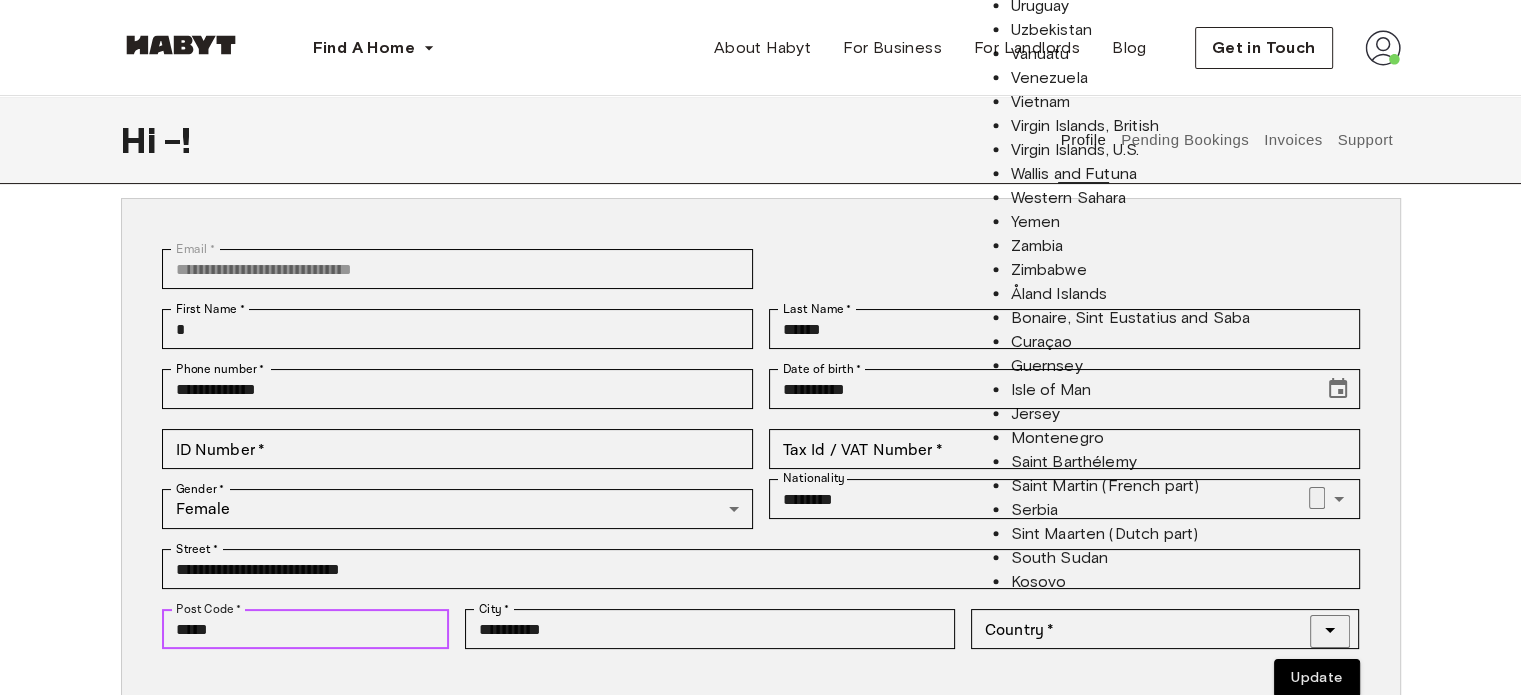 type on "*****" 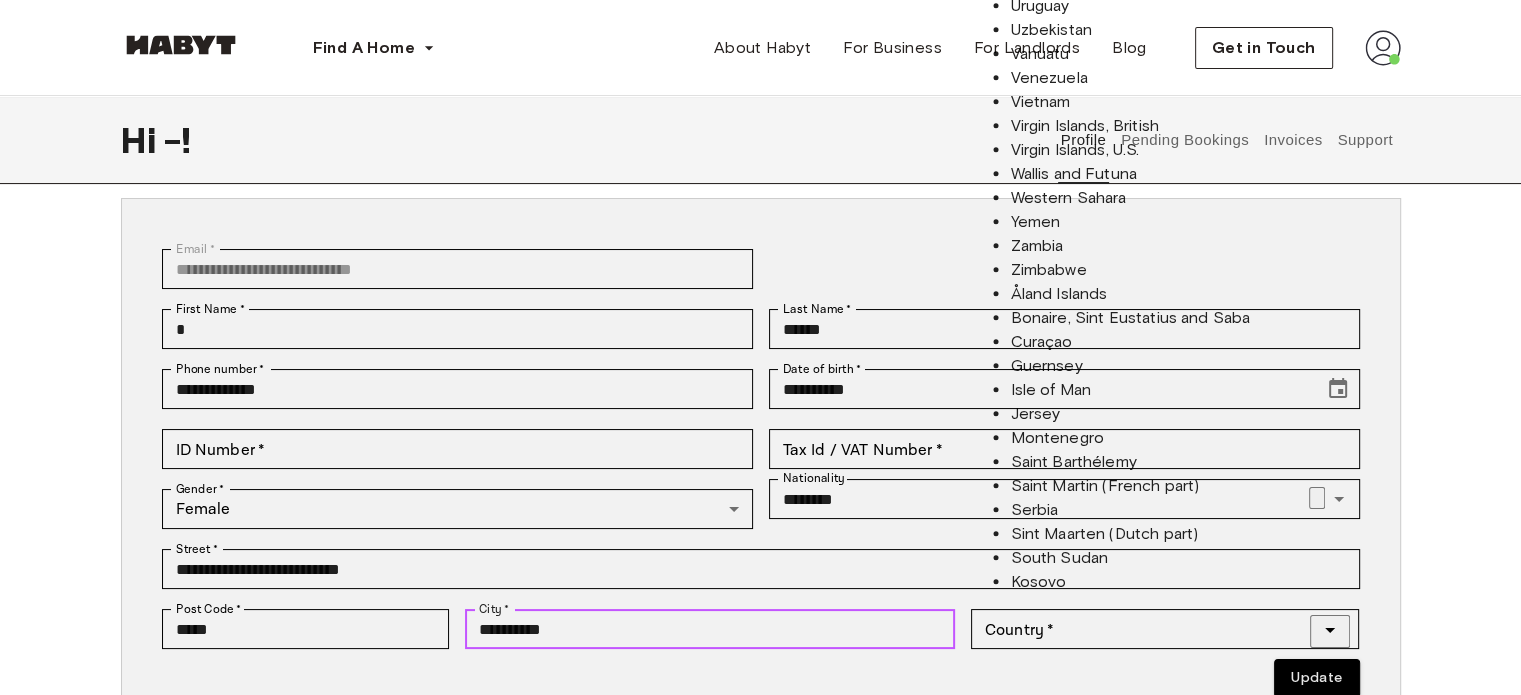 click on "**********" at bounding box center [710, 629] 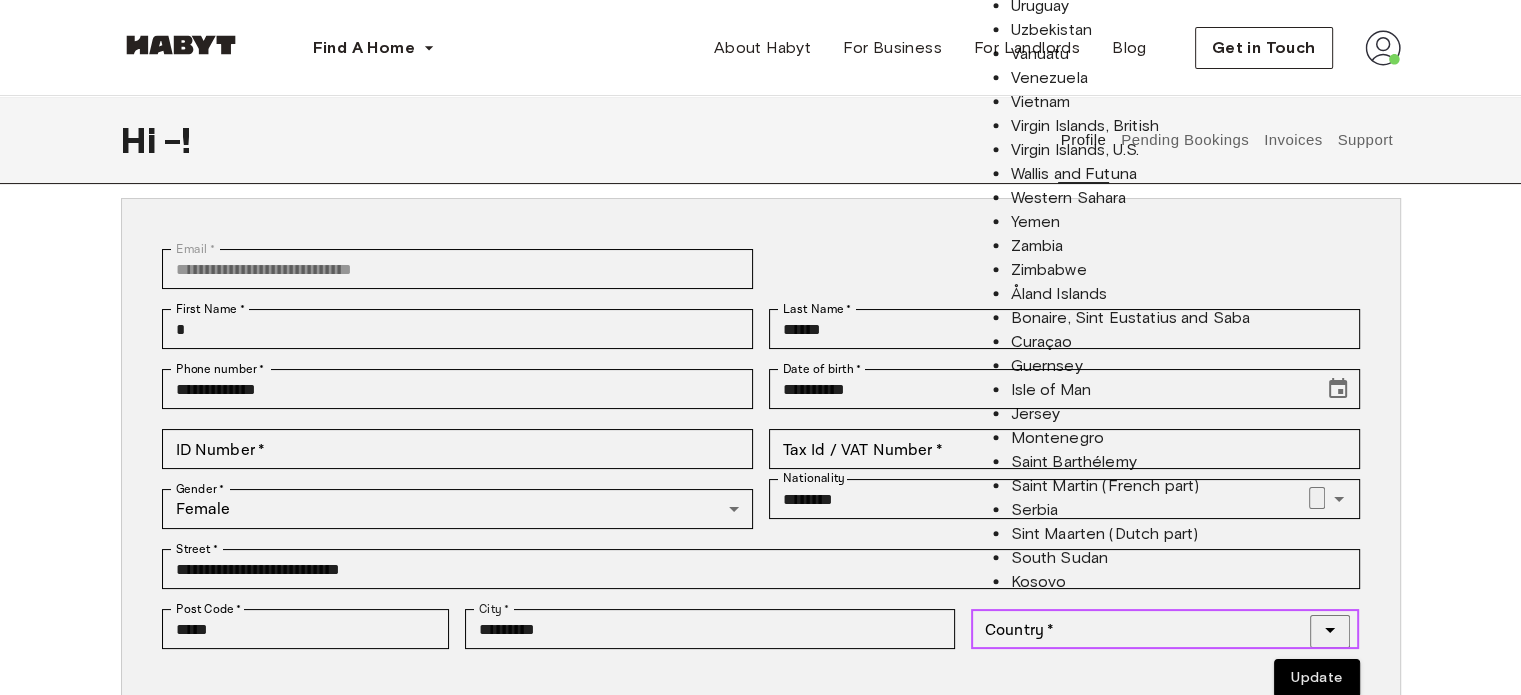 click on "Country   *" at bounding box center [1149, 629] 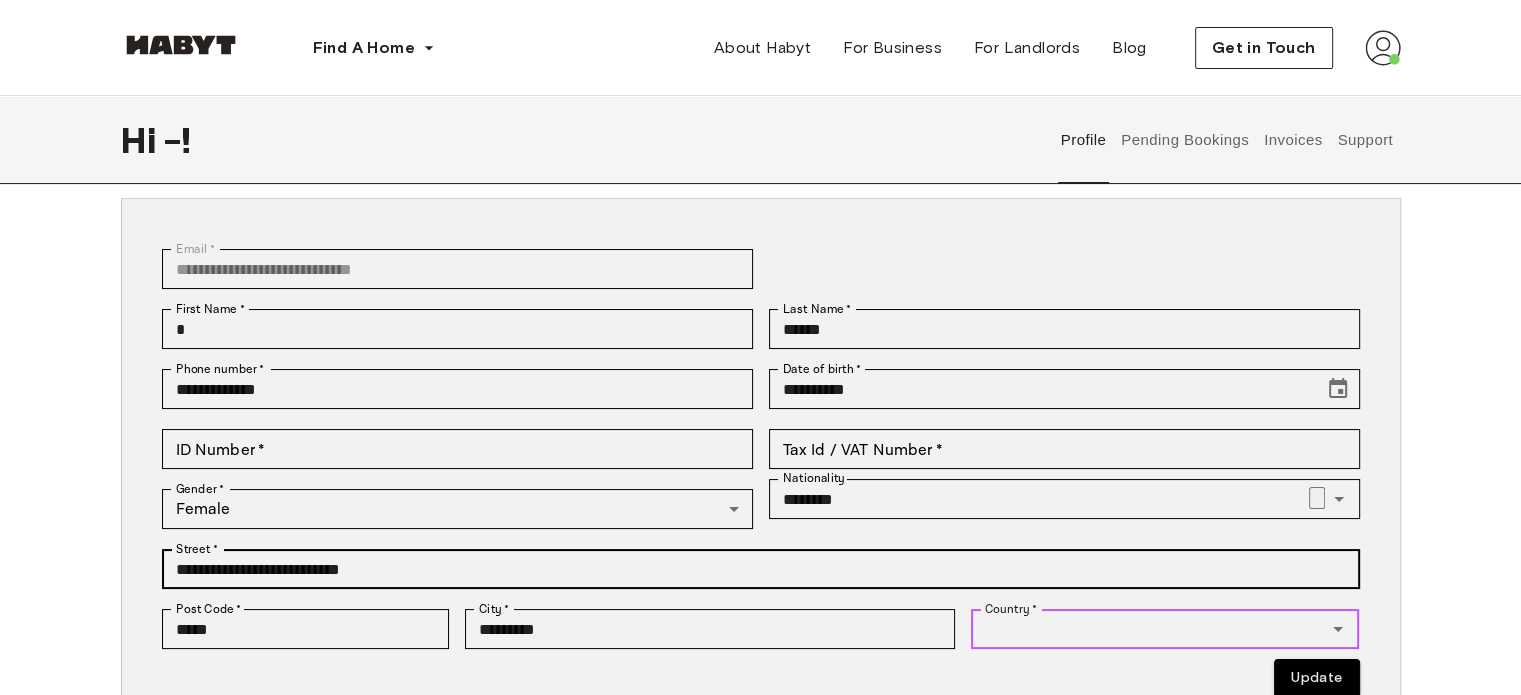 type on "*******" 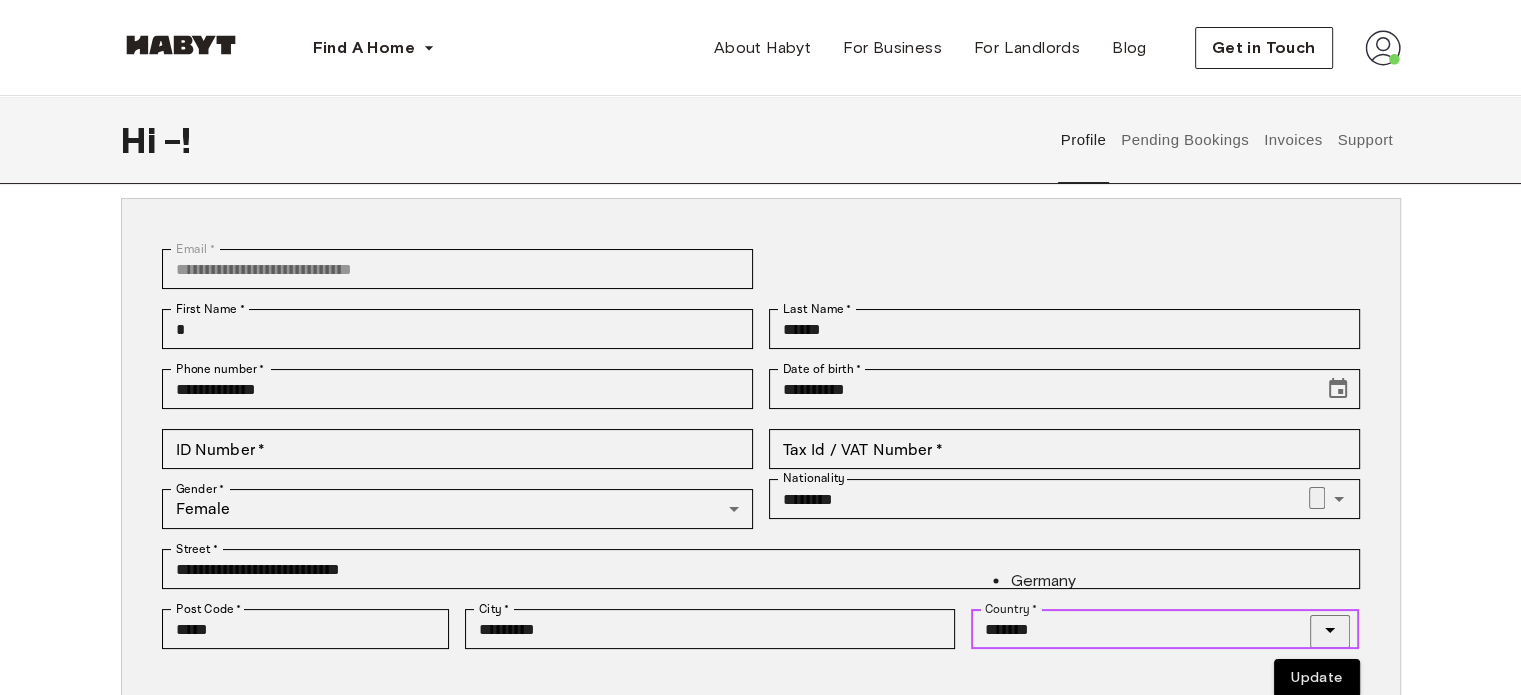 click on "Germany" at bounding box center (1184, 581) 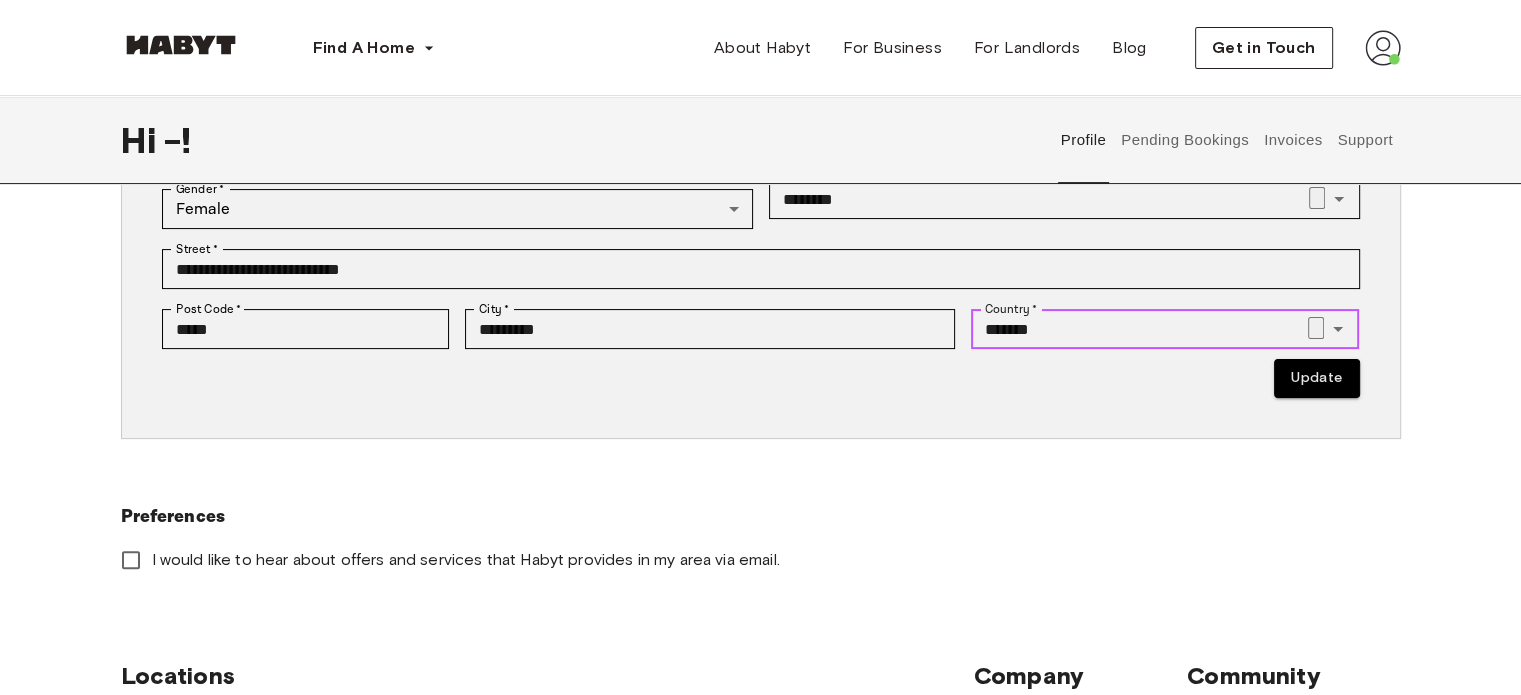 scroll, scrollTop: 500, scrollLeft: 0, axis: vertical 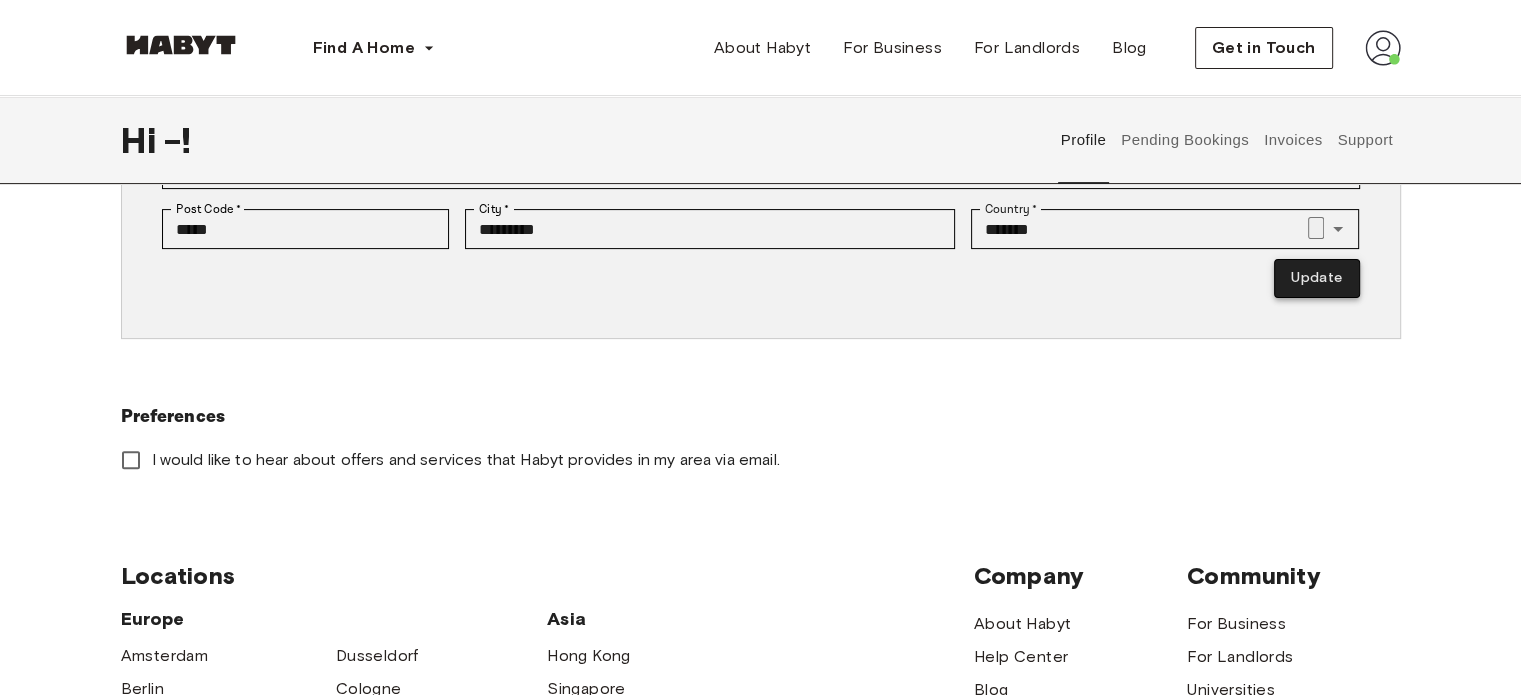 click on "Update" at bounding box center [1316, 278] 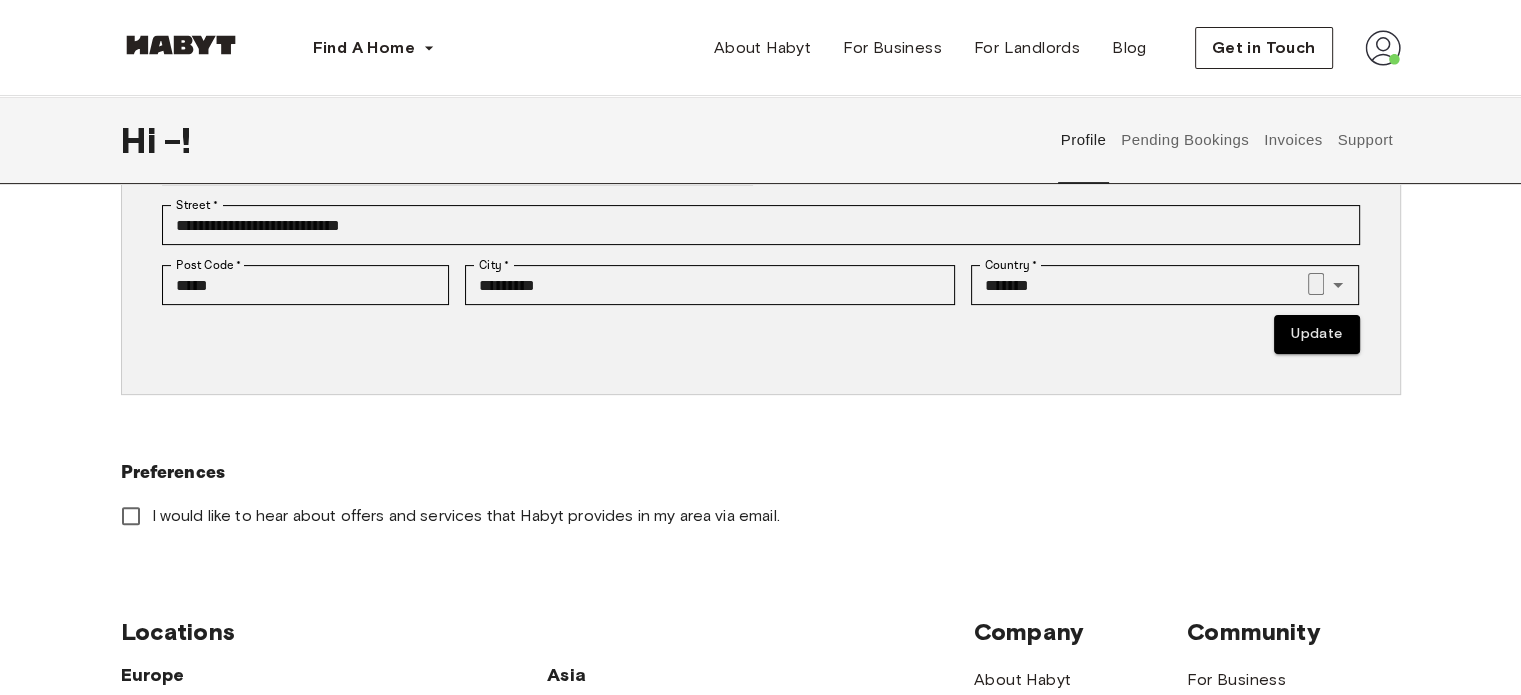 scroll, scrollTop: 200, scrollLeft: 0, axis: vertical 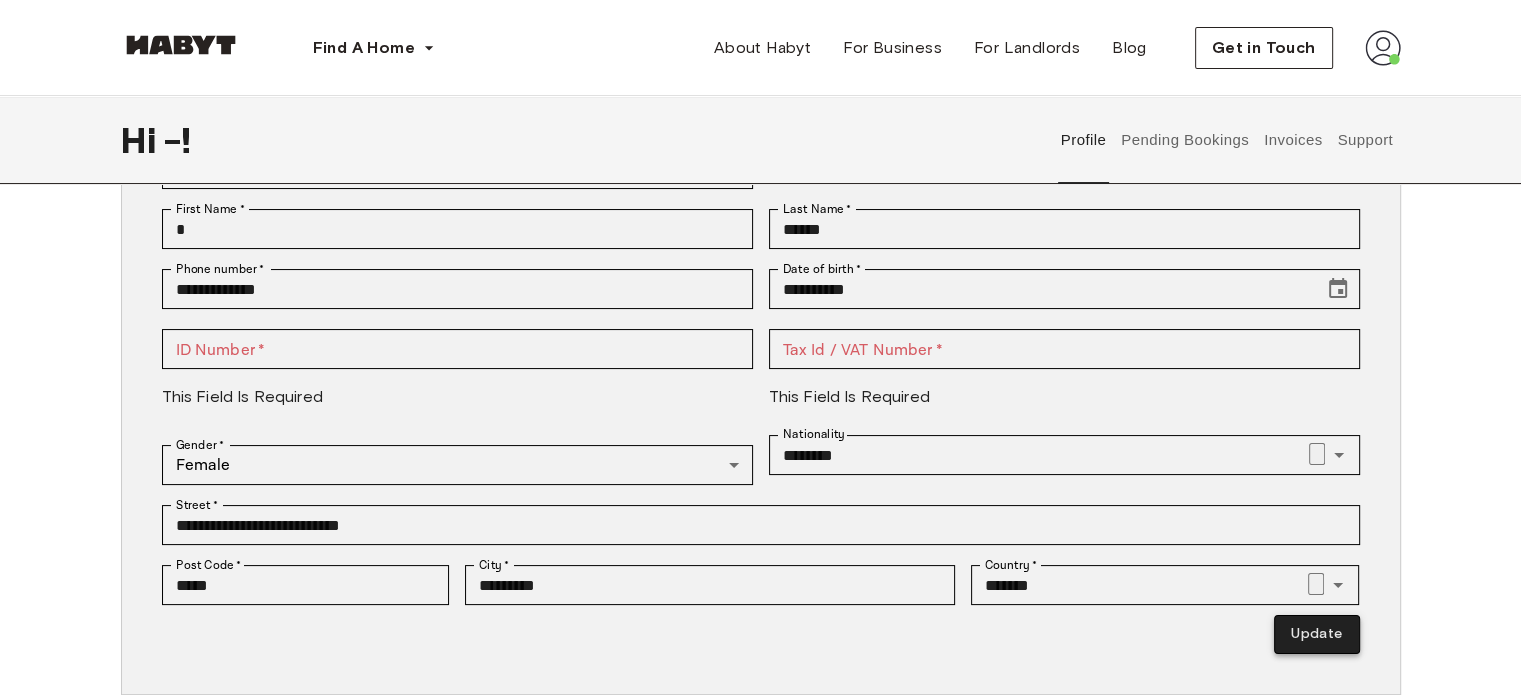 click on "Update" at bounding box center [1316, 634] 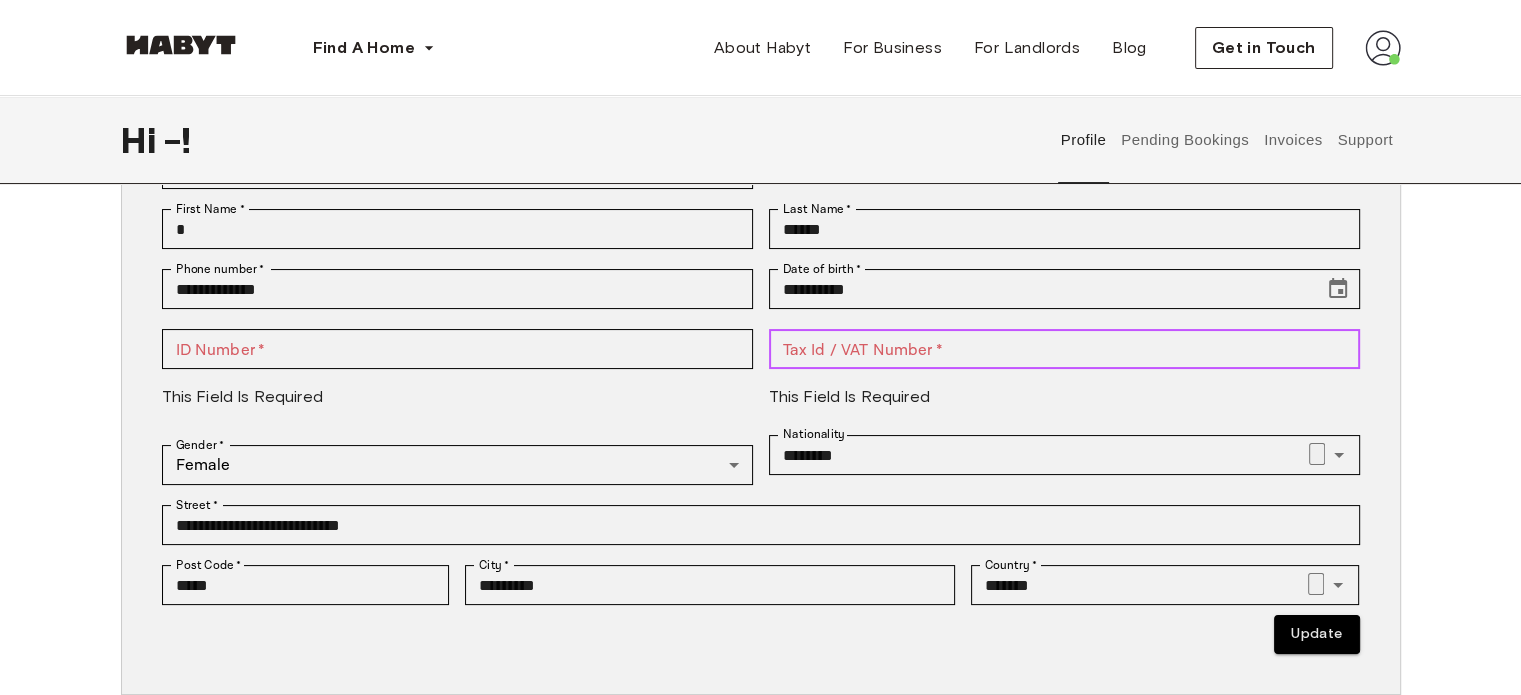 click on "Tax Id / VAT Number   *" at bounding box center [1064, 349] 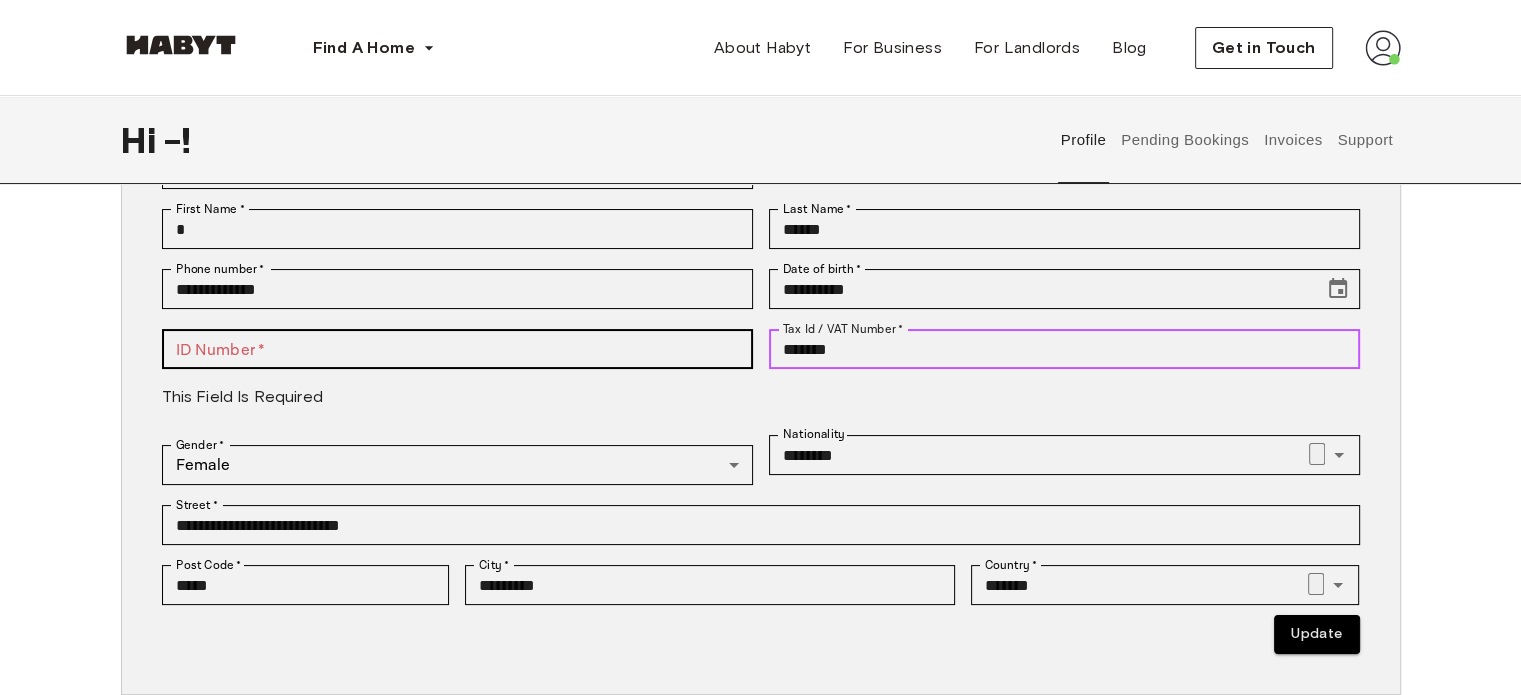 type on "*******" 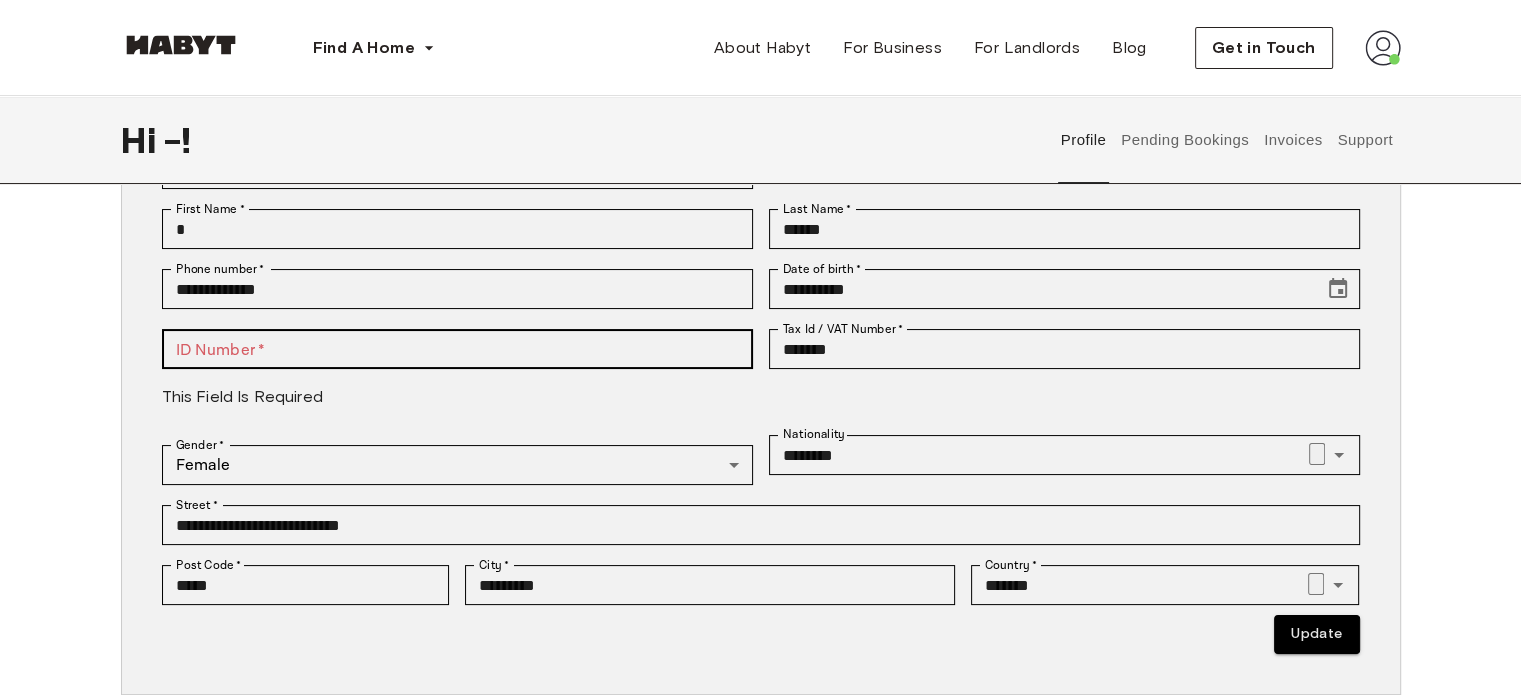 click on "This field is required" at bounding box center (457, 397) 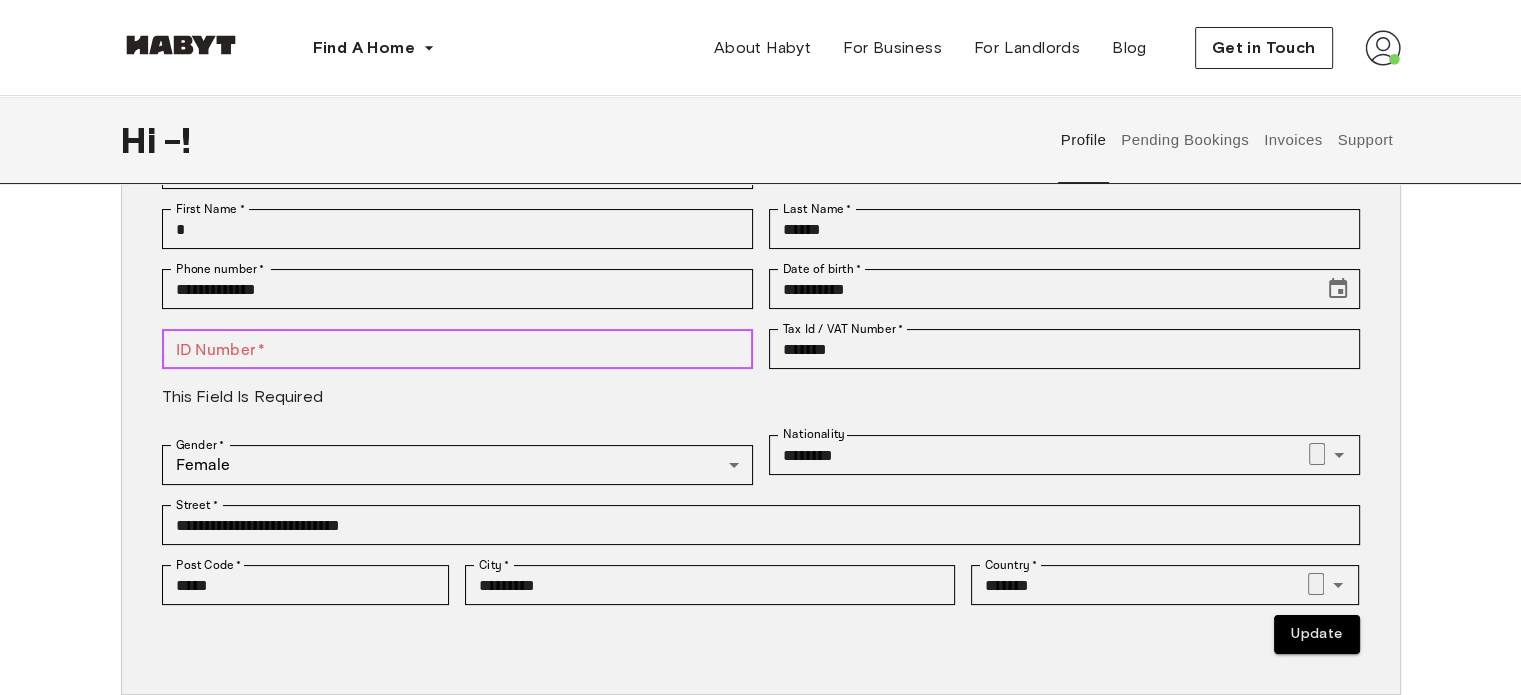 click on "ID Number   *" at bounding box center (457, 349) 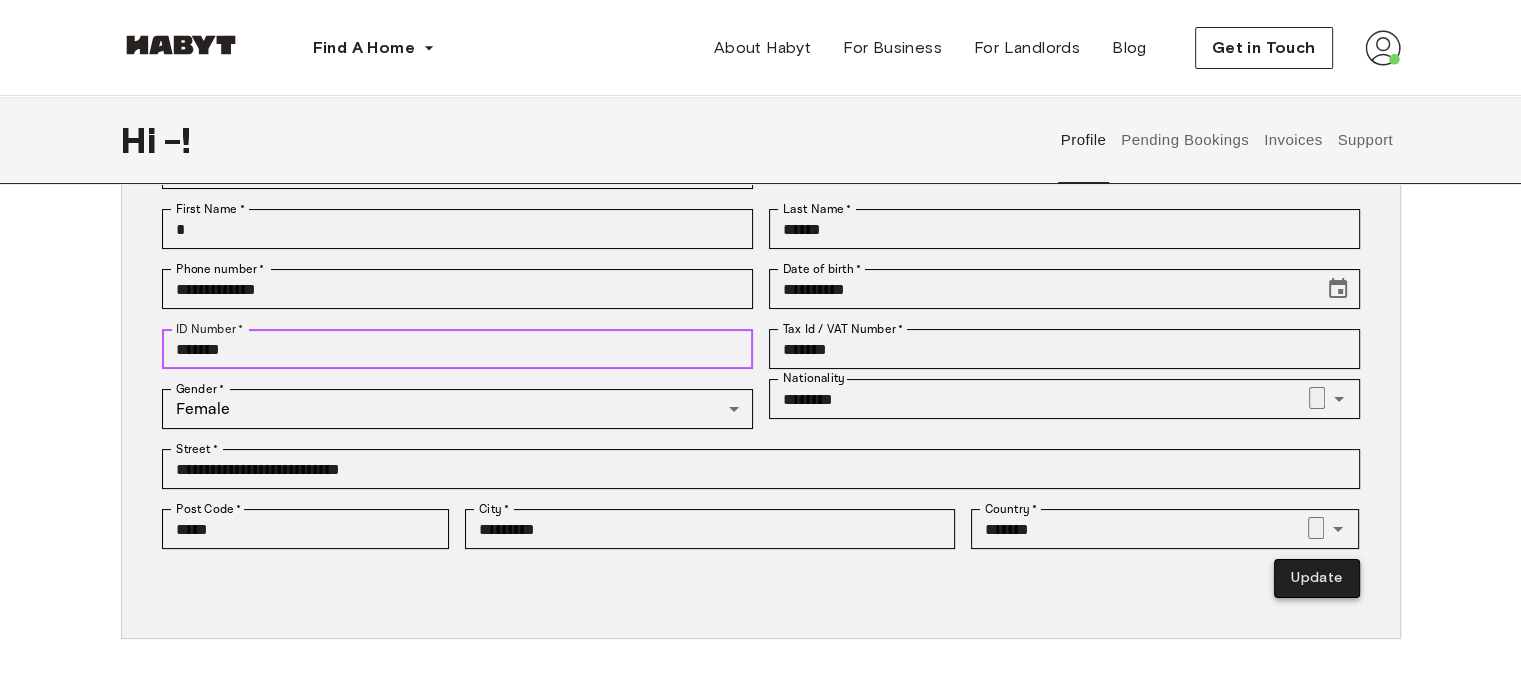 type on "*******" 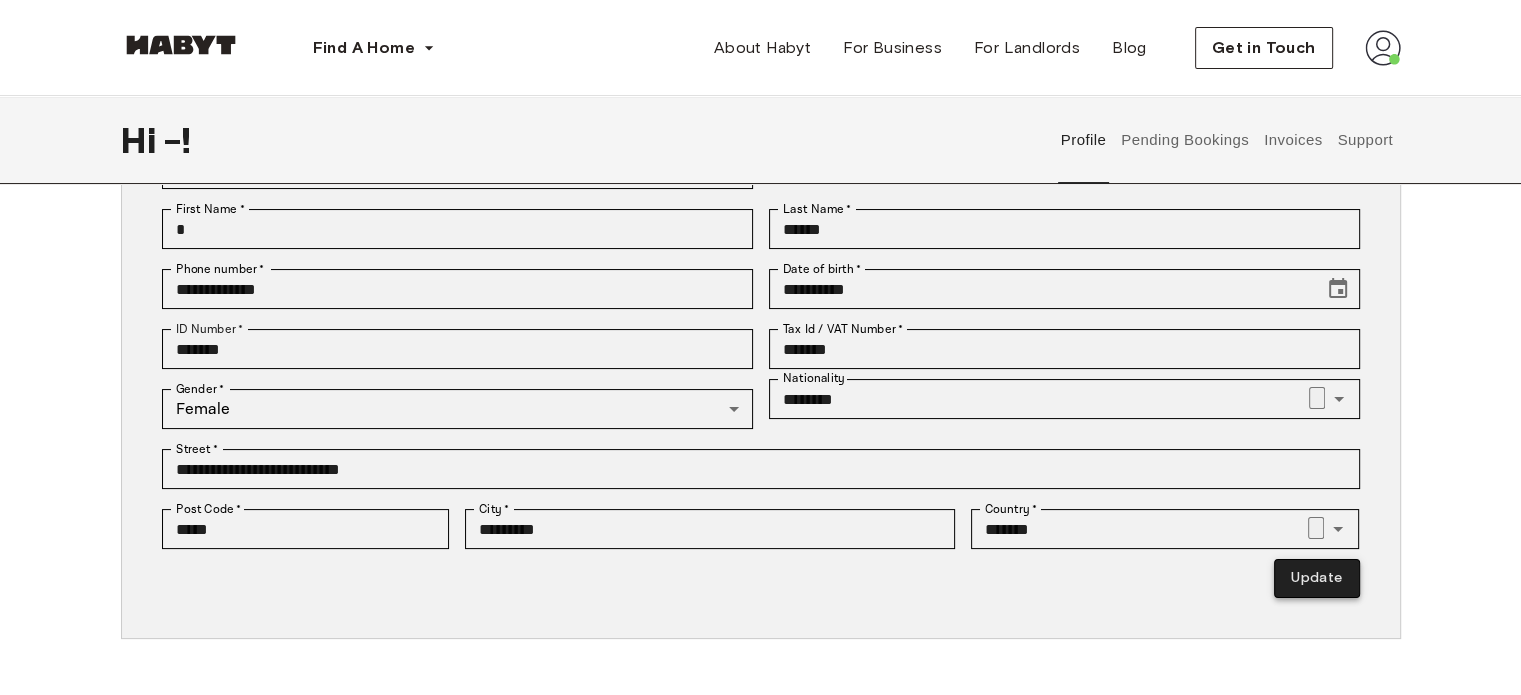 click on "Update" at bounding box center (1316, 578) 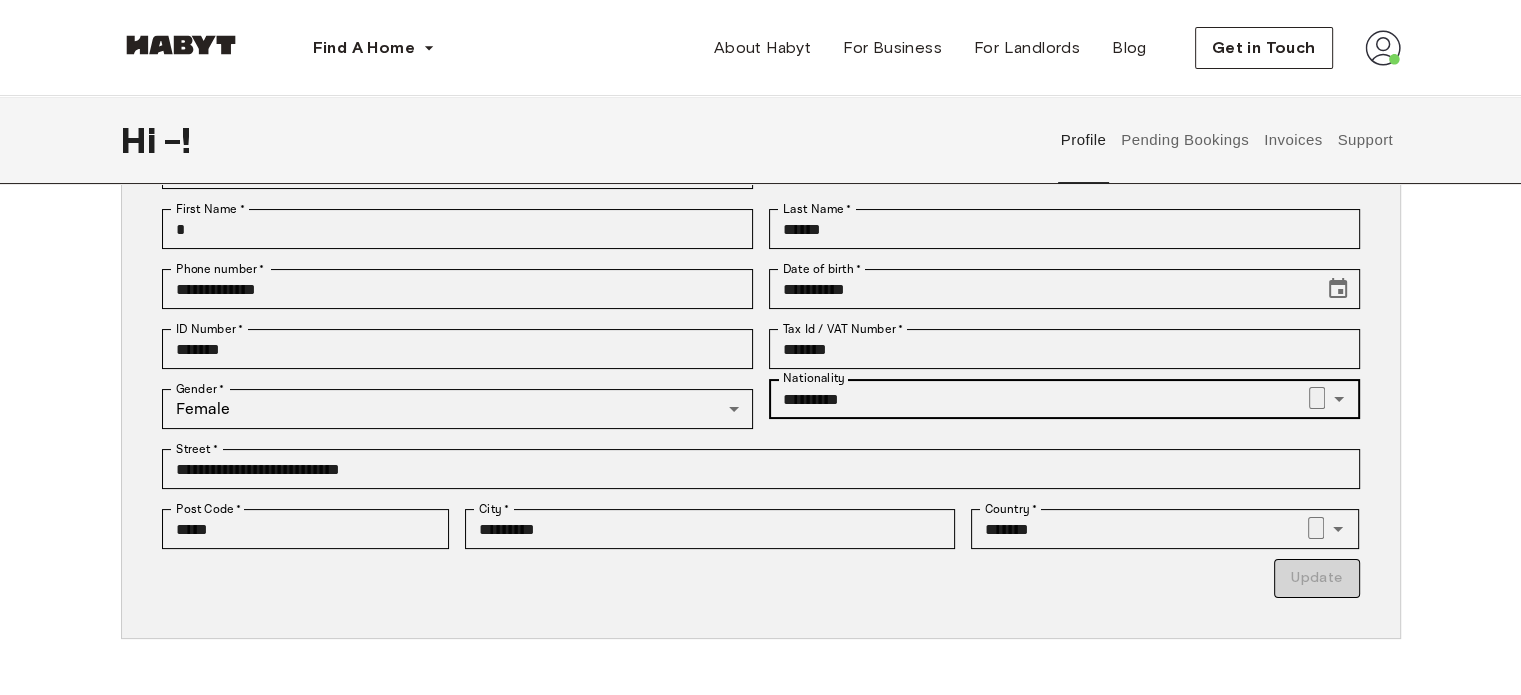 click on "********* Nationality" at bounding box center (1064, 399) 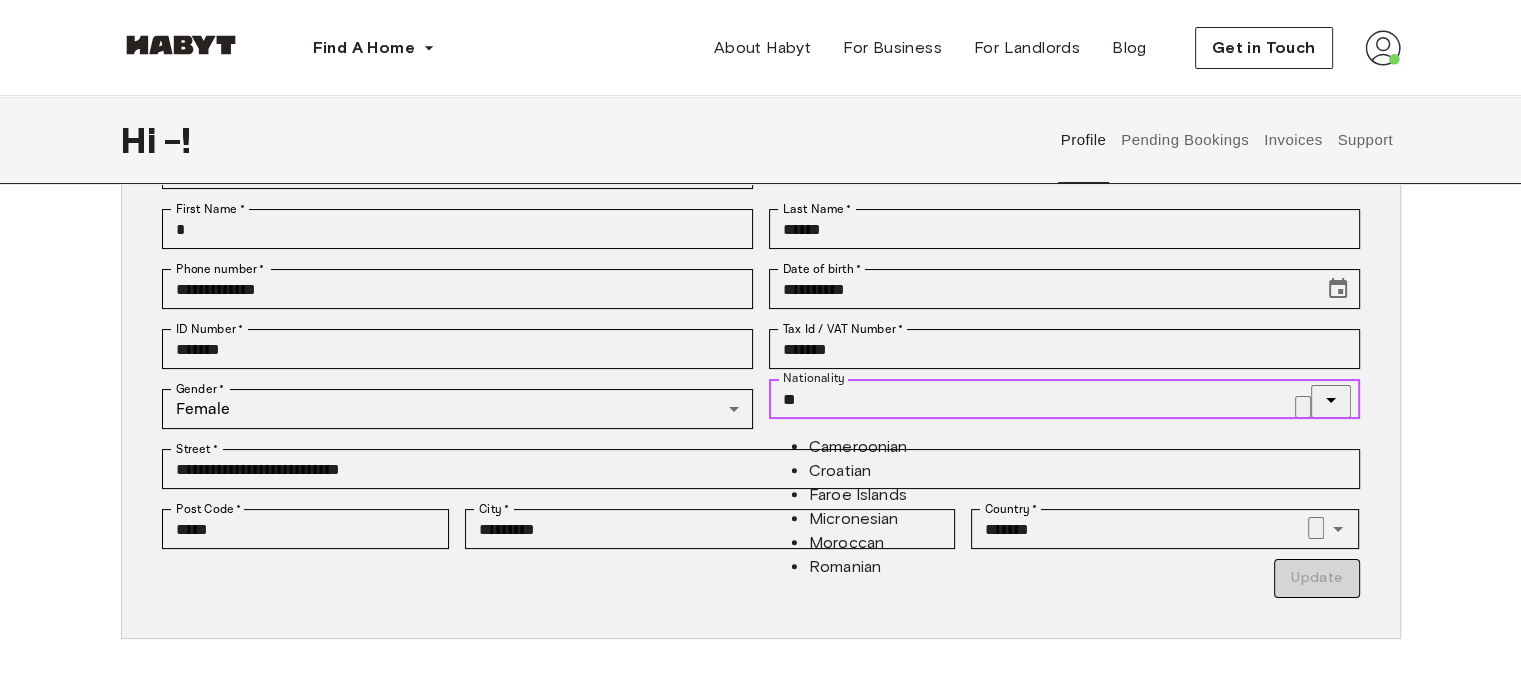 click on "Romanian" at bounding box center (1084, 567) 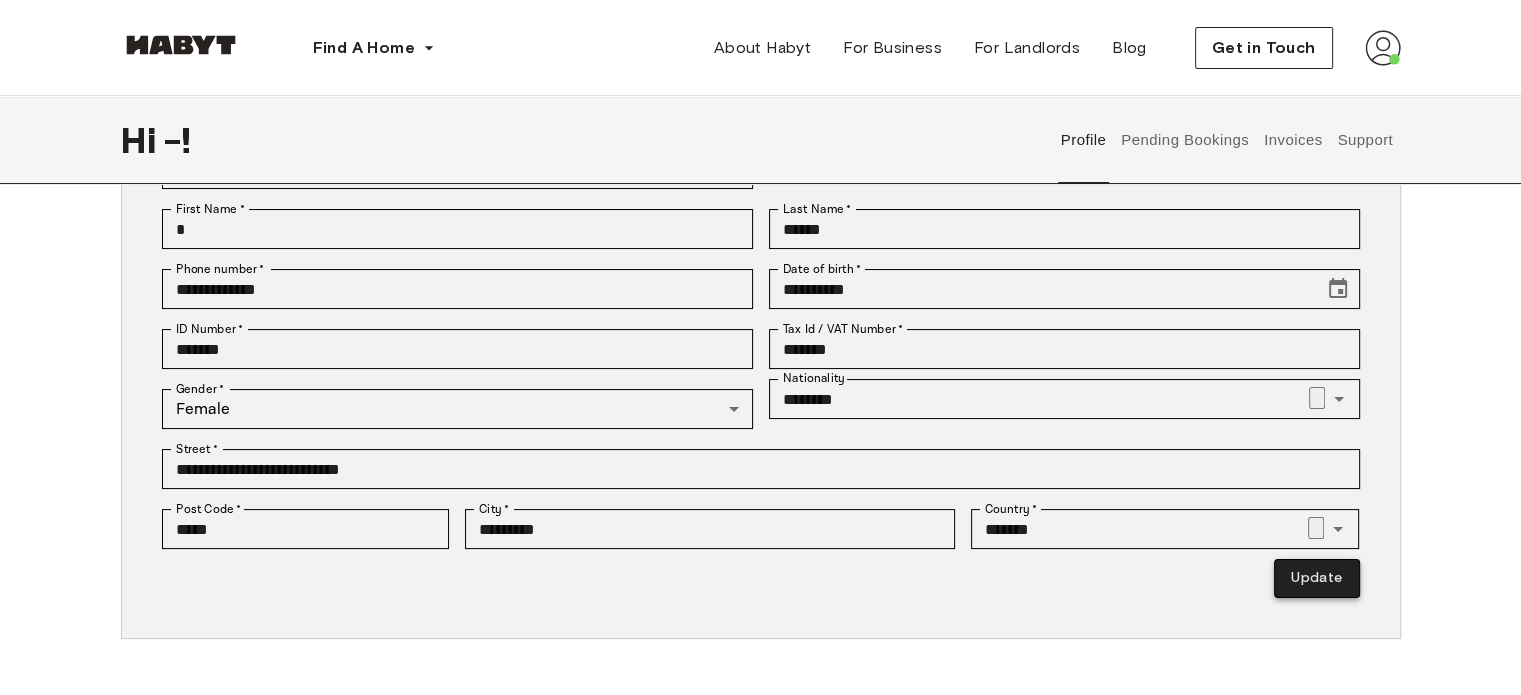 click on "Update" at bounding box center (1316, 578) 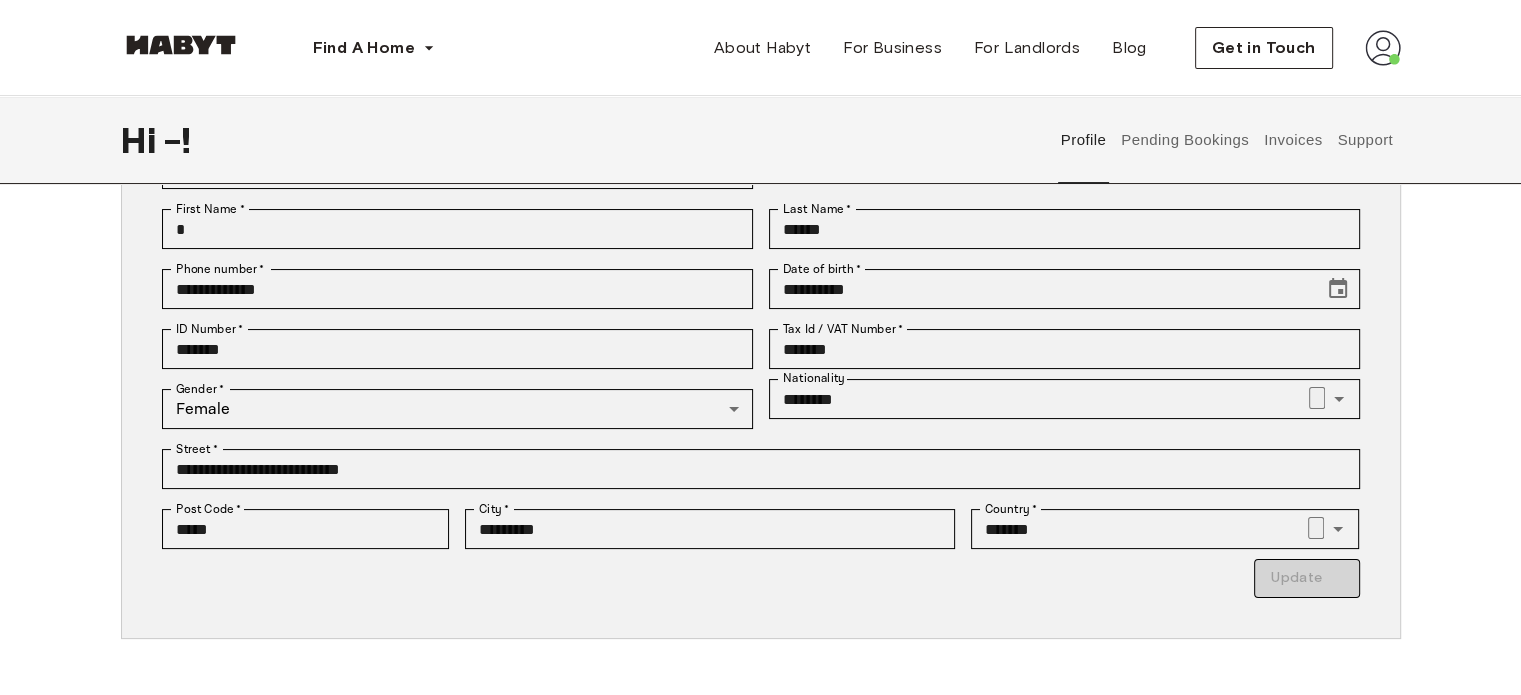 type on "*********" 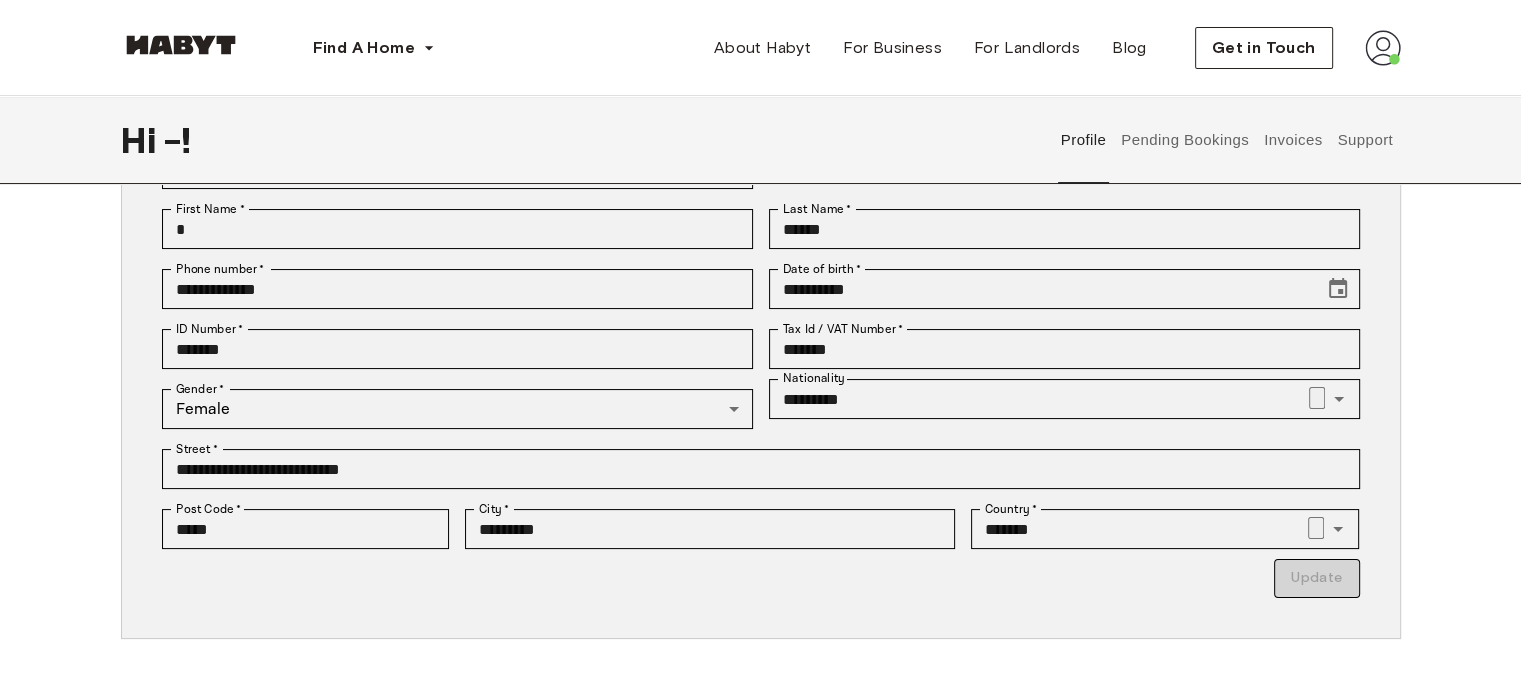 click 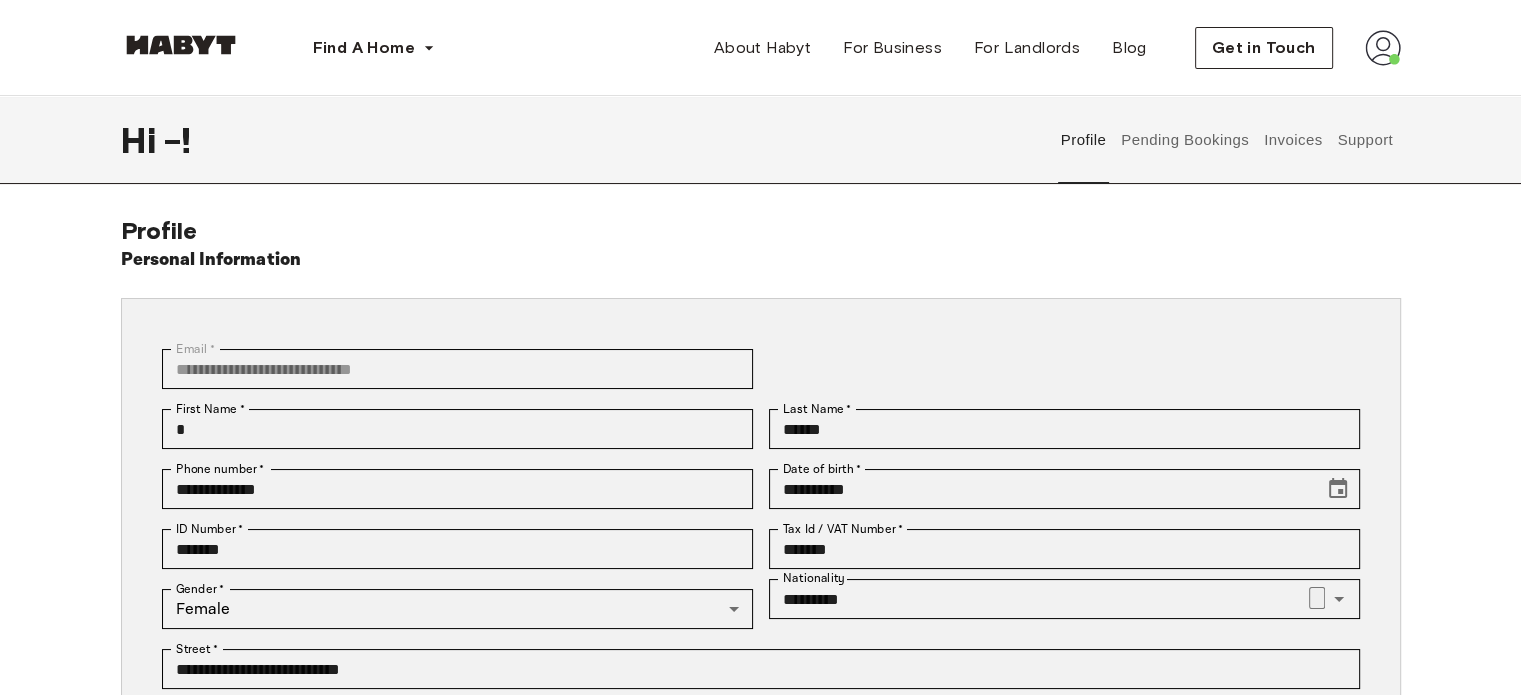 click on "Support" at bounding box center (1365, 140) 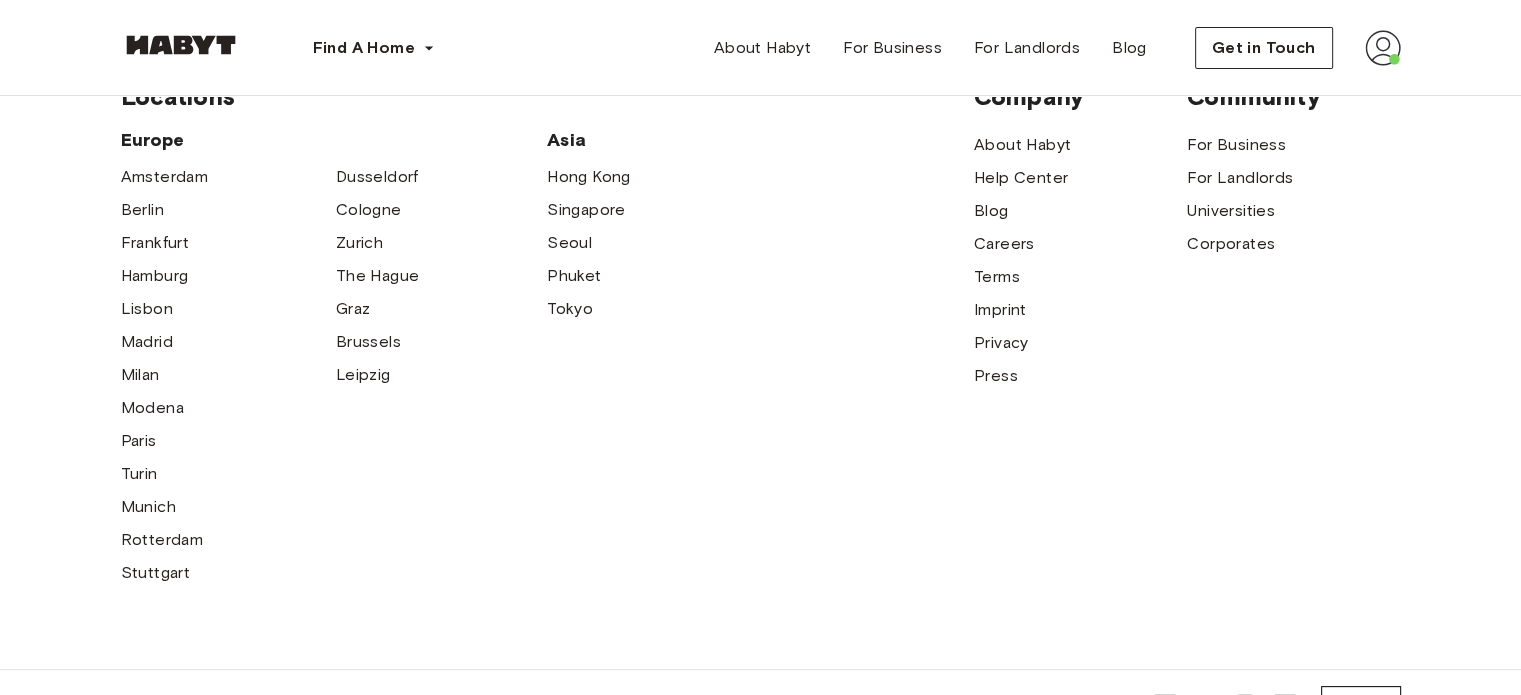 scroll, scrollTop: 0, scrollLeft: 0, axis: both 